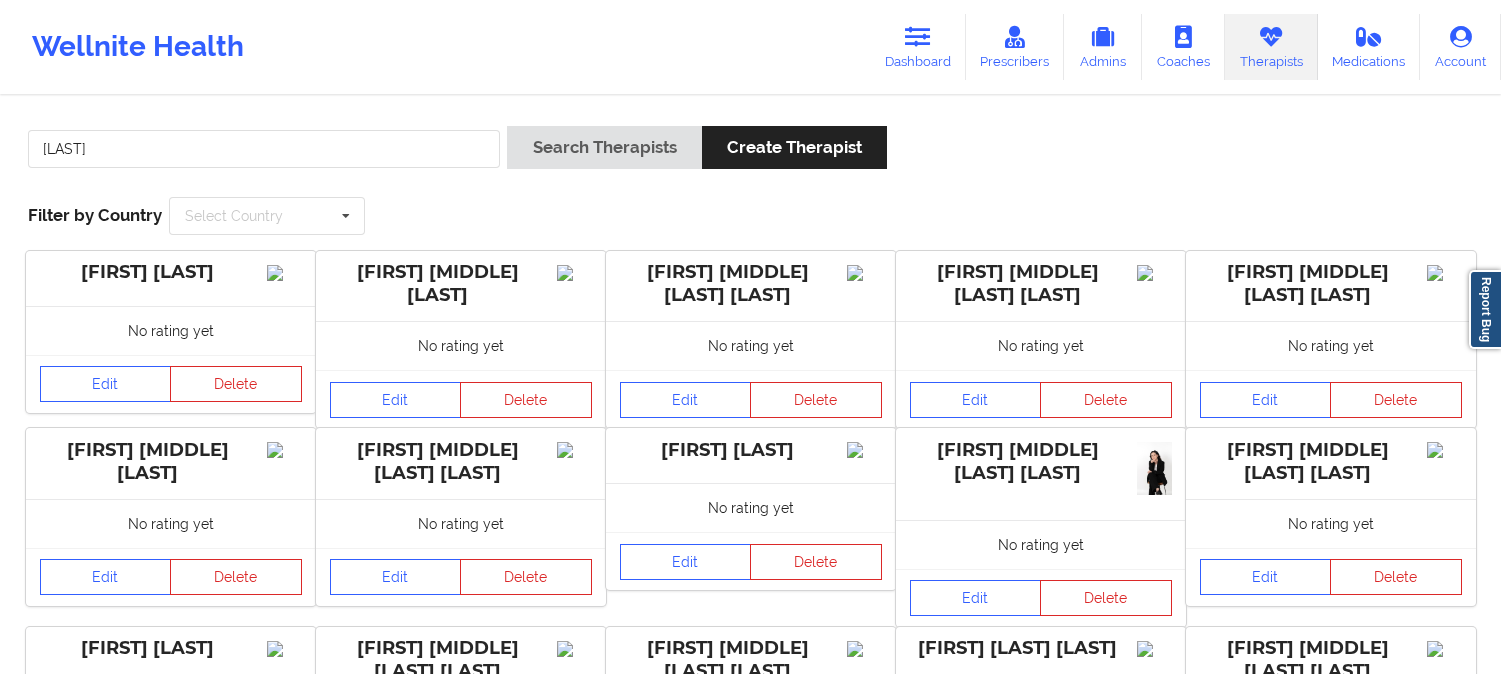 scroll, scrollTop: 0, scrollLeft: 0, axis: both 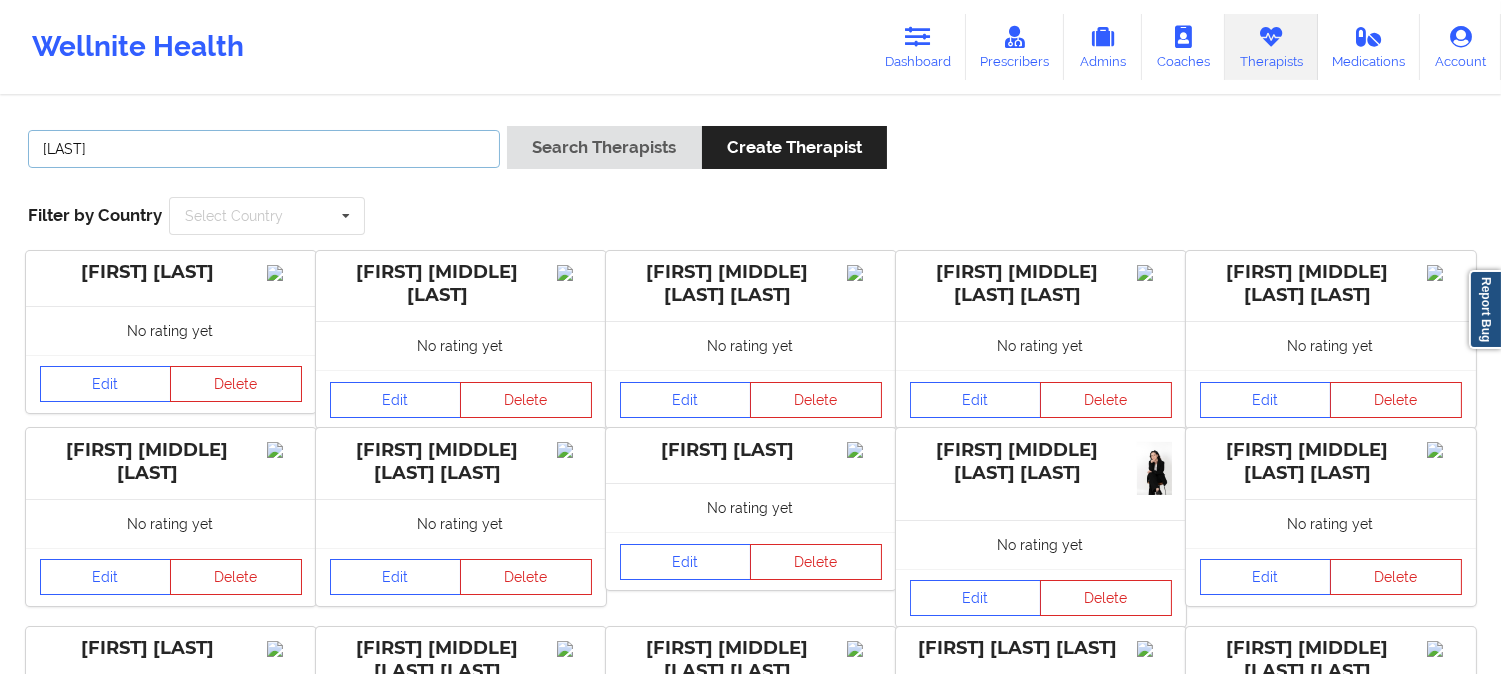 click on "[LAST]" at bounding box center [264, 149] 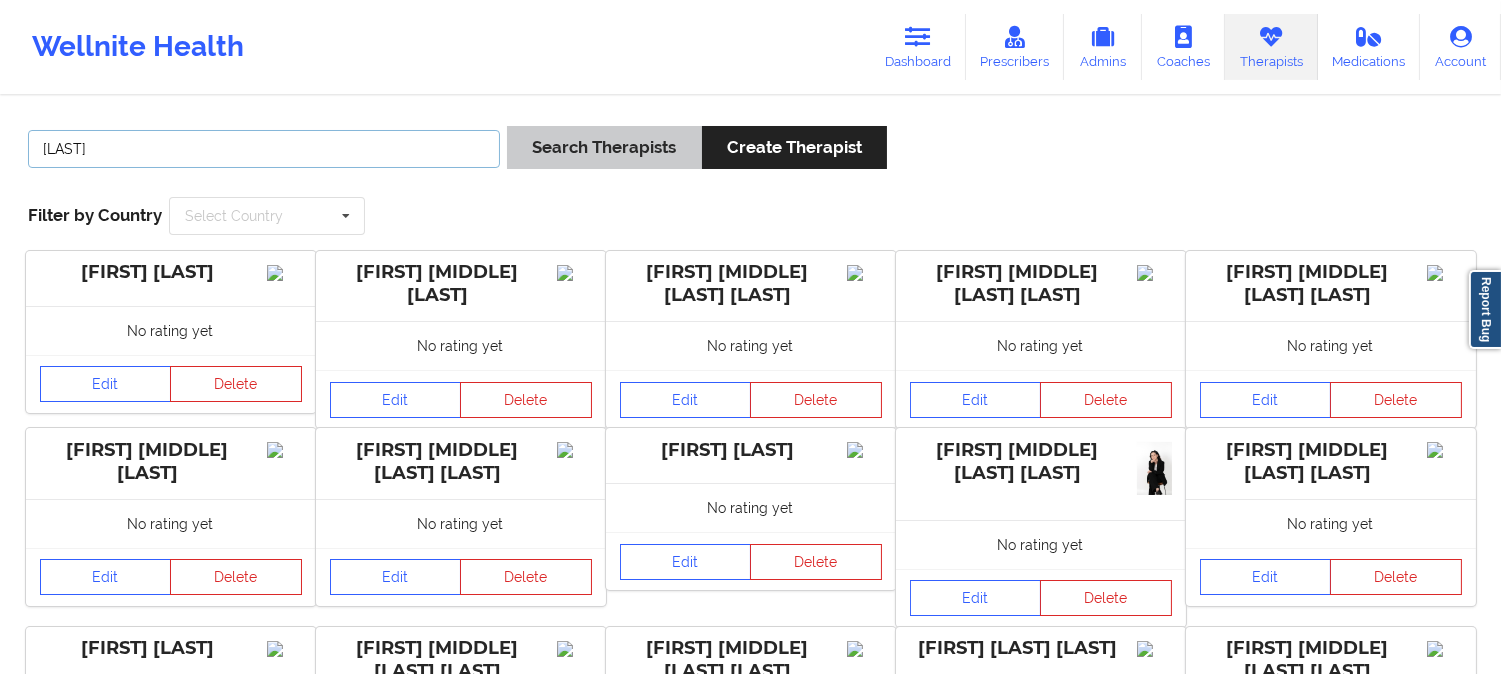 paste on "[FIRST] [LAST]" 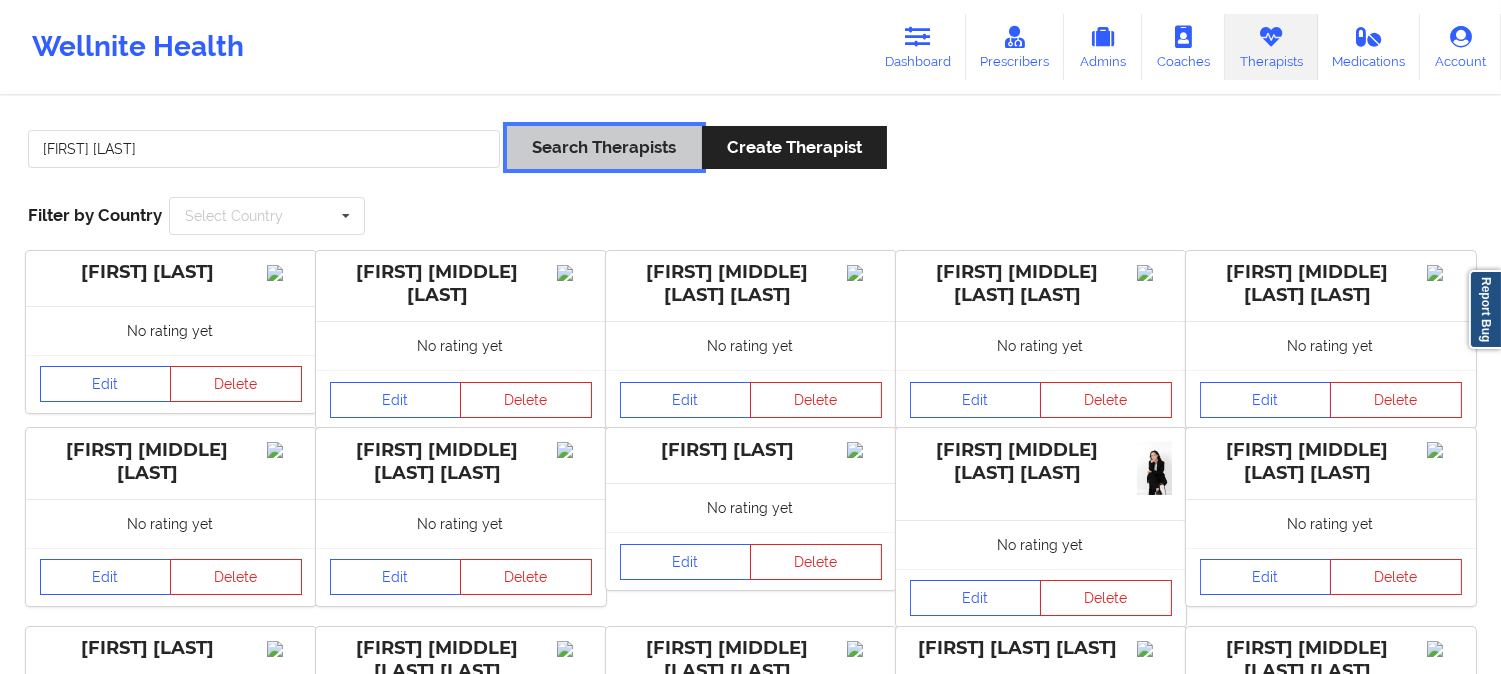click on "Search Therapists" at bounding box center (604, 147) 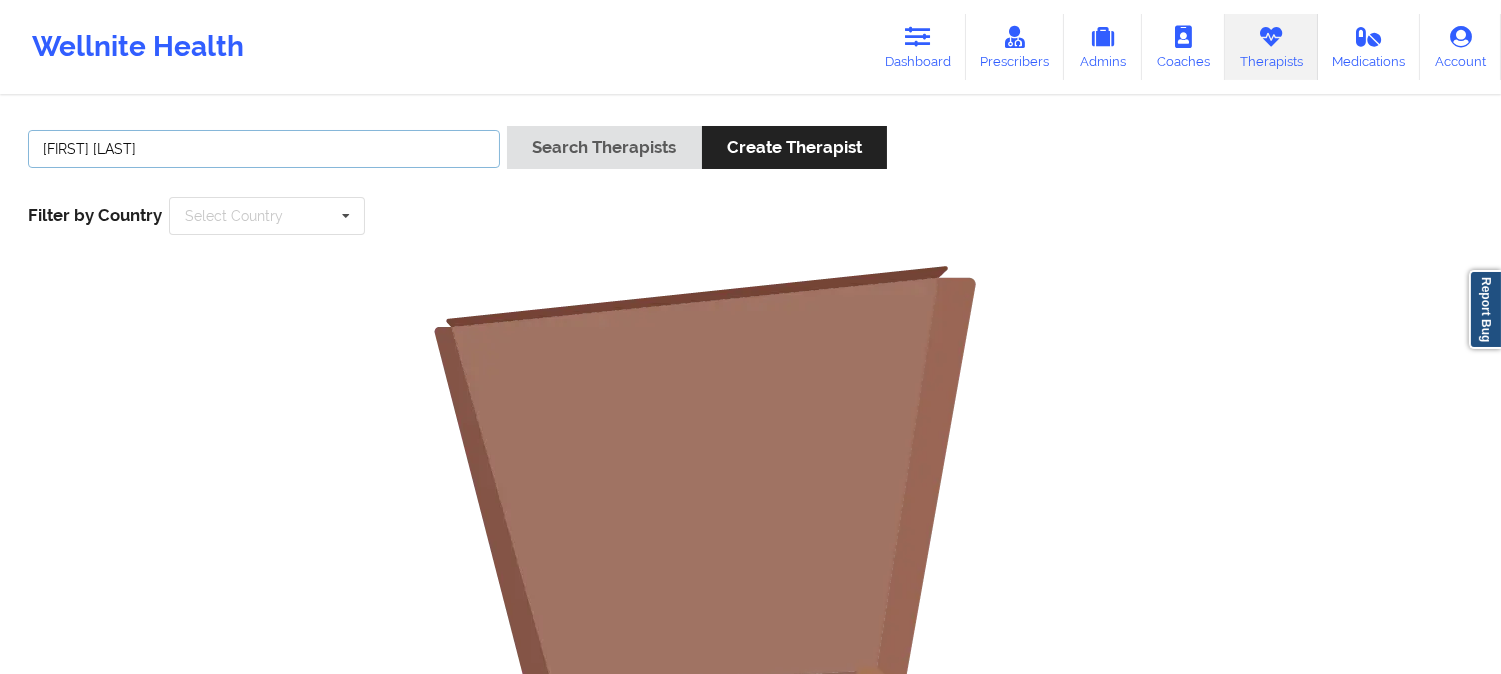 click on "Sarah Brown" at bounding box center (264, 149) 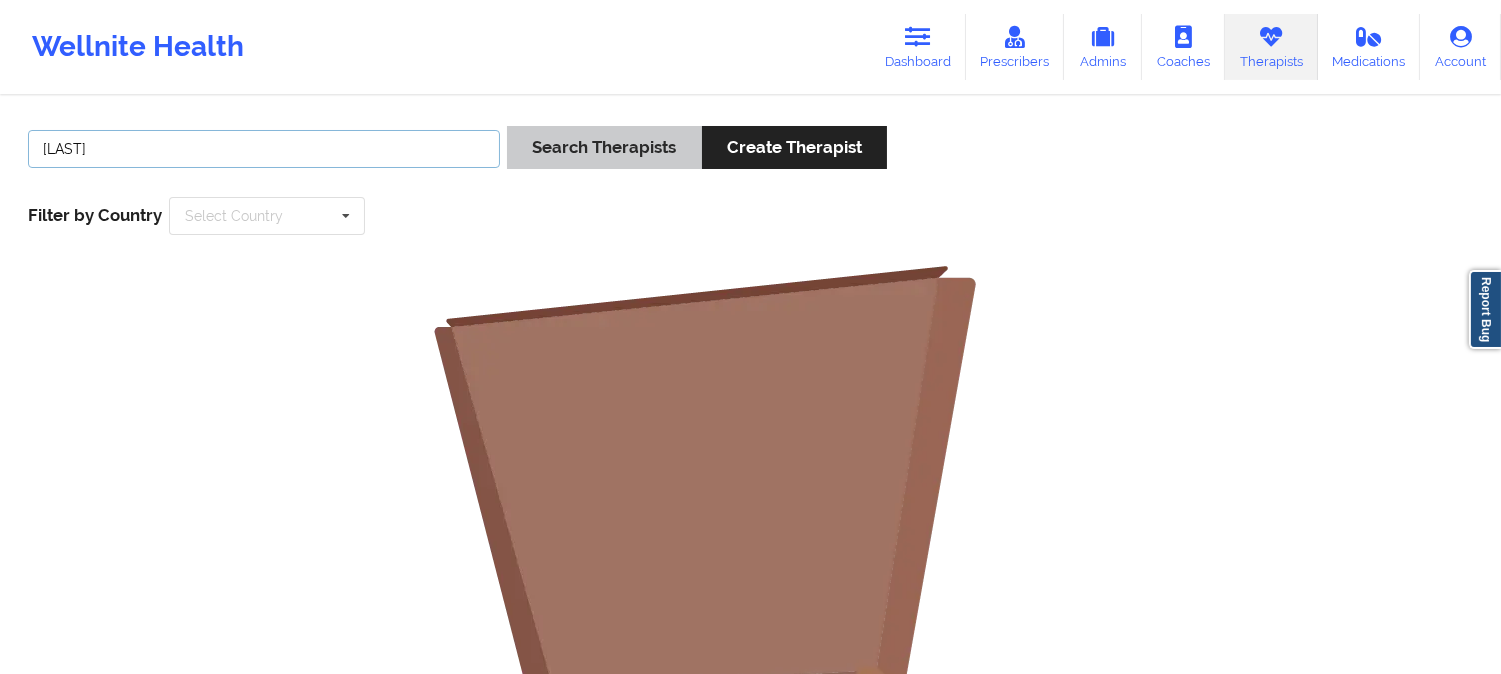 type on "Brown" 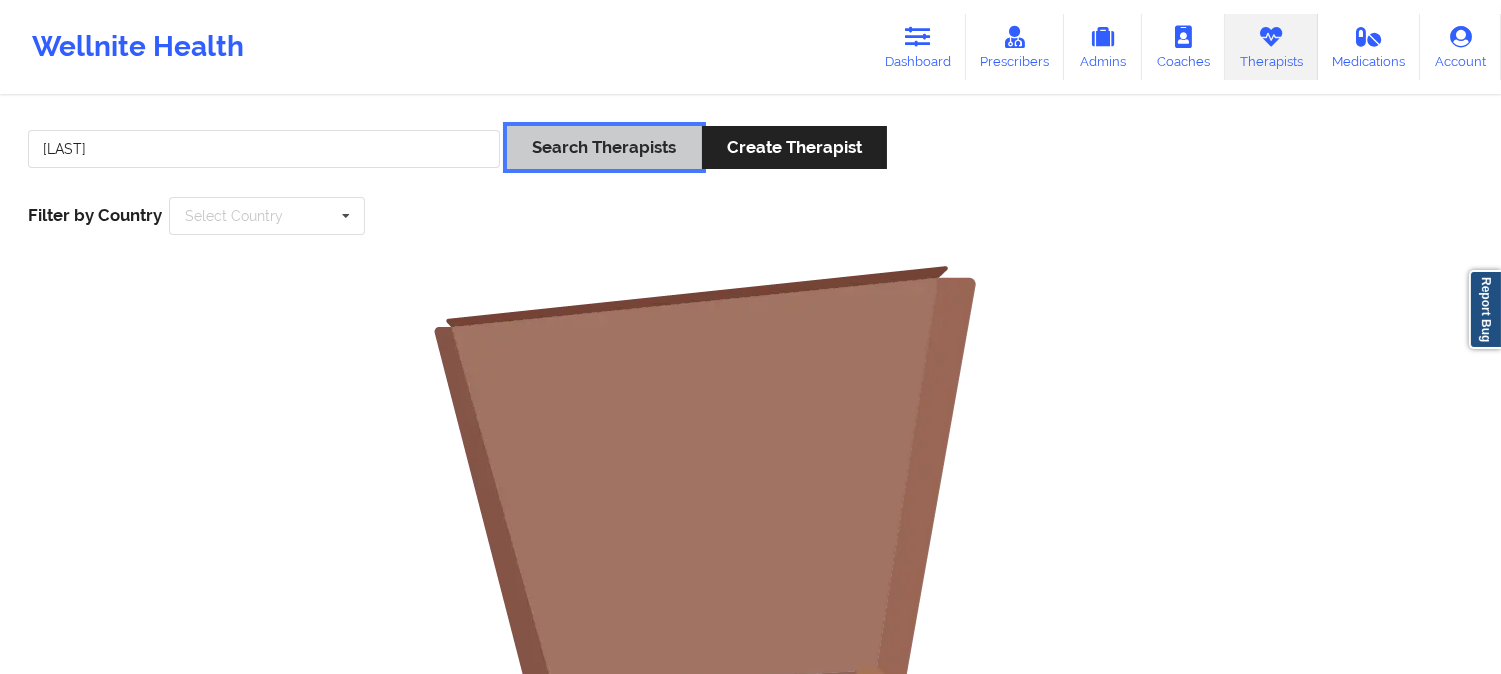 click on "Search Therapists" at bounding box center (604, 147) 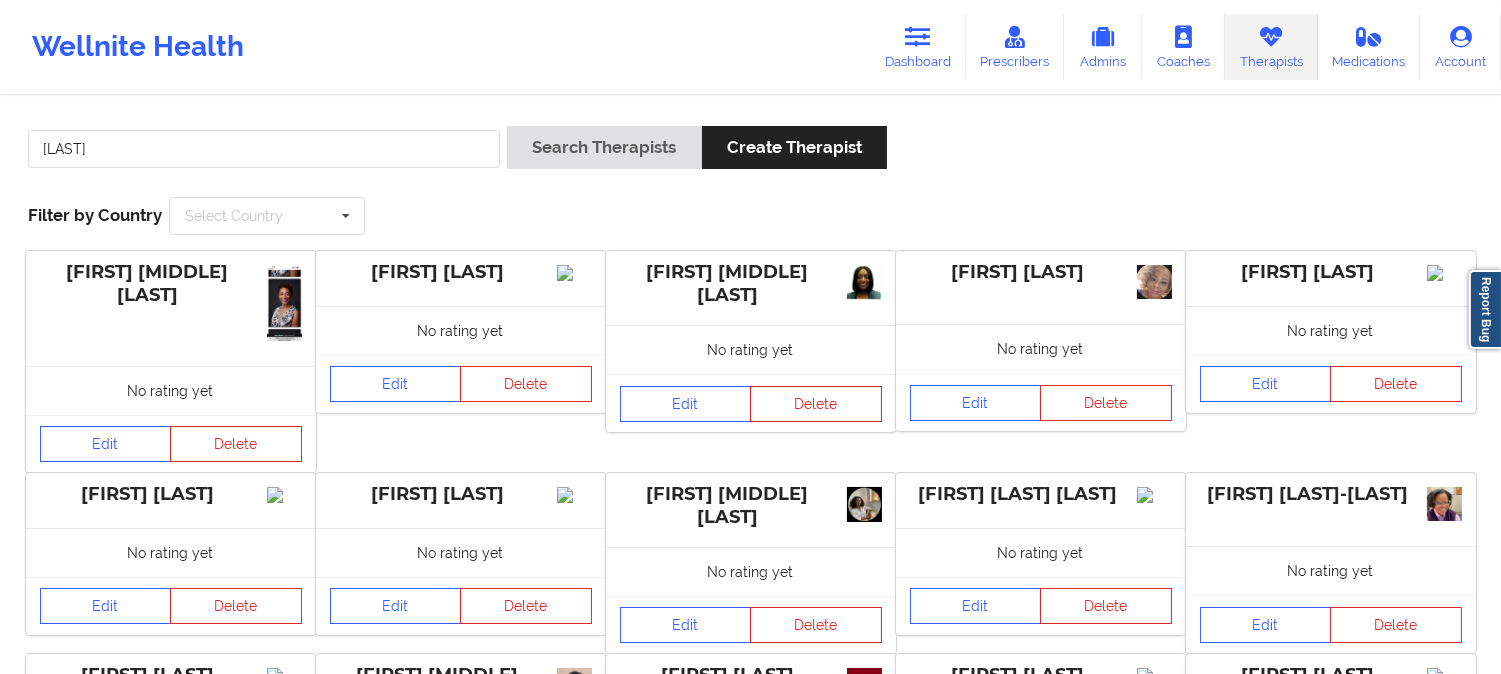 click on "Brown Search Therapists Create Therapist Filter by Country Select Country Australia Canada Chile Colombia Mexico New Zealand South Africa Spain United States" at bounding box center [750, 180] 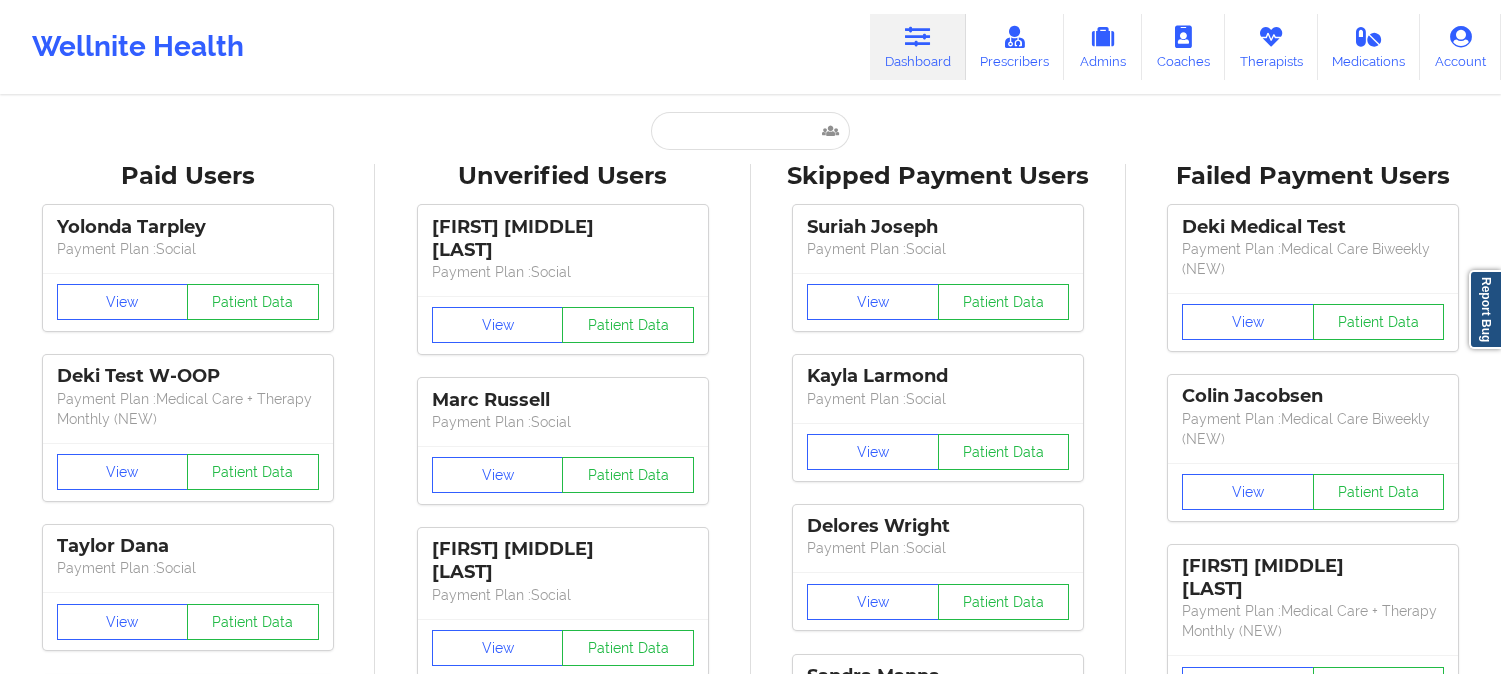 scroll, scrollTop: 0, scrollLeft: 0, axis: both 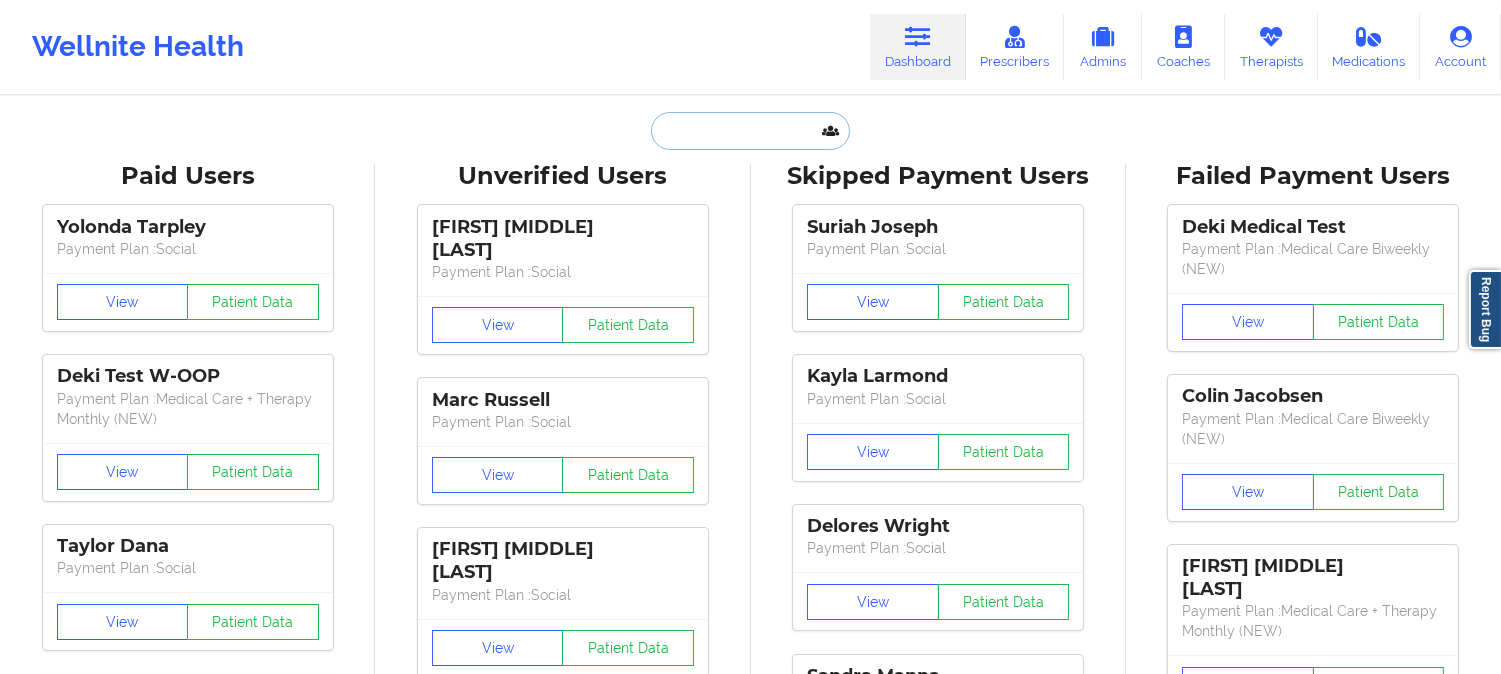 click at bounding box center (750, 131) 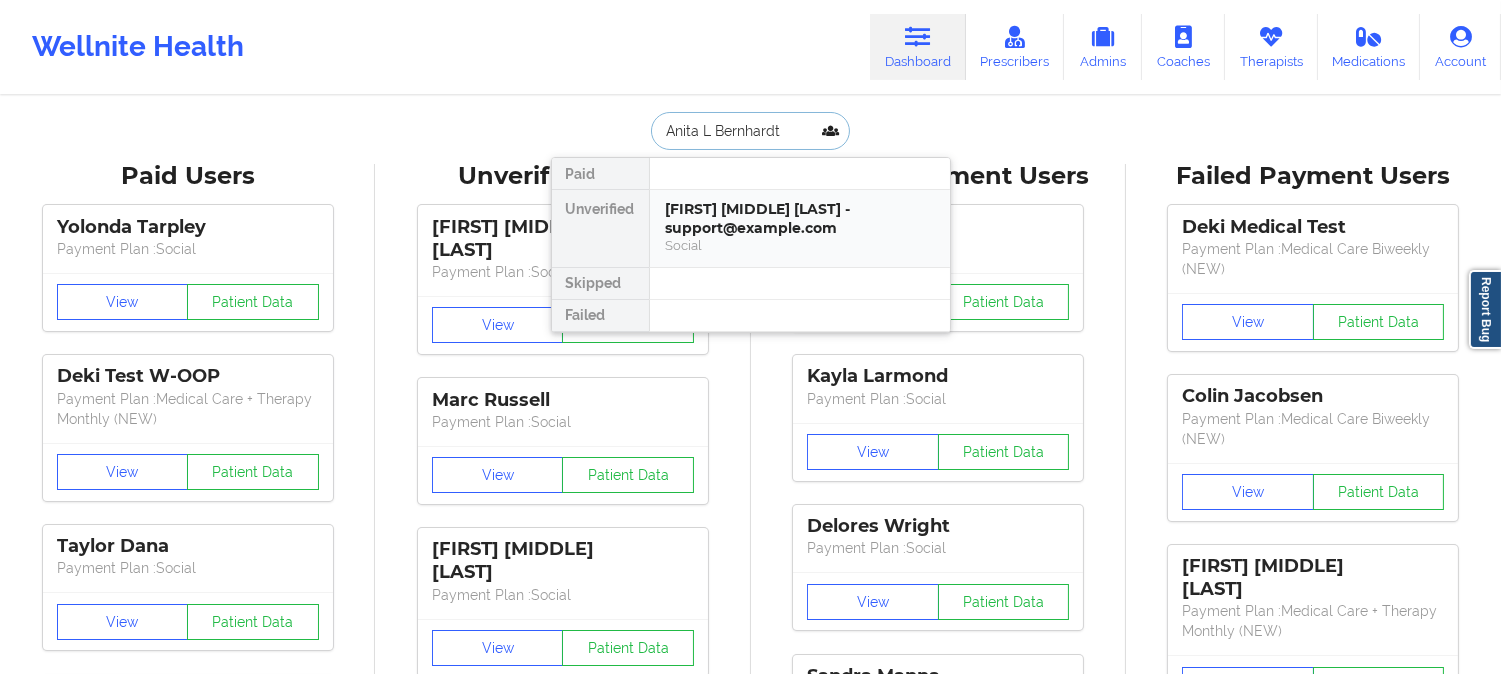 click on "Social" at bounding box center (800, 245) 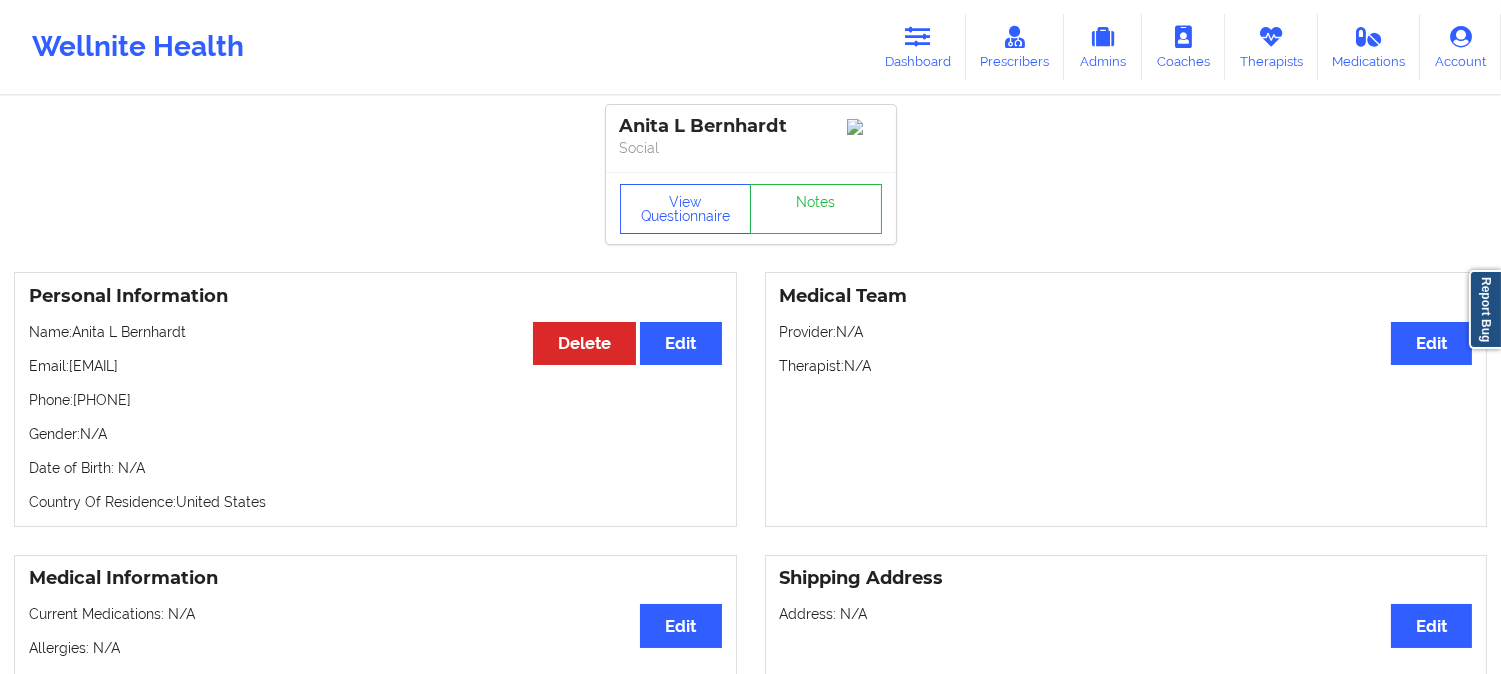 drag, startPoint x: 215, startPoint y: 375, endPoint x: 71, endPoint y: 372, distance: 144.03125 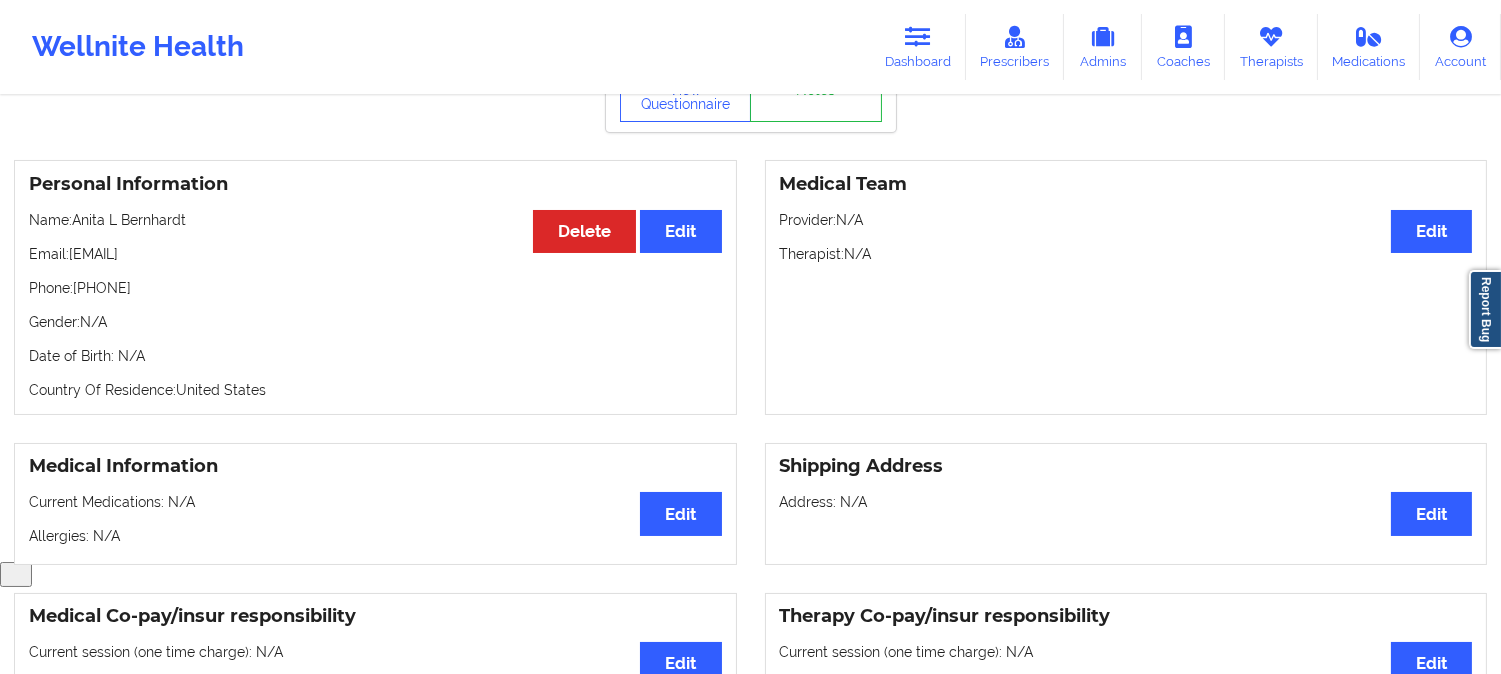 scroll, scrollTop: 111, scrollLeft: 0, axis: vertical 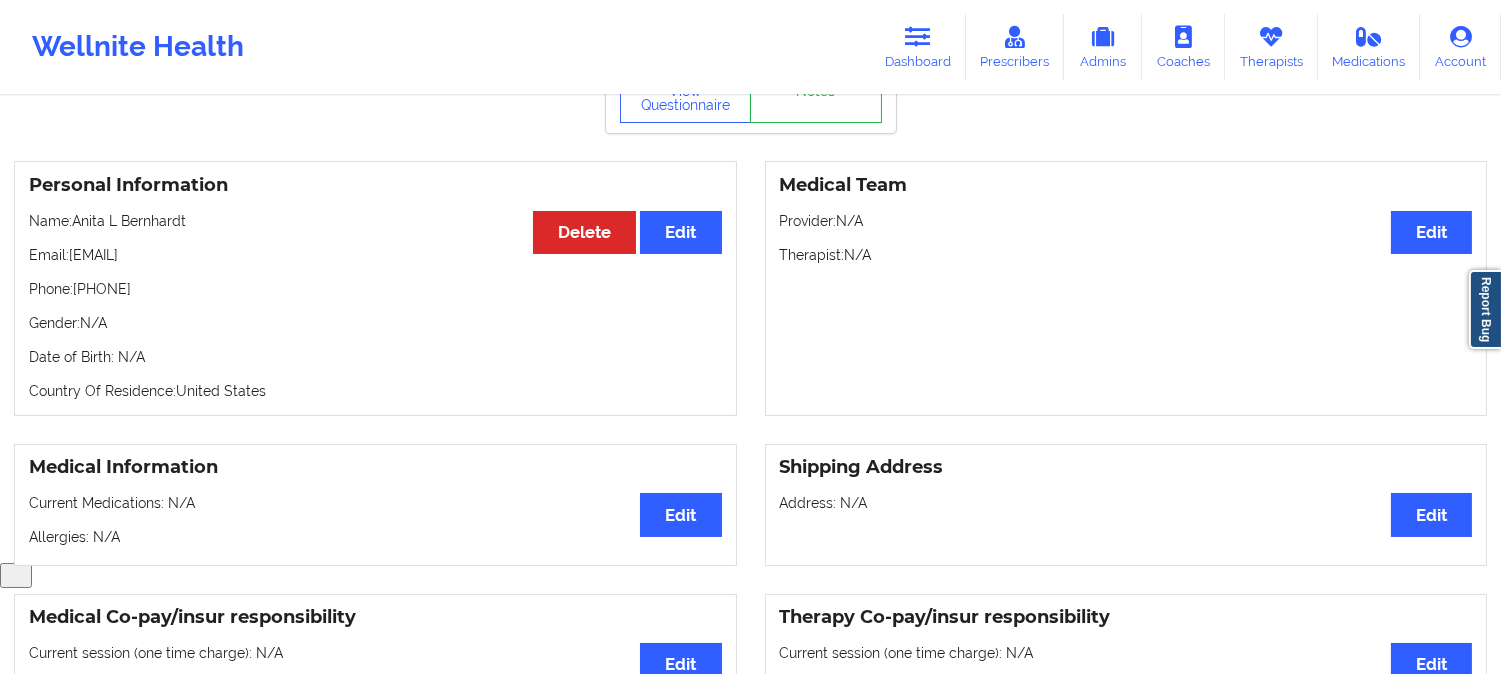 click on "Personal Information Edit Delete Name:  Anita L Bernhardt Email:  iamqt100@gmail.com Phone:  +13042401037 Gender:  N/A Date of Birth:   N/A Country Of Residence: United States" at bounding box center [375, 288] 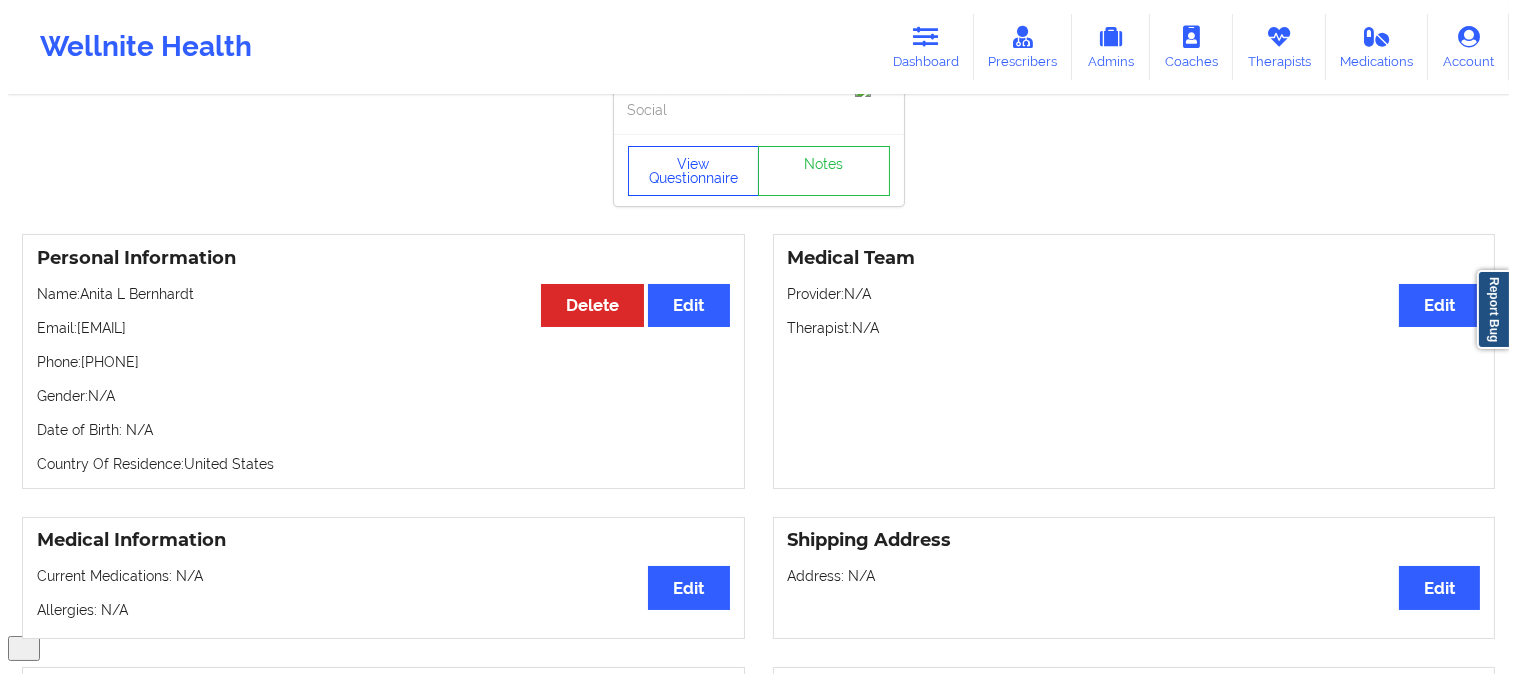 scroll, scrollTop: 0, scrollLeft: 0, axis: both 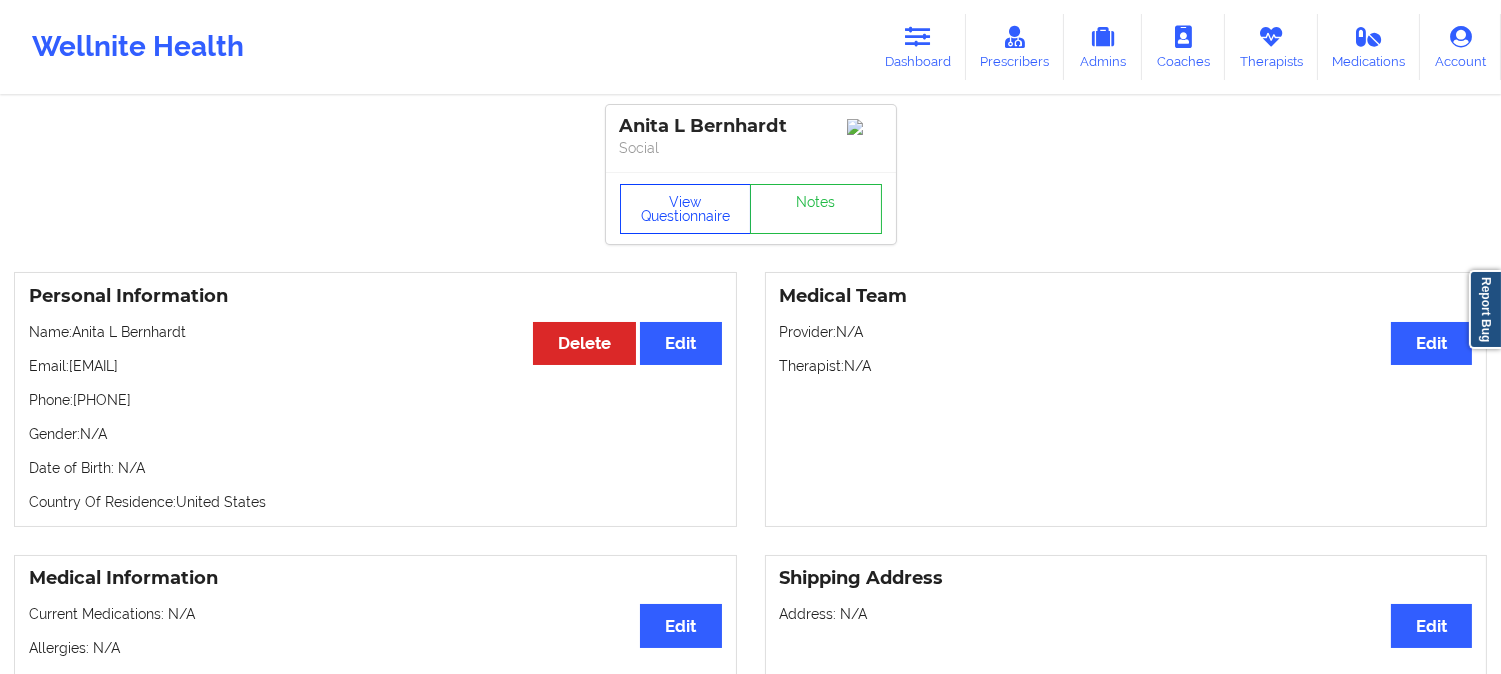 click on "View Questionnaire" at bounding box center (686, 209) 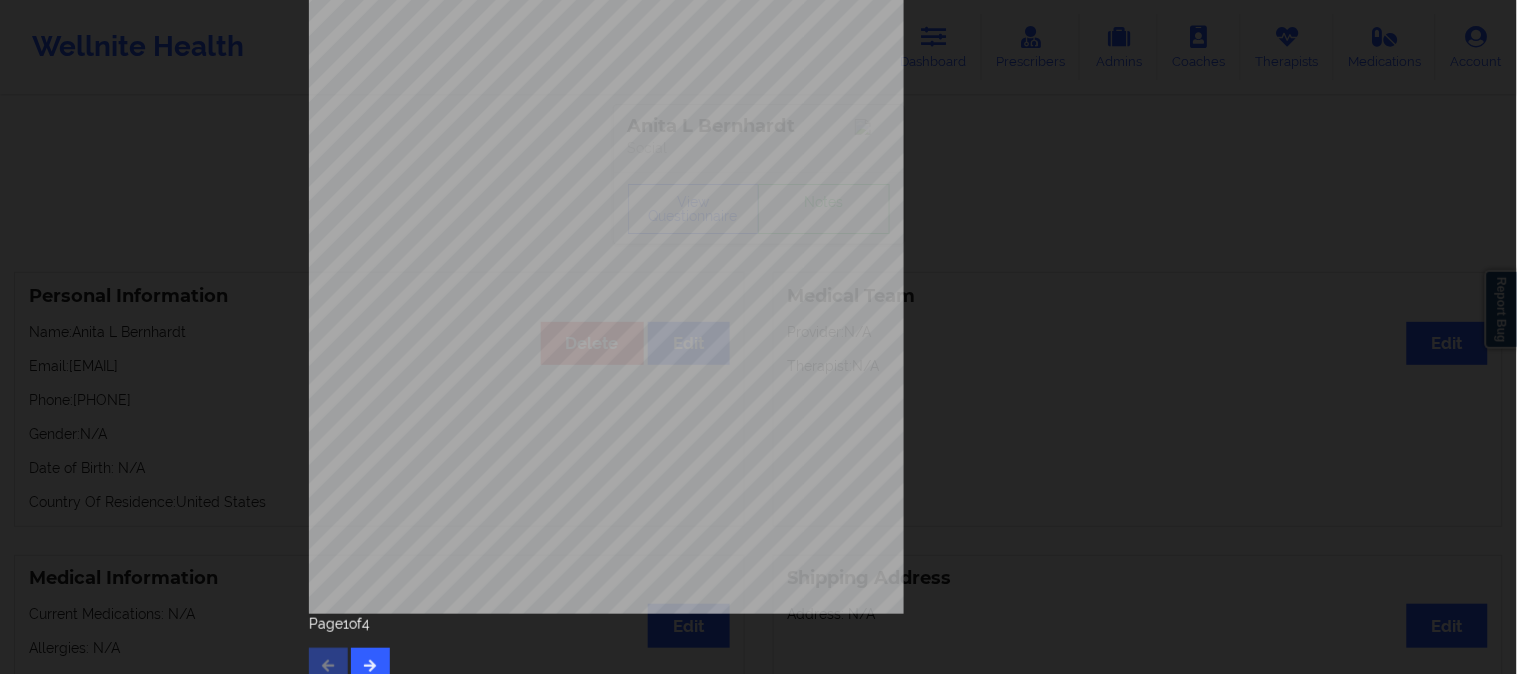 scroll, scrollTop: 280, scrollLeft: 0, axis: vertical 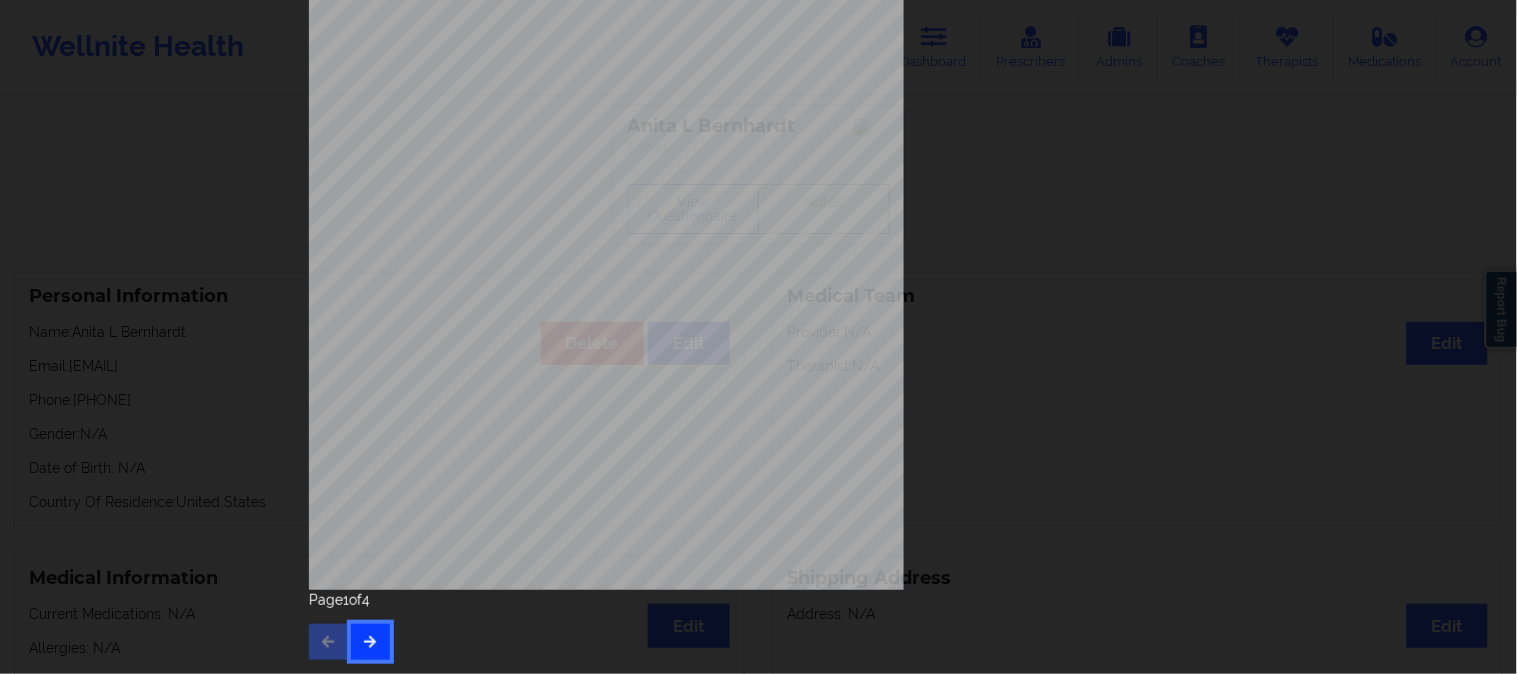 click at bounding box center (370, 641) 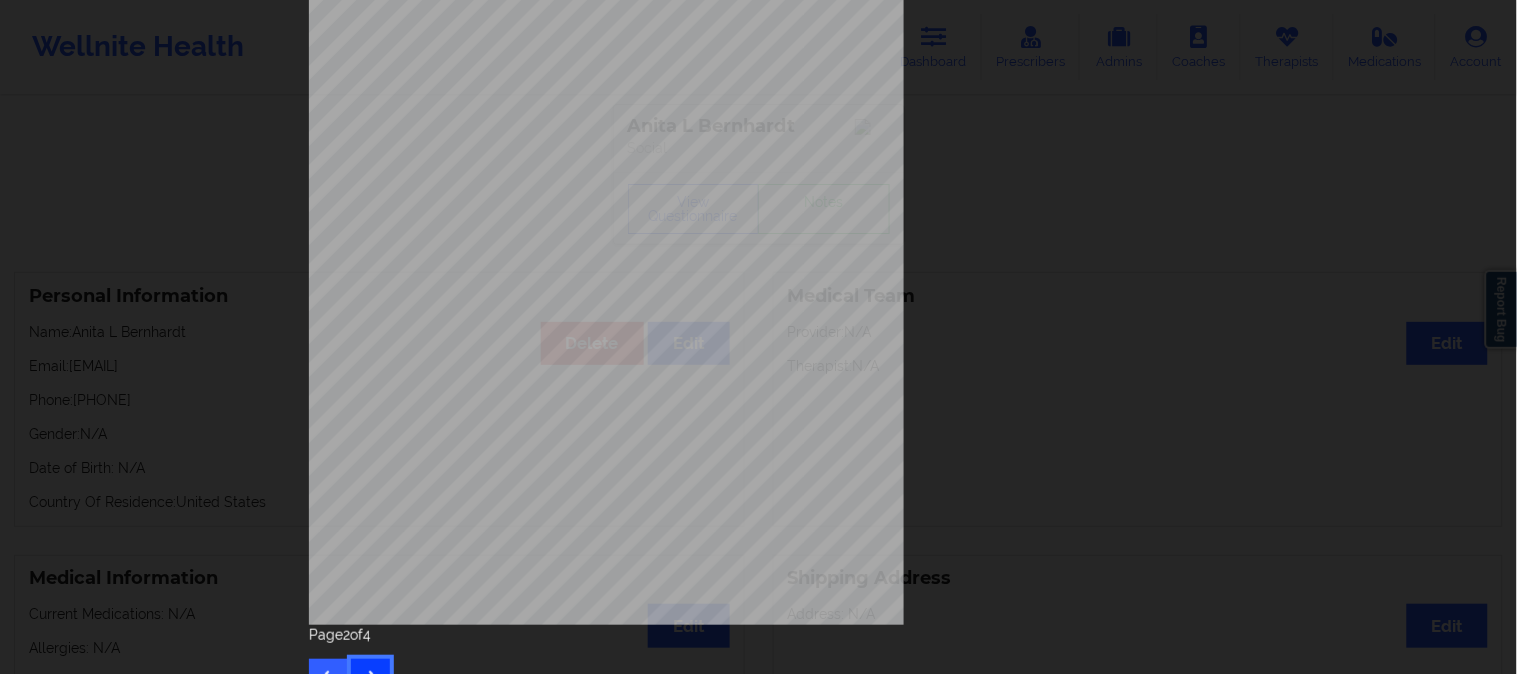 scroll, scrollTop: 280, scrollLeft: 0, axis: vertical 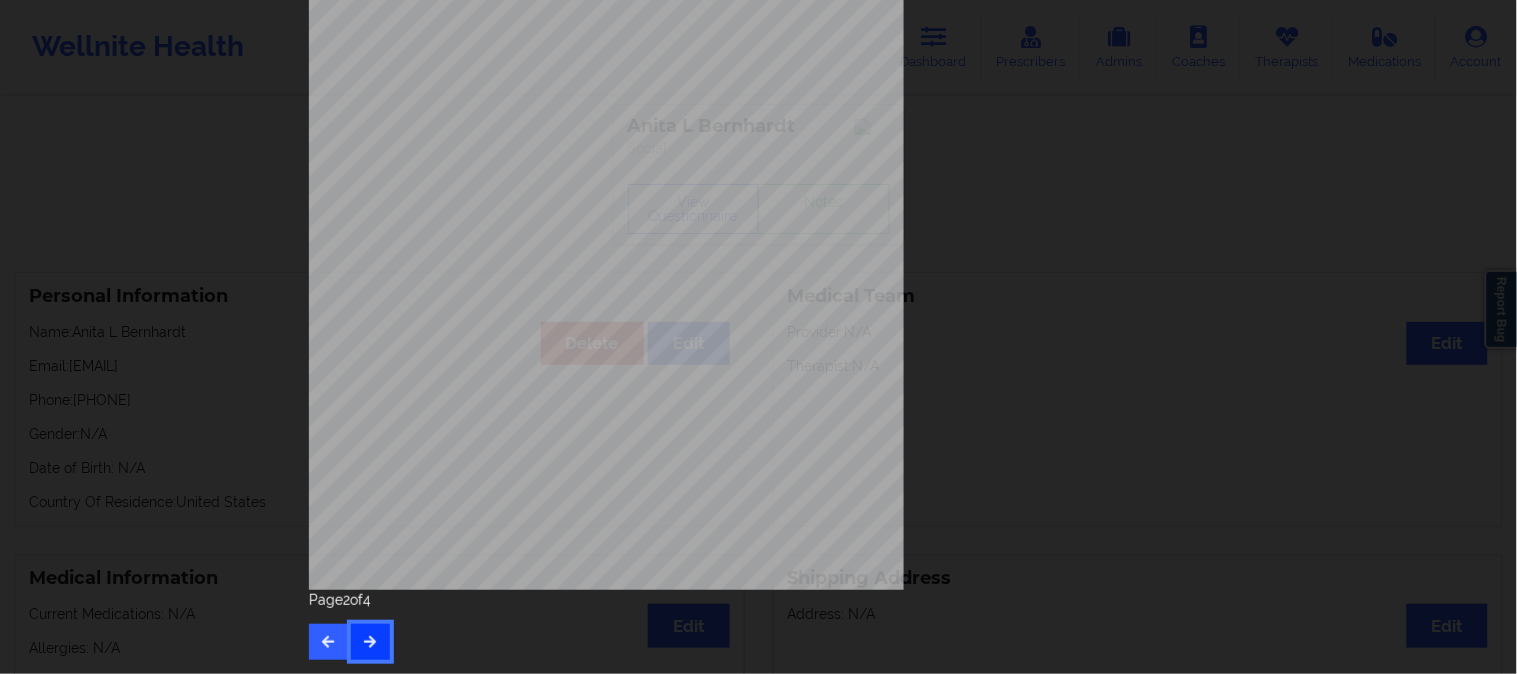 click at bounding box center (370, 641) 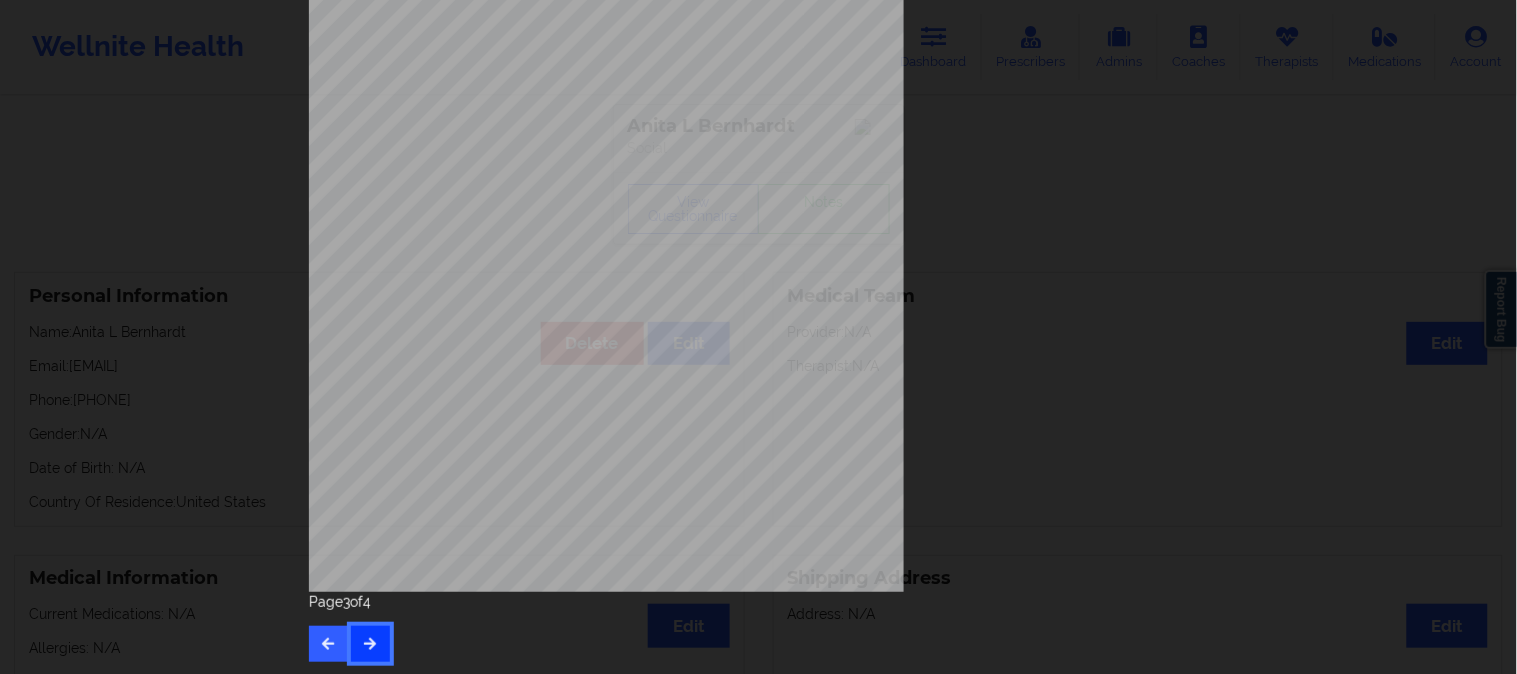 scroll, scrollTop: 280, scrollLeft: 0, axis: vertical 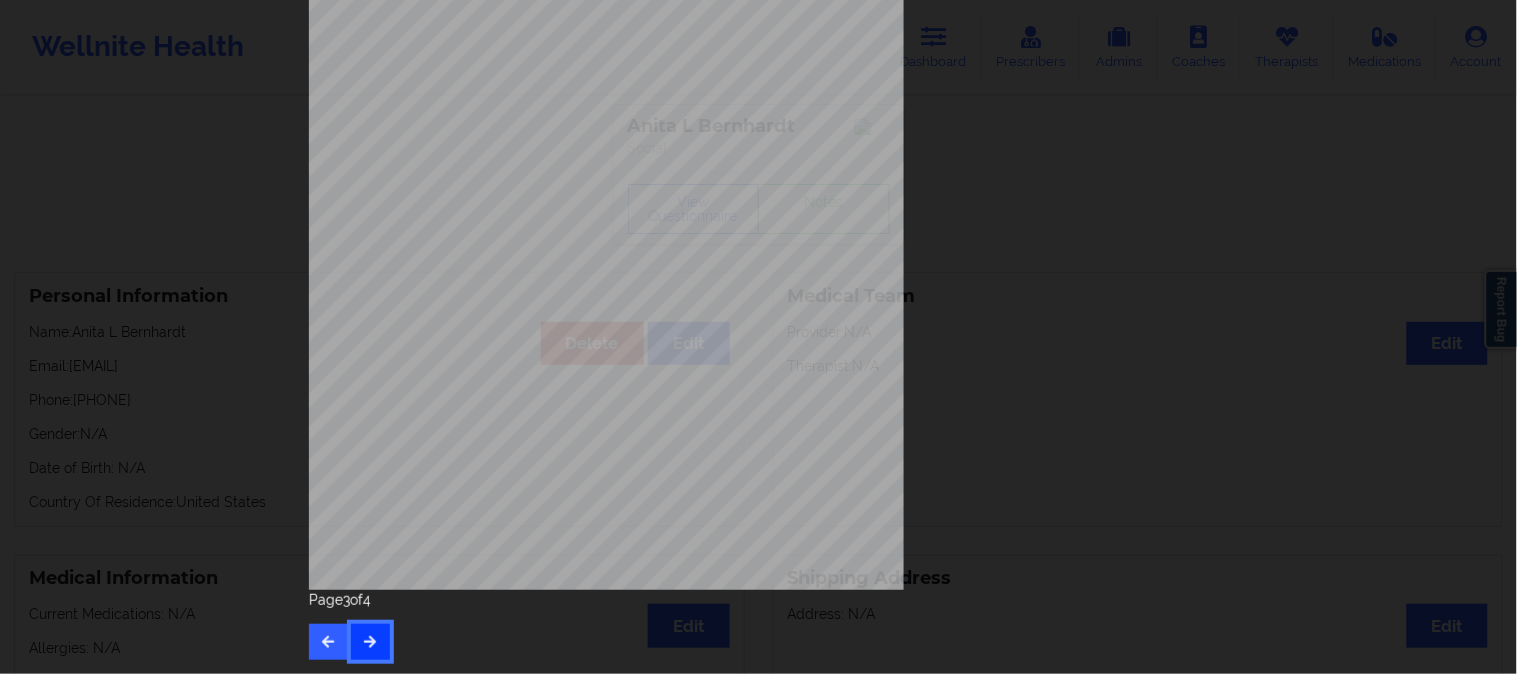 click at bounding box center [370, 641] 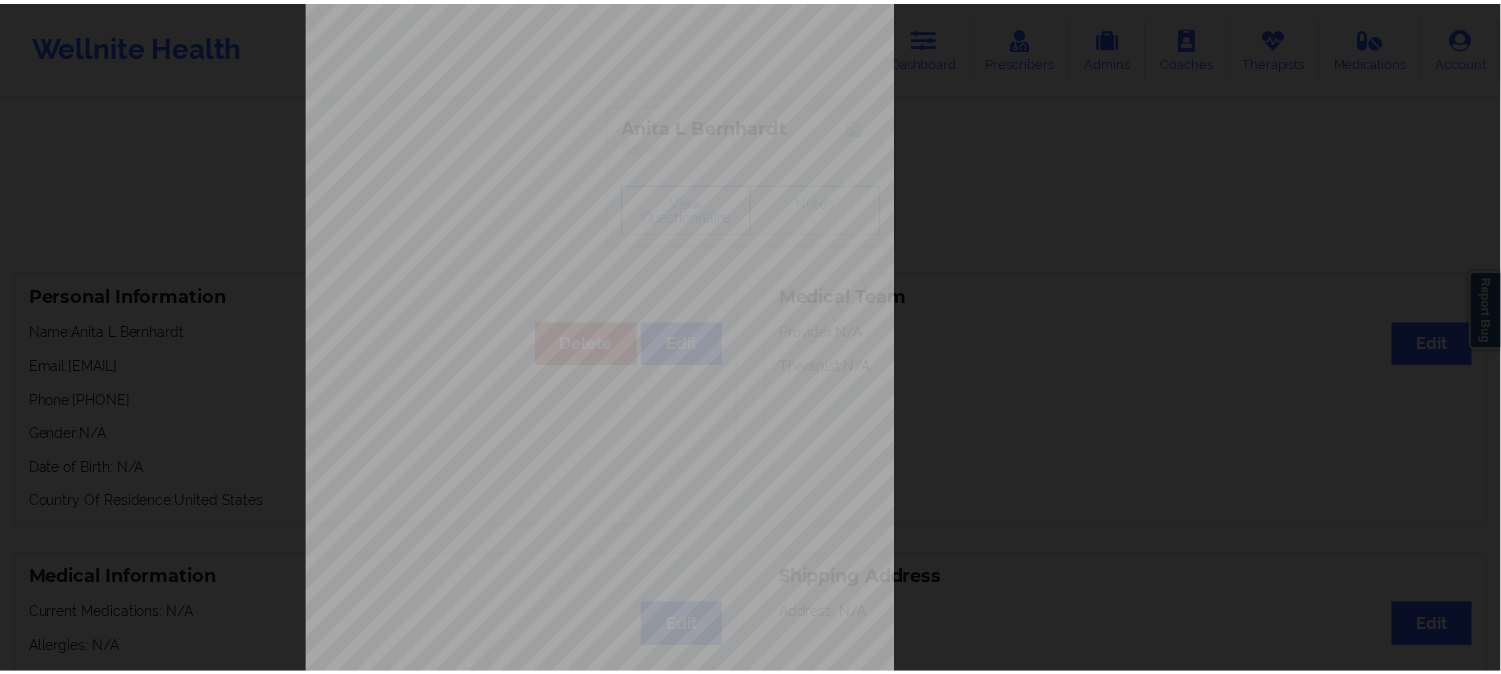 scroll, scrollTop: 0, scrollLeft: 0, axis: both 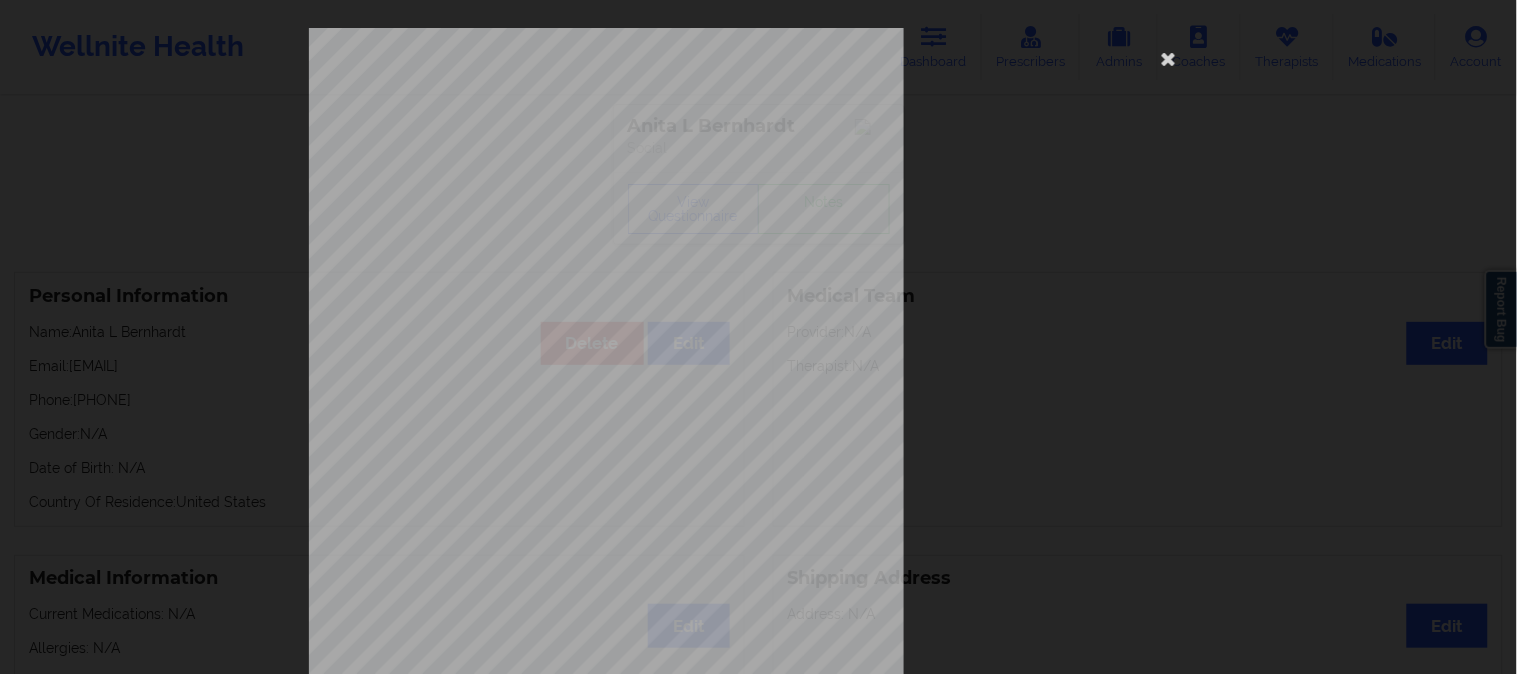 click on "Please feel free to provide us with any other additional details that have led you to cancel your membership with us. Wellnite, Inc 2025 {{page}}/{{pages}} Need Help? Email us: hello@wellnite.com Page  4  of  4" at bounding box center (758, 337) 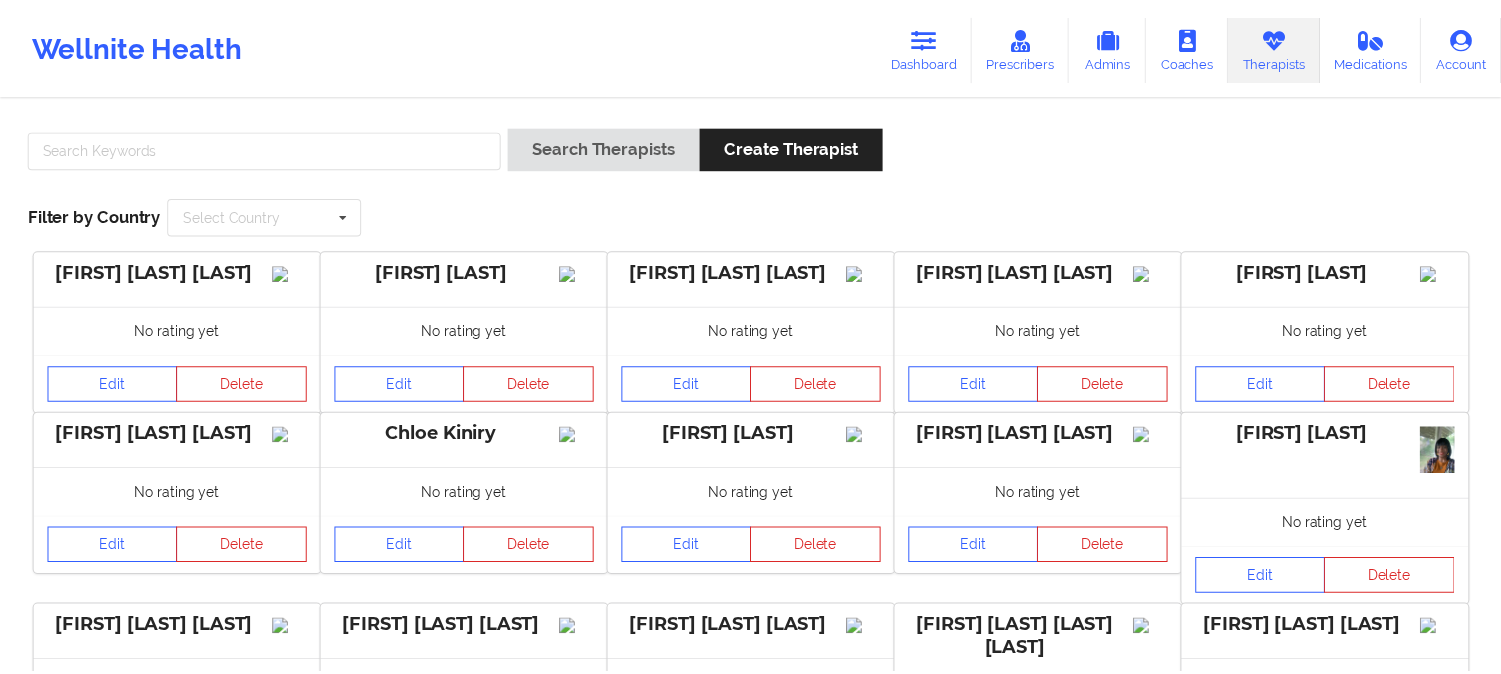 scroll, scrollTop: 0, scrollLeft: 0, axis: both 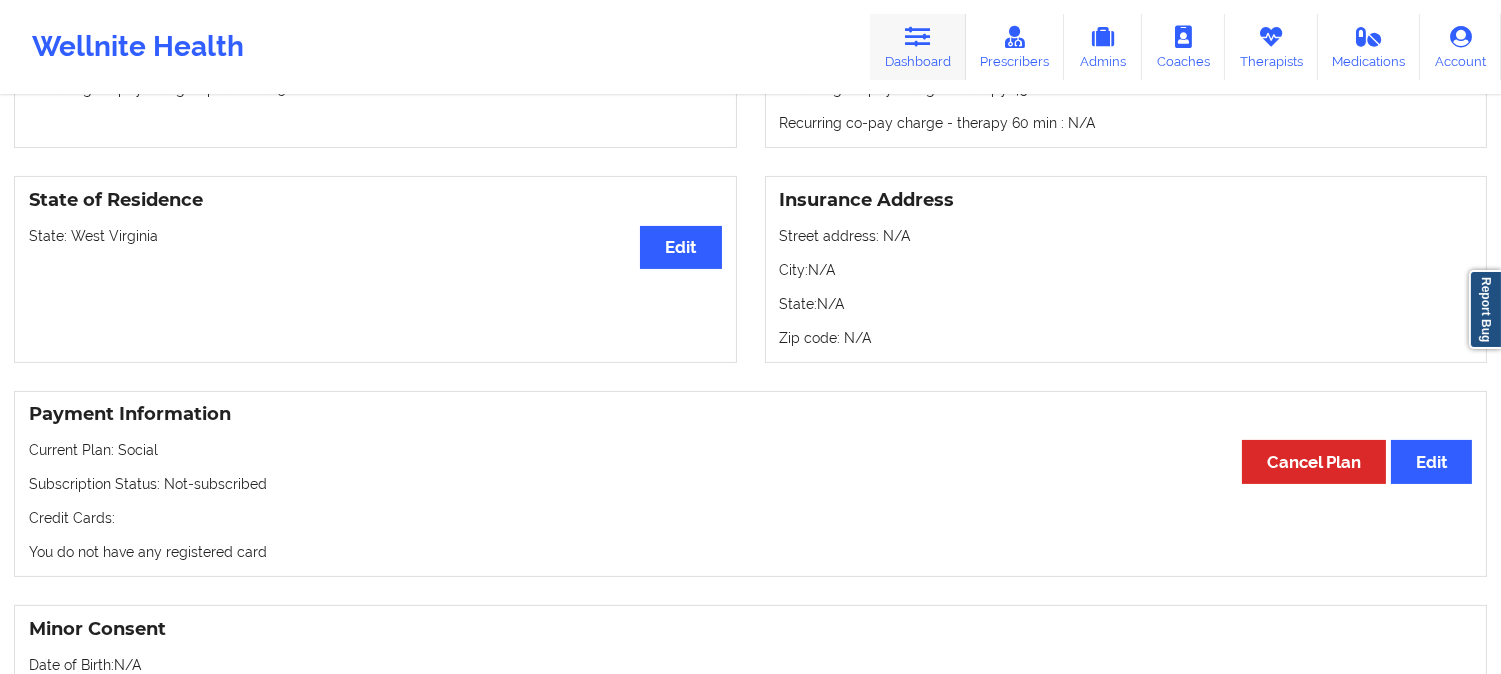 click at bounding box center [918, 37] 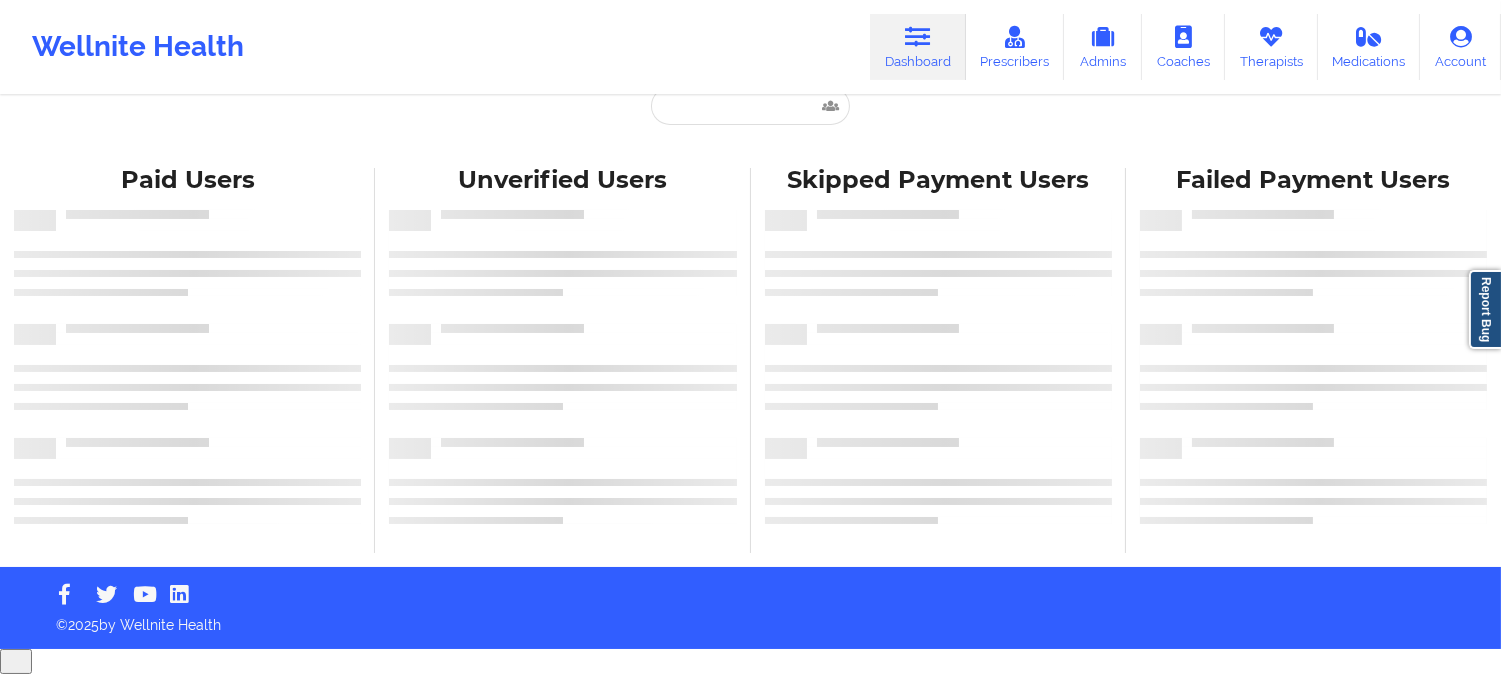 scroll, scrollTop: 0, scrollLeft: 0, axis: both 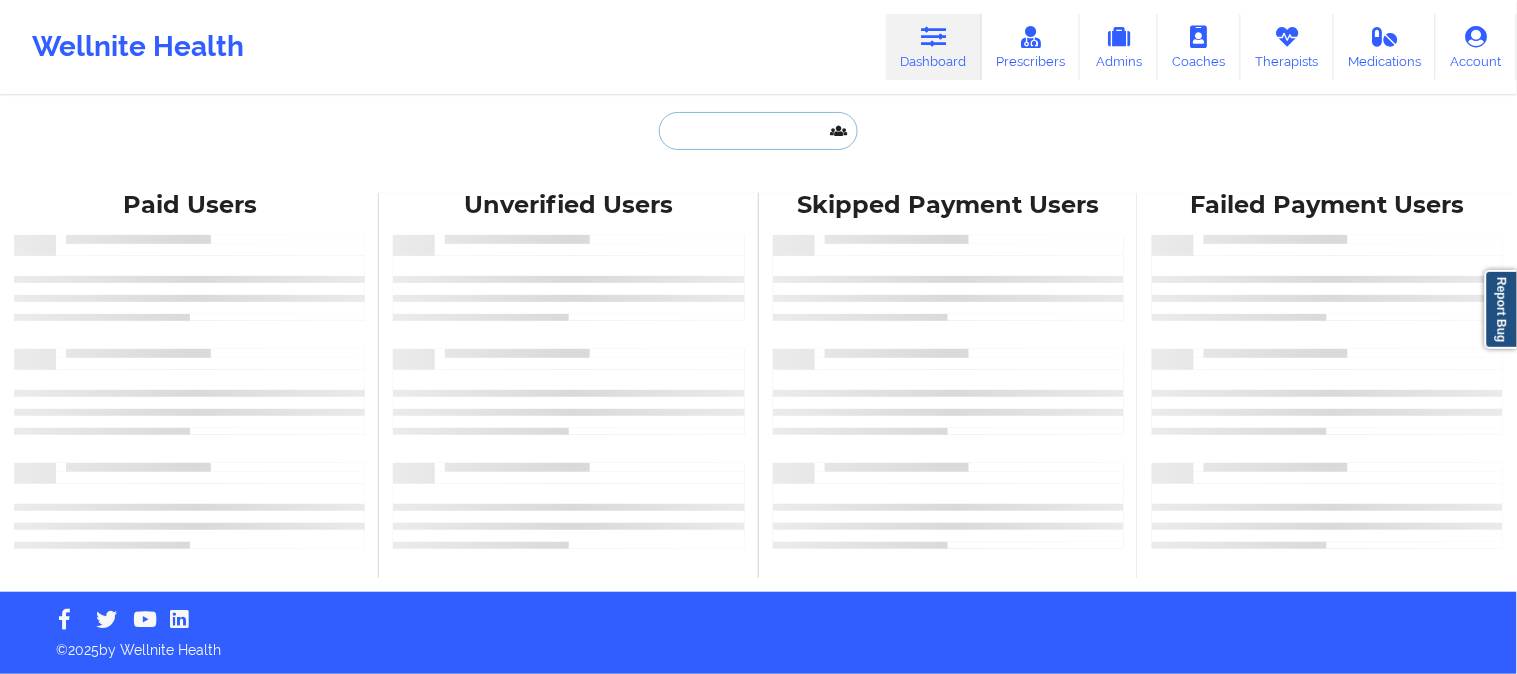 click at bounding box center (758, 131) 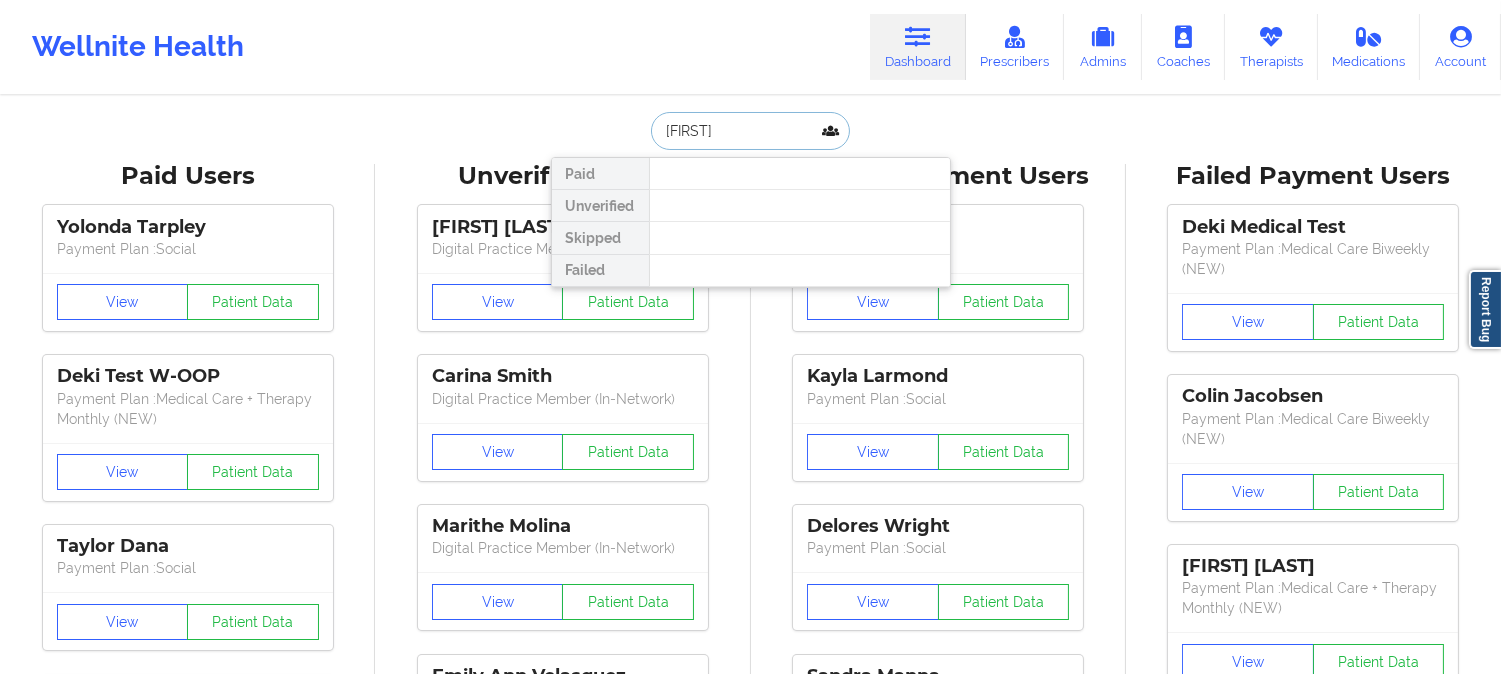 type on "[FIRST]" 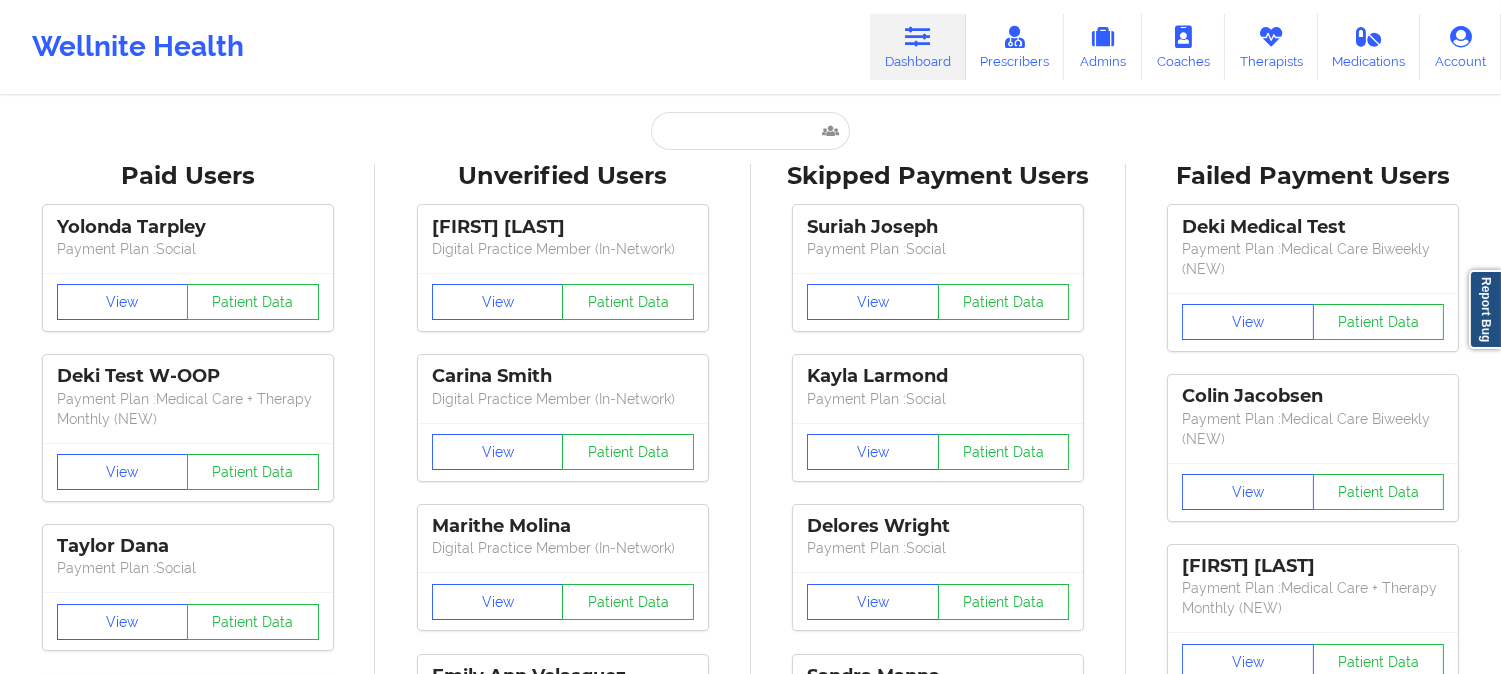 click on "Wellnite Health Dashboard Prescribers Admins Coaches Therapists Medications Account" at bounding box center (750, 47) 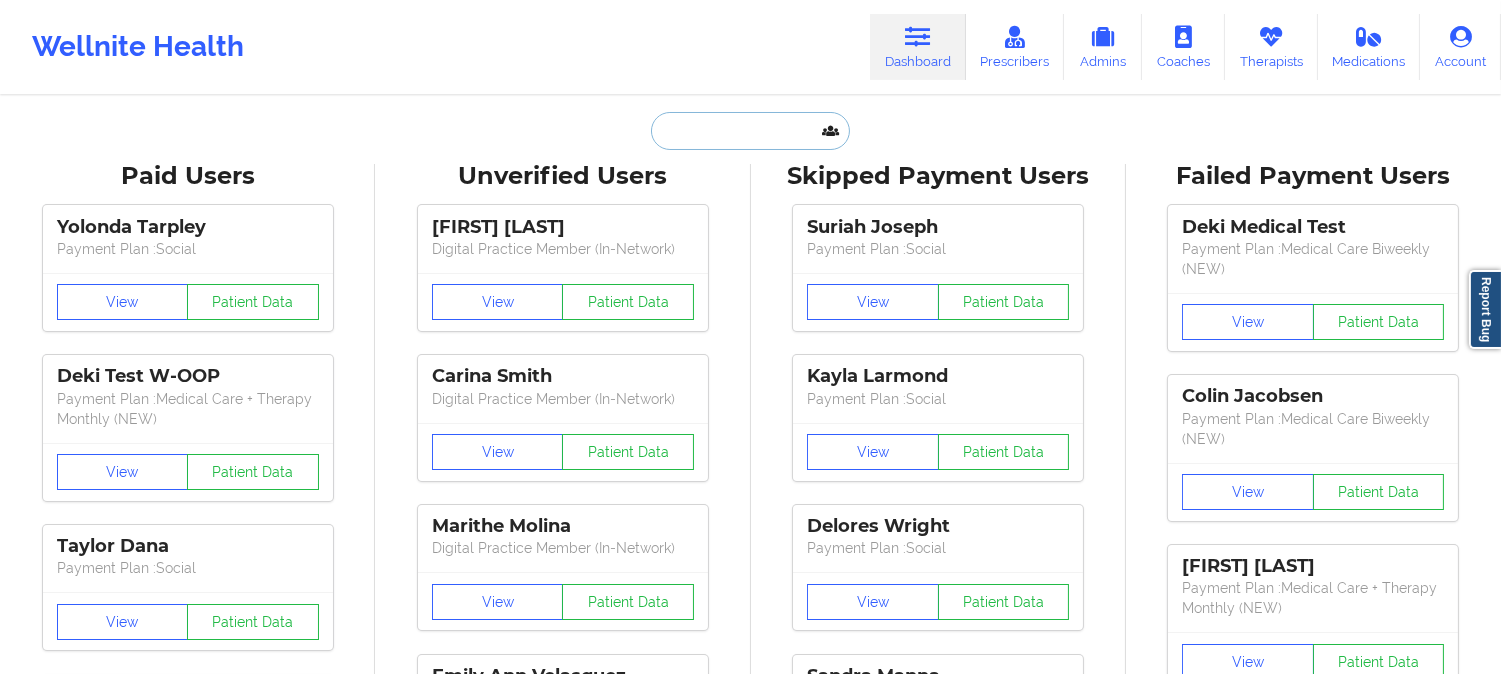 click at bounding box center [750, 131] 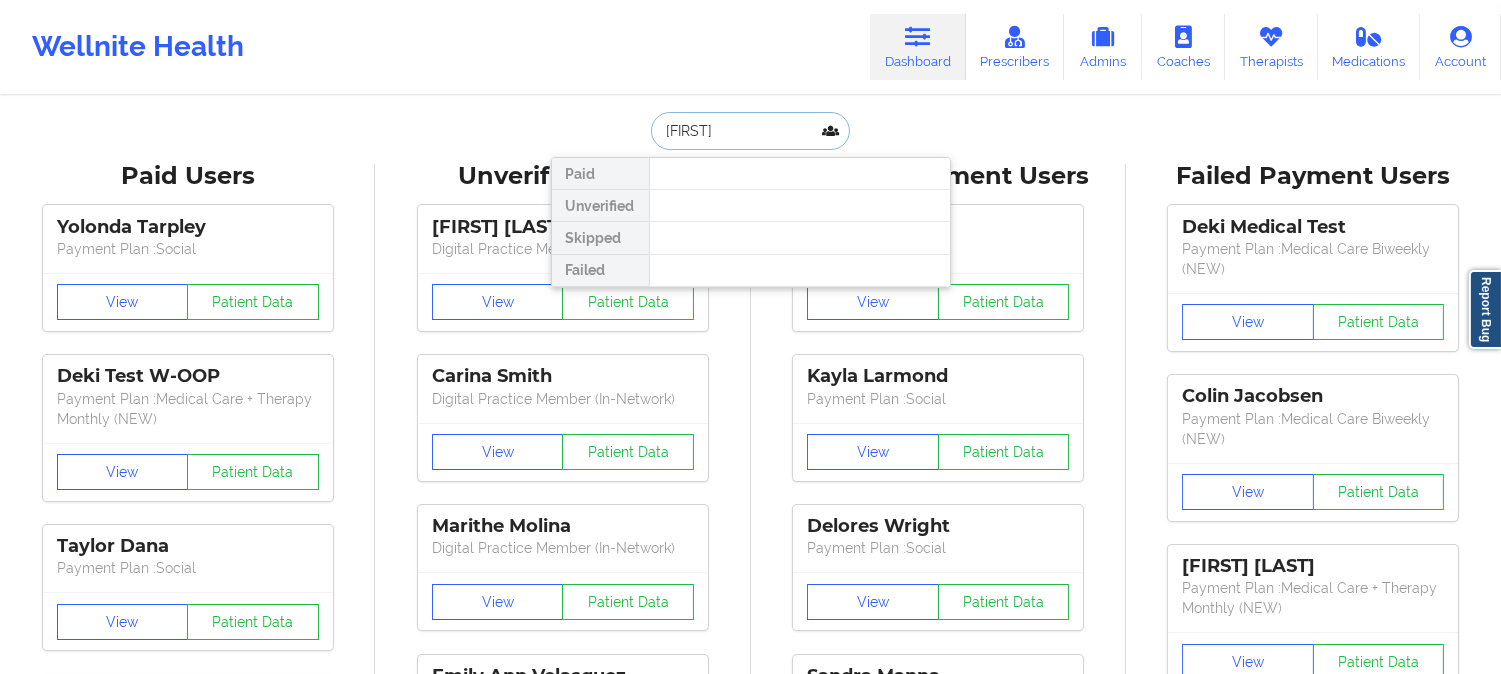 type on "[FIRST]" 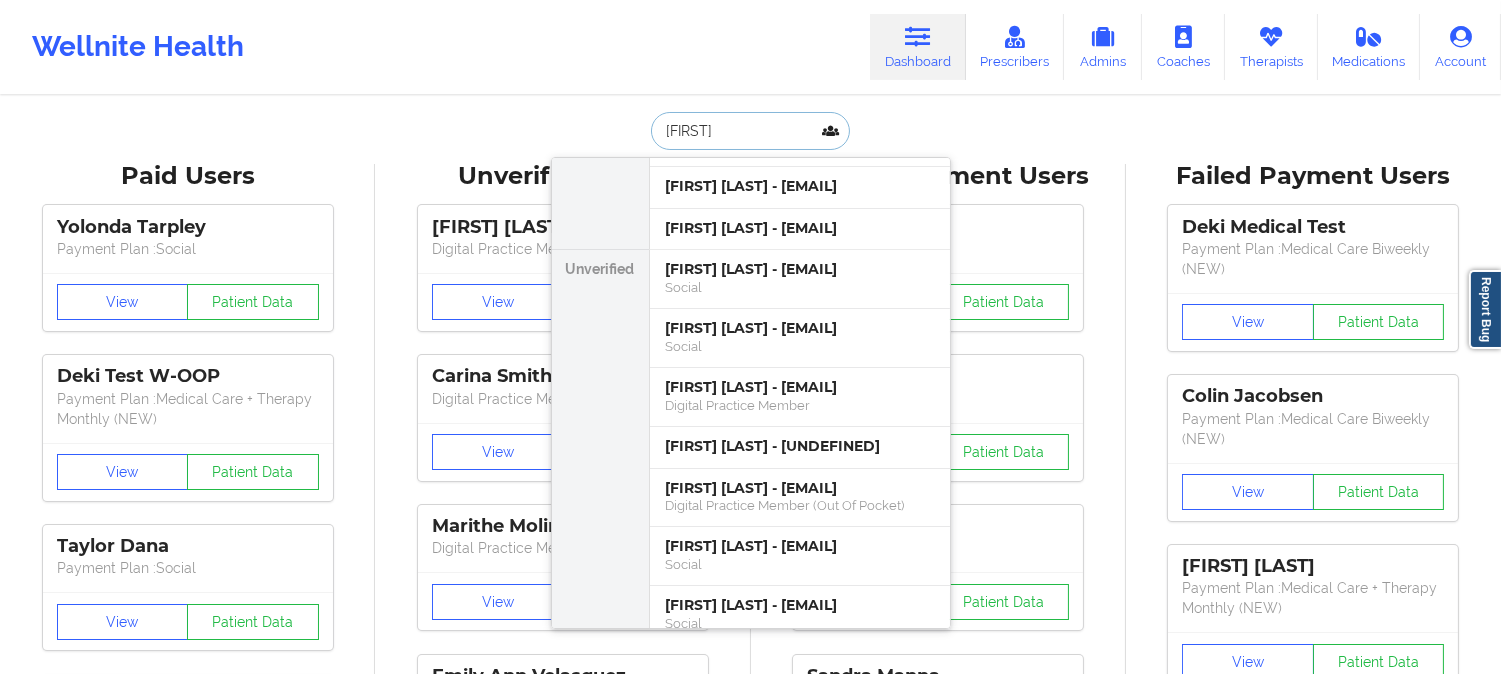 scroll, scrollTop: 444, scrollLeft: 0, axis: vertical 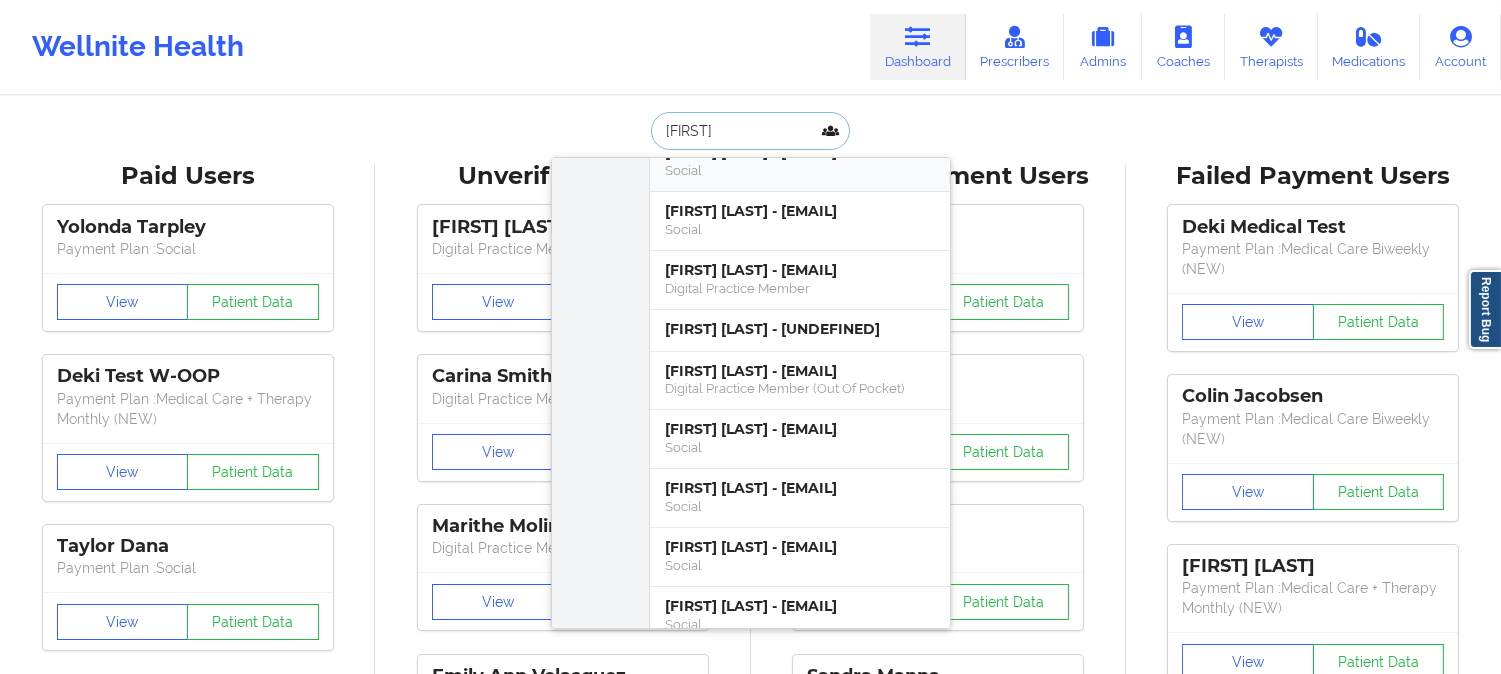 click on "[FIRST] [LAST] - [EMAIL]" at bounding box center (800, 152) 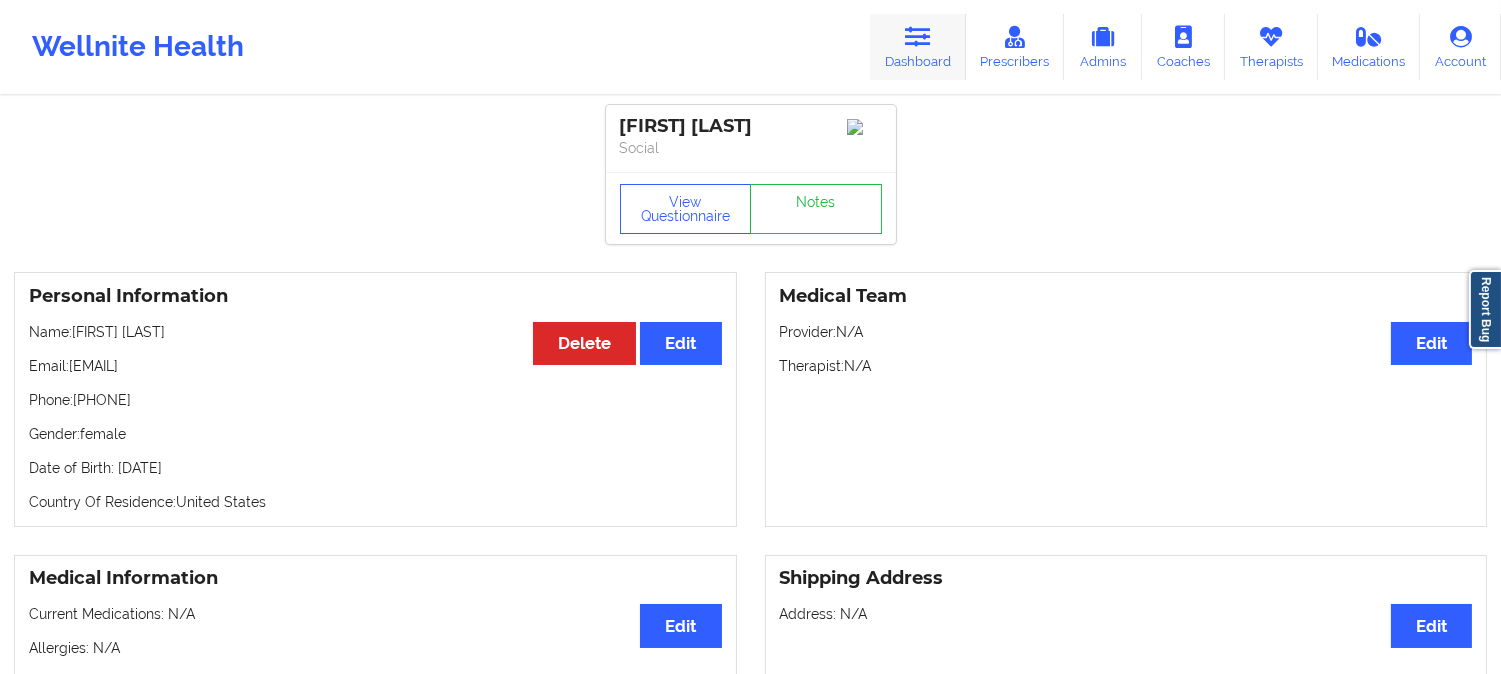 click at bounding box center (918, 37) 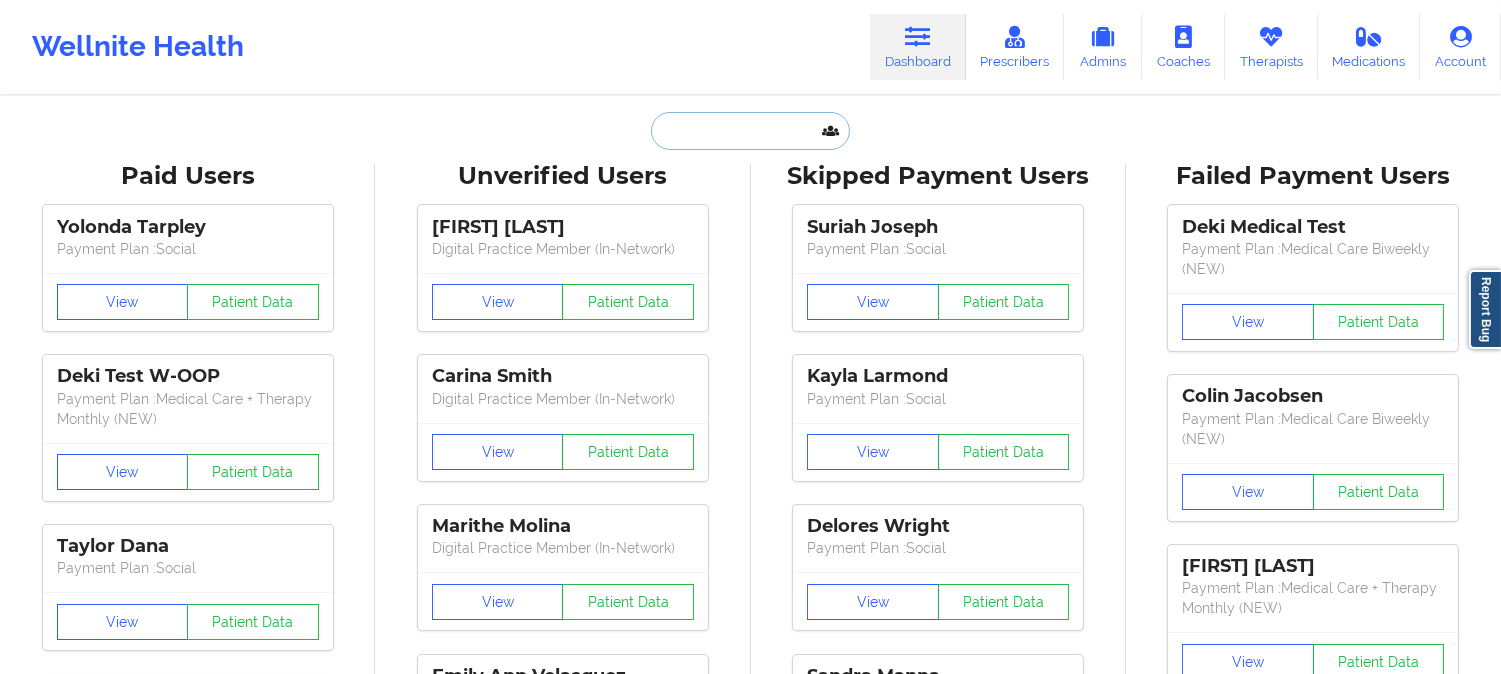 click at bounding box center [750, 131] 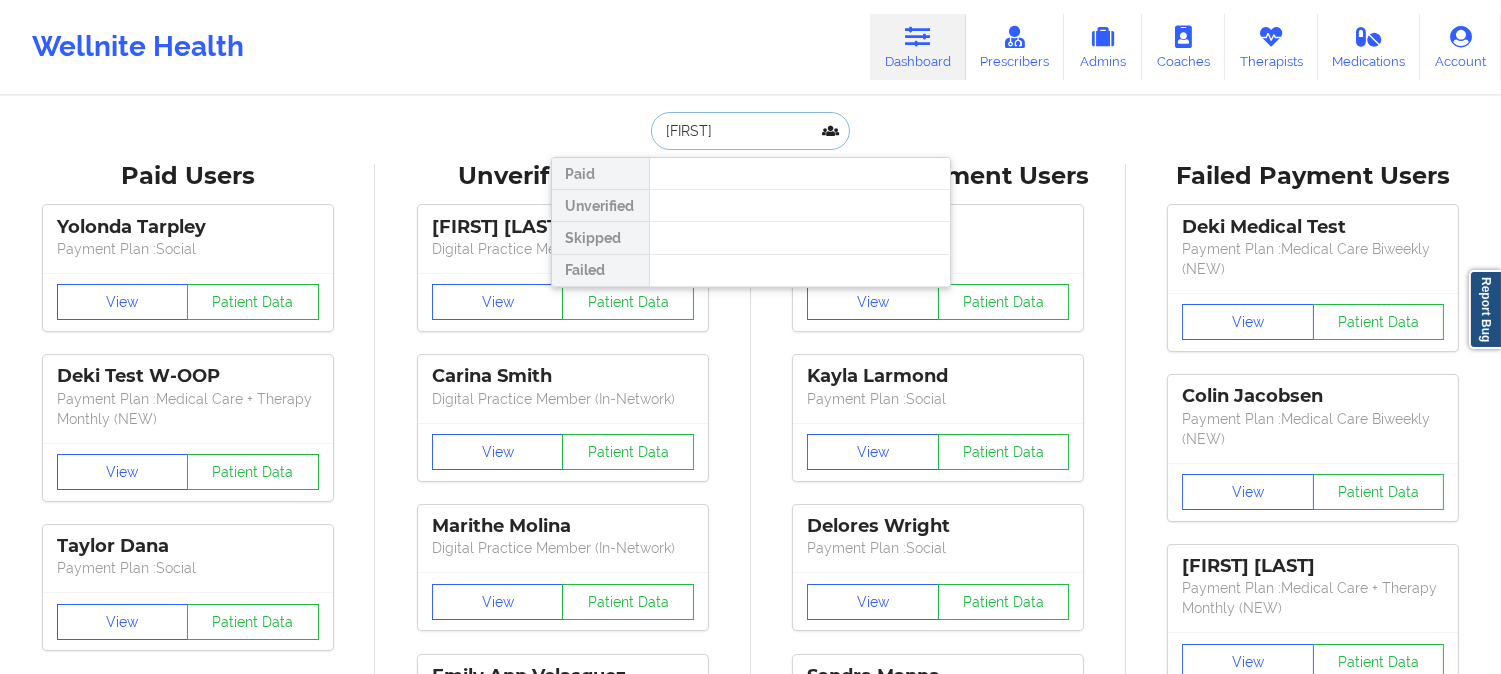 type on "[FIRST]" 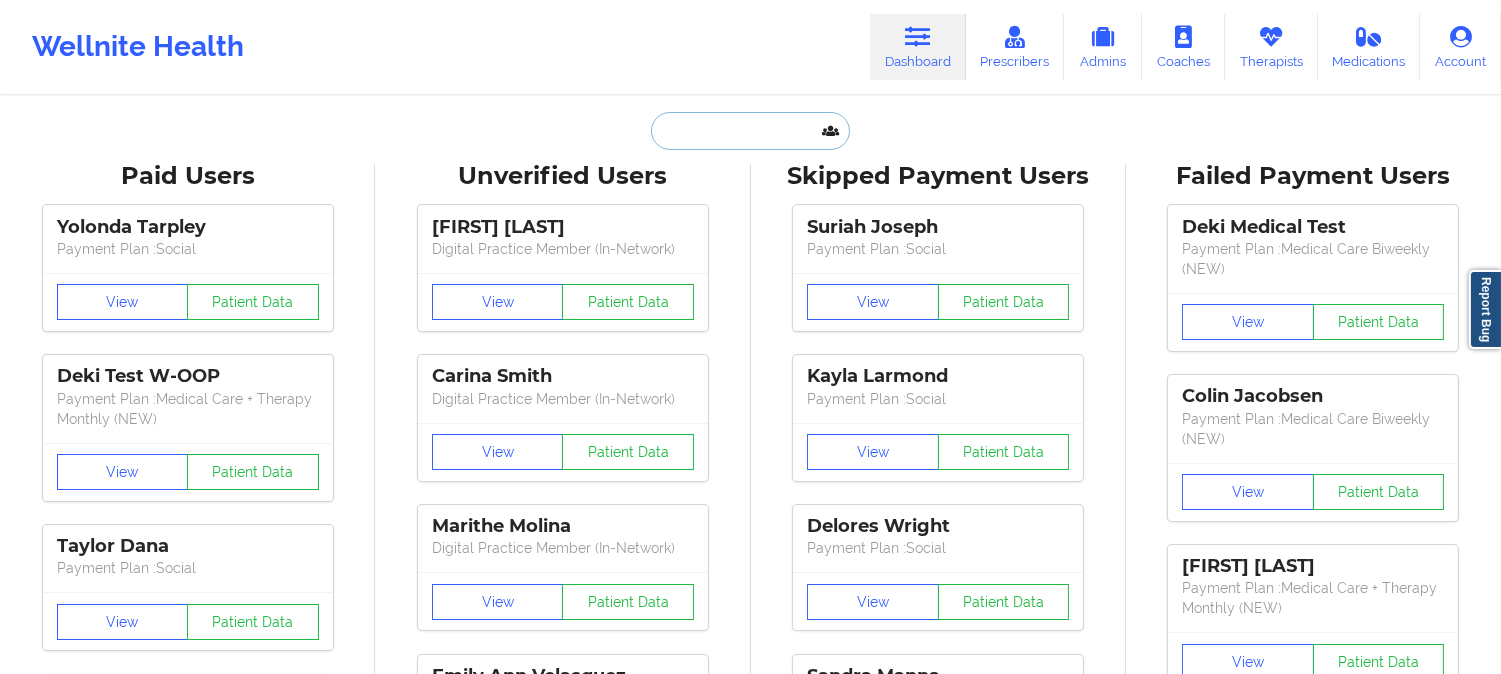 paste on "[FIRST]" 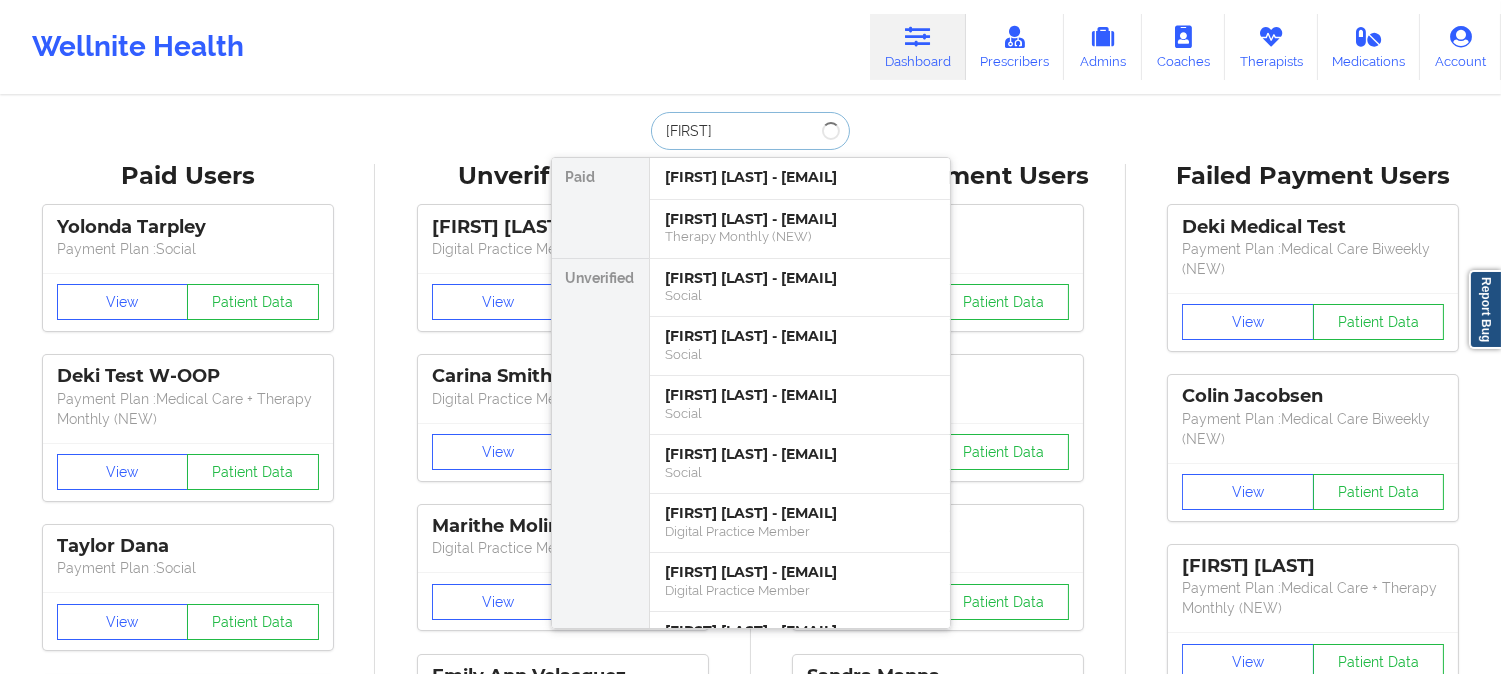 type on "[FIRST]" 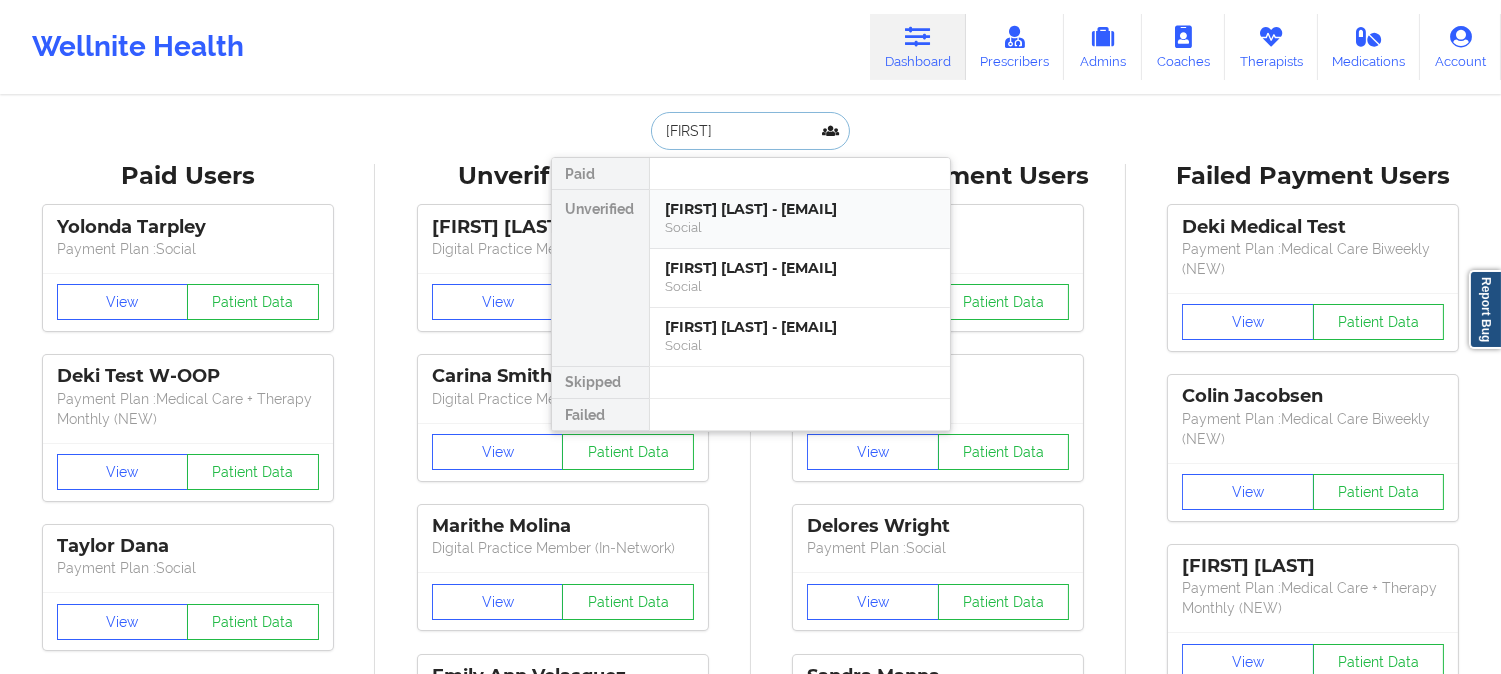 click on "[FIRST] [LAST] - [EMAIL]" at bounding box center [800, 209] 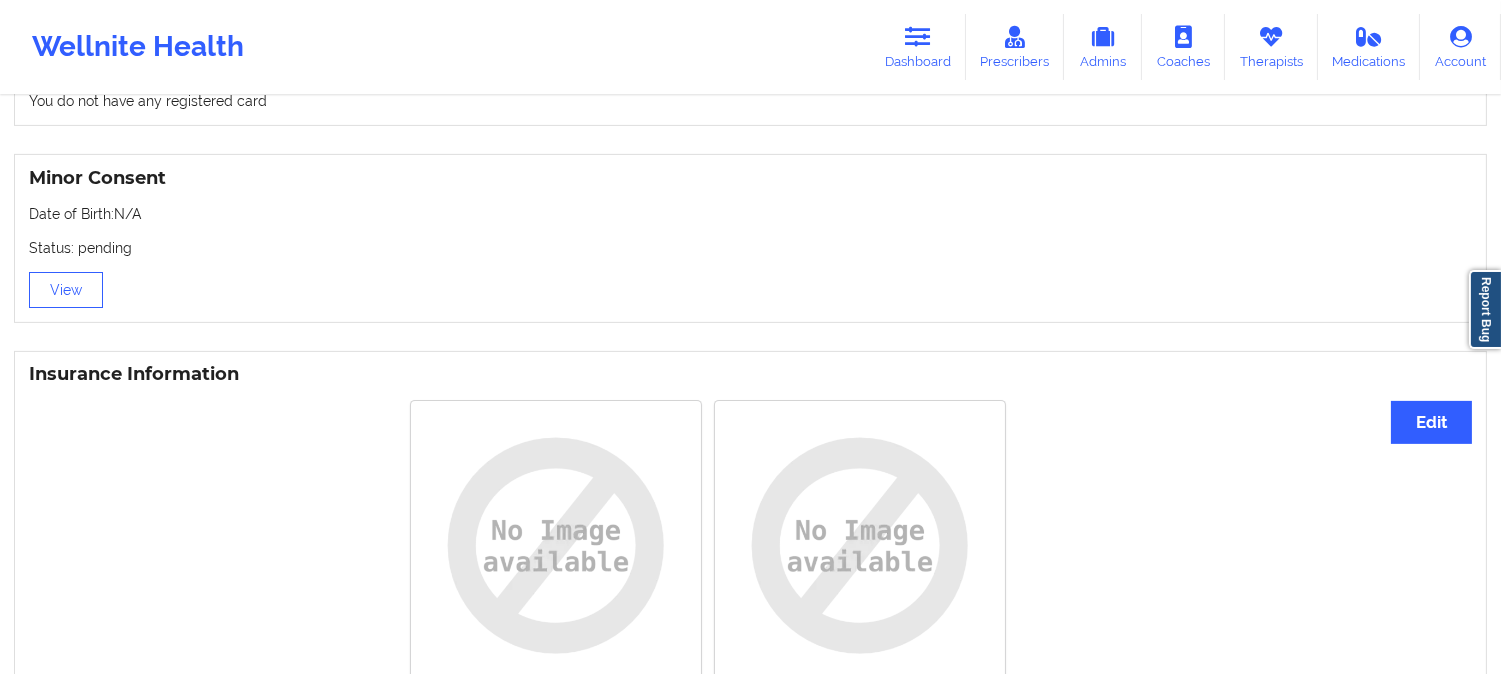 scroll, scrollTop: 1413, scrollLeft: 0, axis: vertical 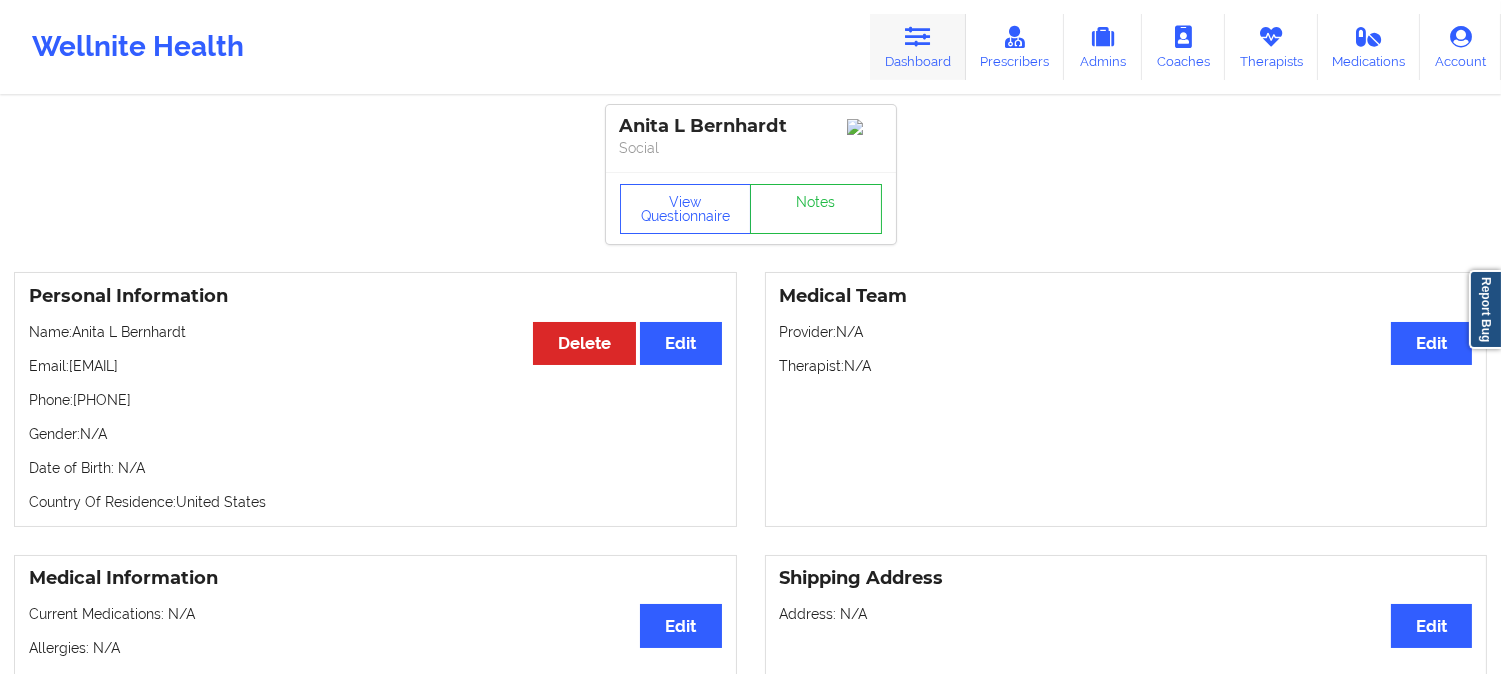 click on "Dashboard" at bounding box center (918, 47) 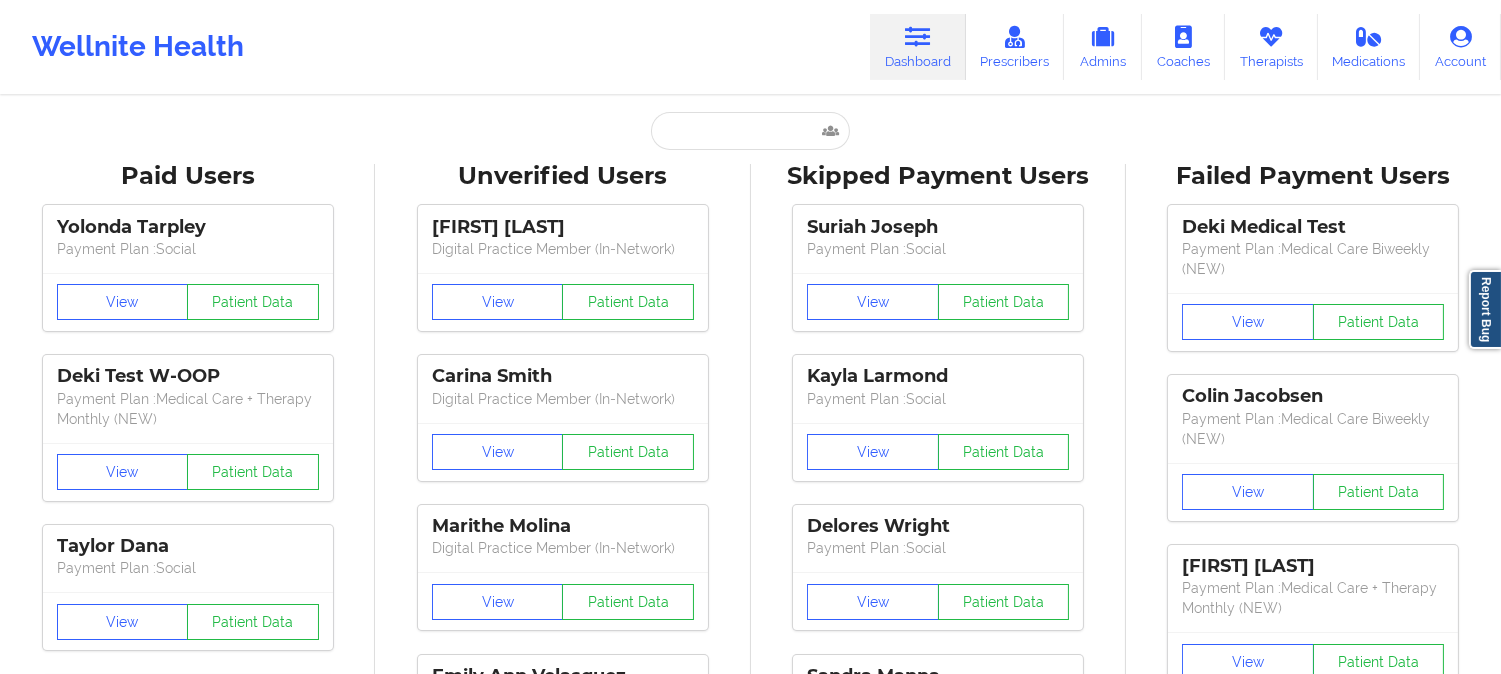 click on "Paid Users [LAST] [LAST]  Payment Plan :  Social View Patient Data Deki Test W-OOP Payment Plan :  Medical Care + Therapy Monthly (NEW) View Patient Data [LAST] [LAST] Payment Plan :  Social View Patient Data [LAST] [LAST] Digital Practice Member  View Patient Data [LAST] [LAST] Payment Plan :  Social View Patient Data [LAST] [LAST] Payment Plan :  Medical Care Biweekly (NEW) View Patient Data ⟨ 1 2 3 ⟩ Unverified Users [LAST] [LAST] Digital Practice Member  (In-Network) View Patient Data [LAST] [LAST] Digital Practice Member  (In-Network) View Patient Data [LAST] [LAST] Digital Practice Member  (In-Network) View Patient Data [LAST] [LAST] Payment Plan :  Medical Care + Therapy Monthly (NEW) View Patient Data [LAST] [LAST] Payment Plan :  Medical Care + Therapy Monthly (NEW) View Patient Data [LAST] [LAST] Digital Practice Member  (In-Network) View Patient Data [LAST] [LAST] Payment Plan :  Social View Patient Data [LAST] [LAST] Payment Plan :  Social View View" at bounding box center [750, 2565] 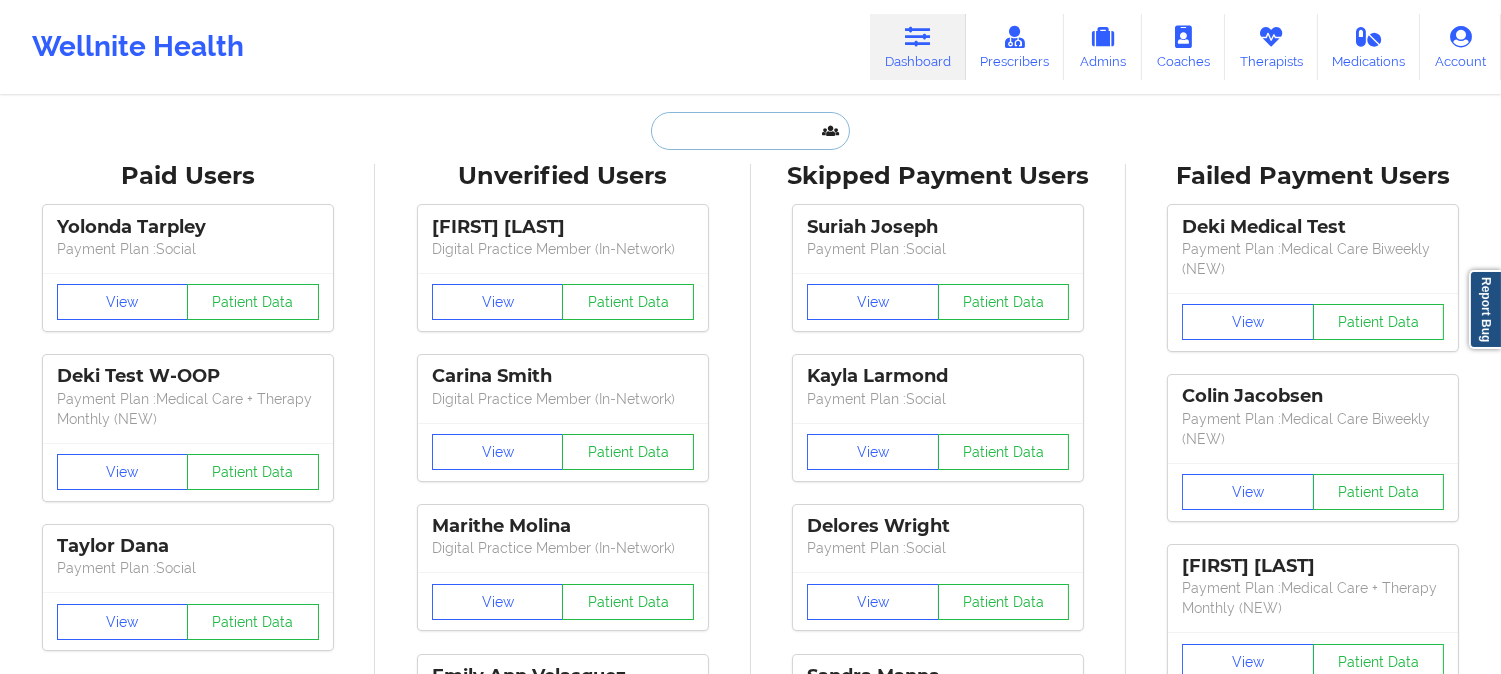 click at bounding box center [750, 131] 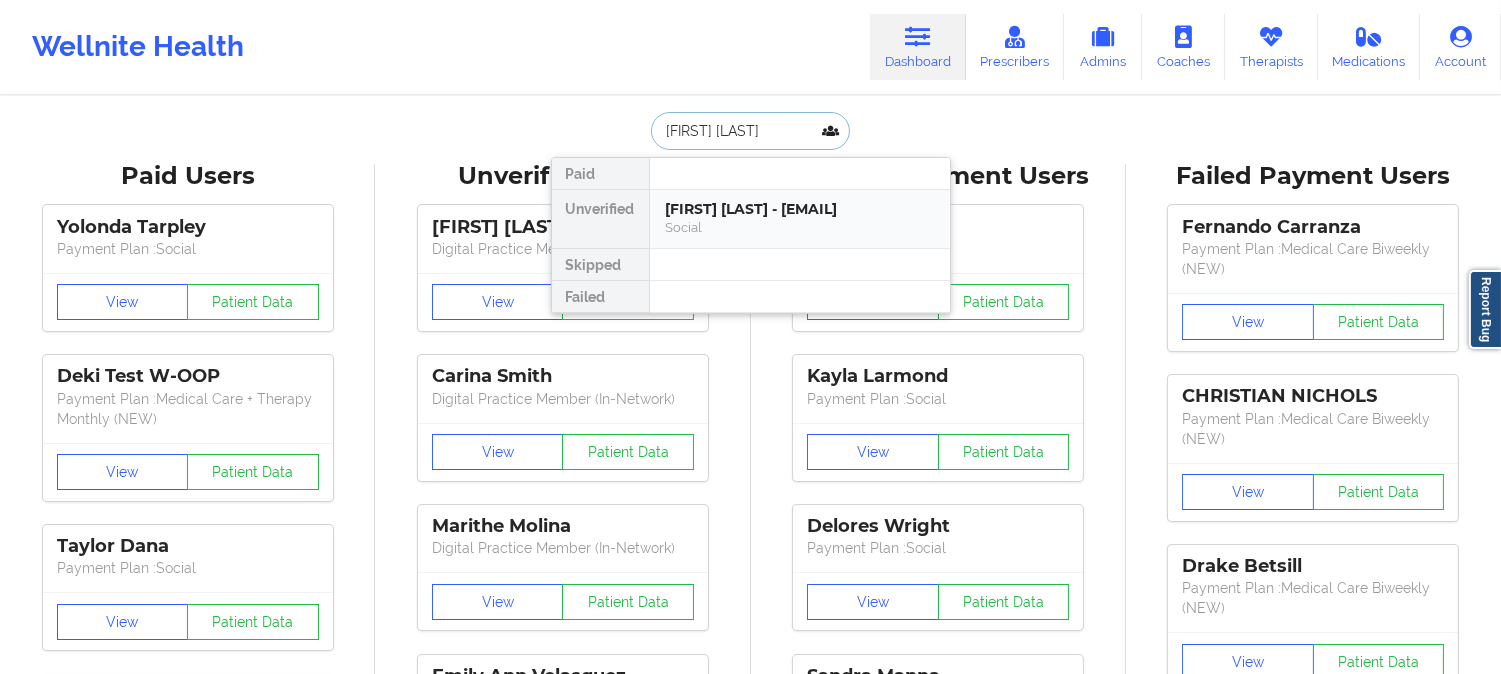 click on "Social" at bounding box center (800, 227) 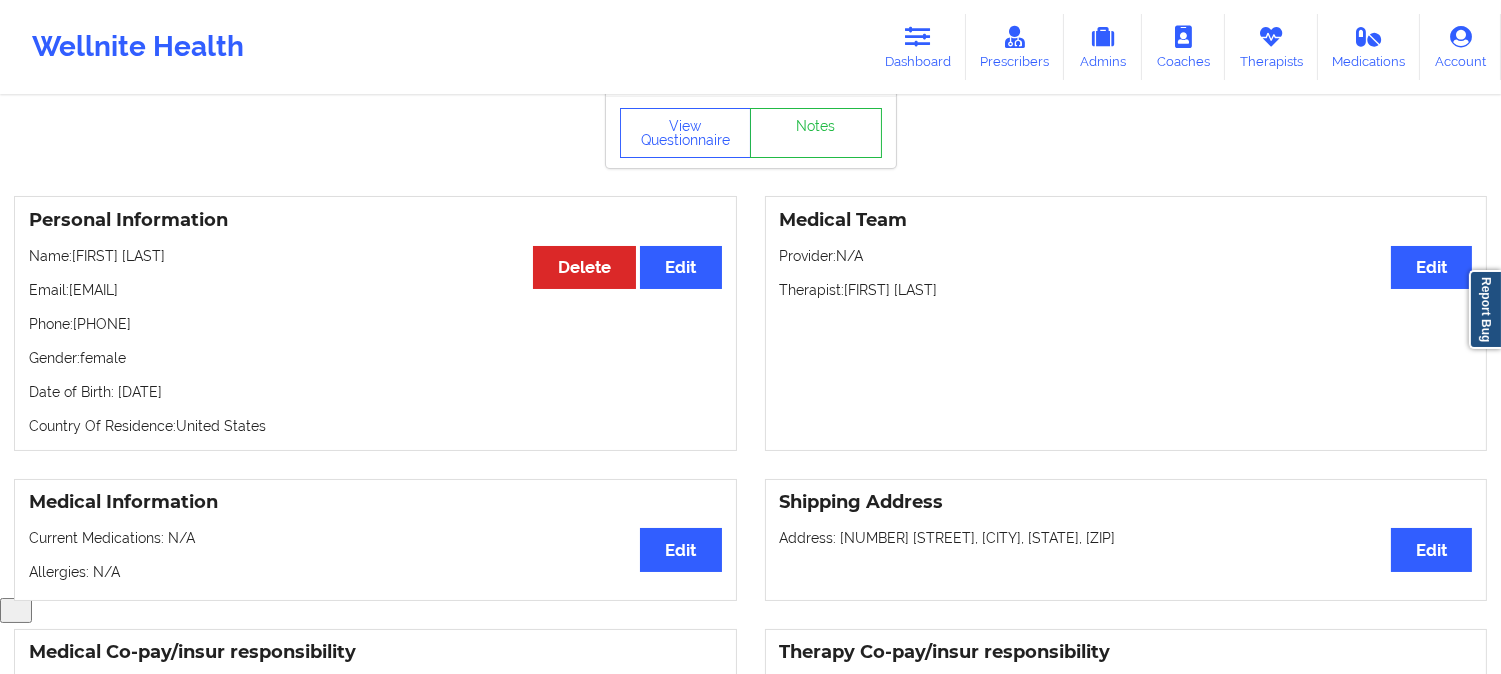 scroll, scrollTop: 111, scrollLeft: 0, axis: vertical 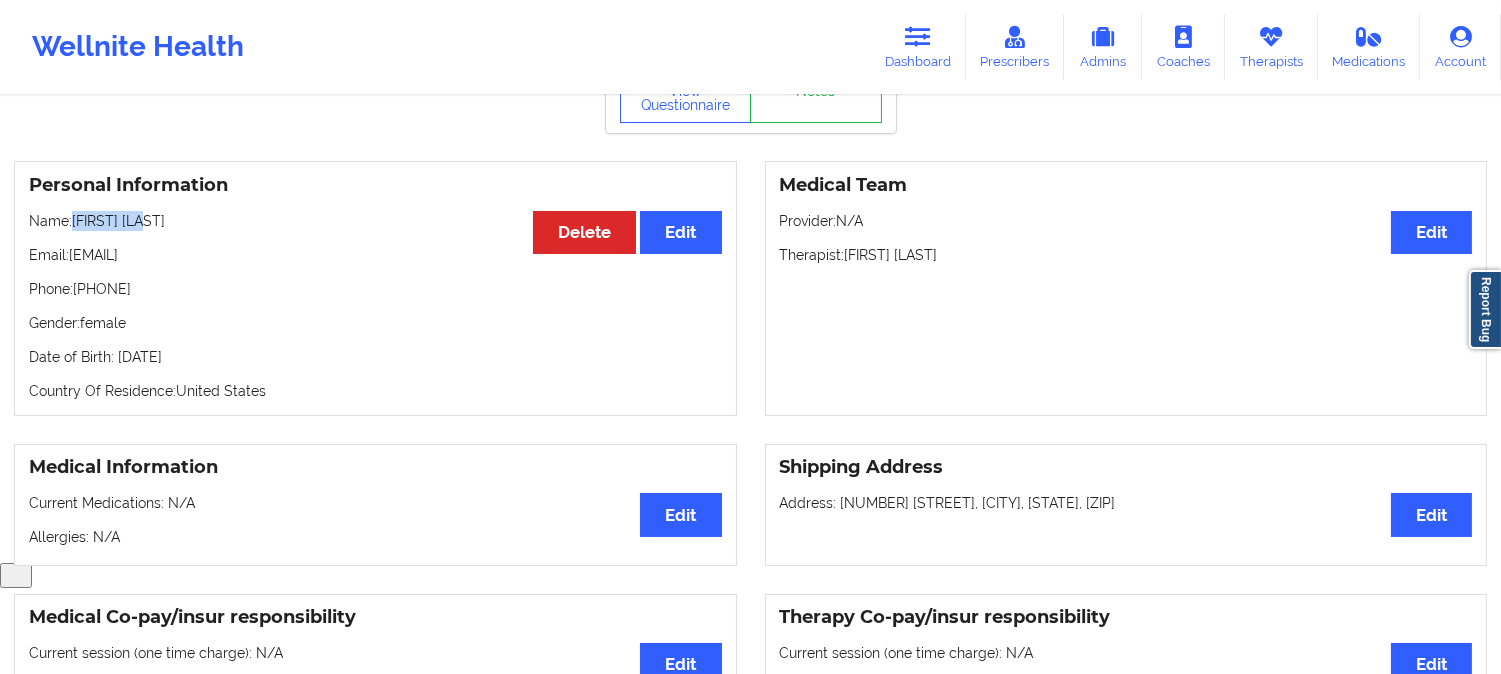 drag, startPoint x: 173, startPoint y: 227, endPoint x: 72, endPoint y: 227, distance: 101 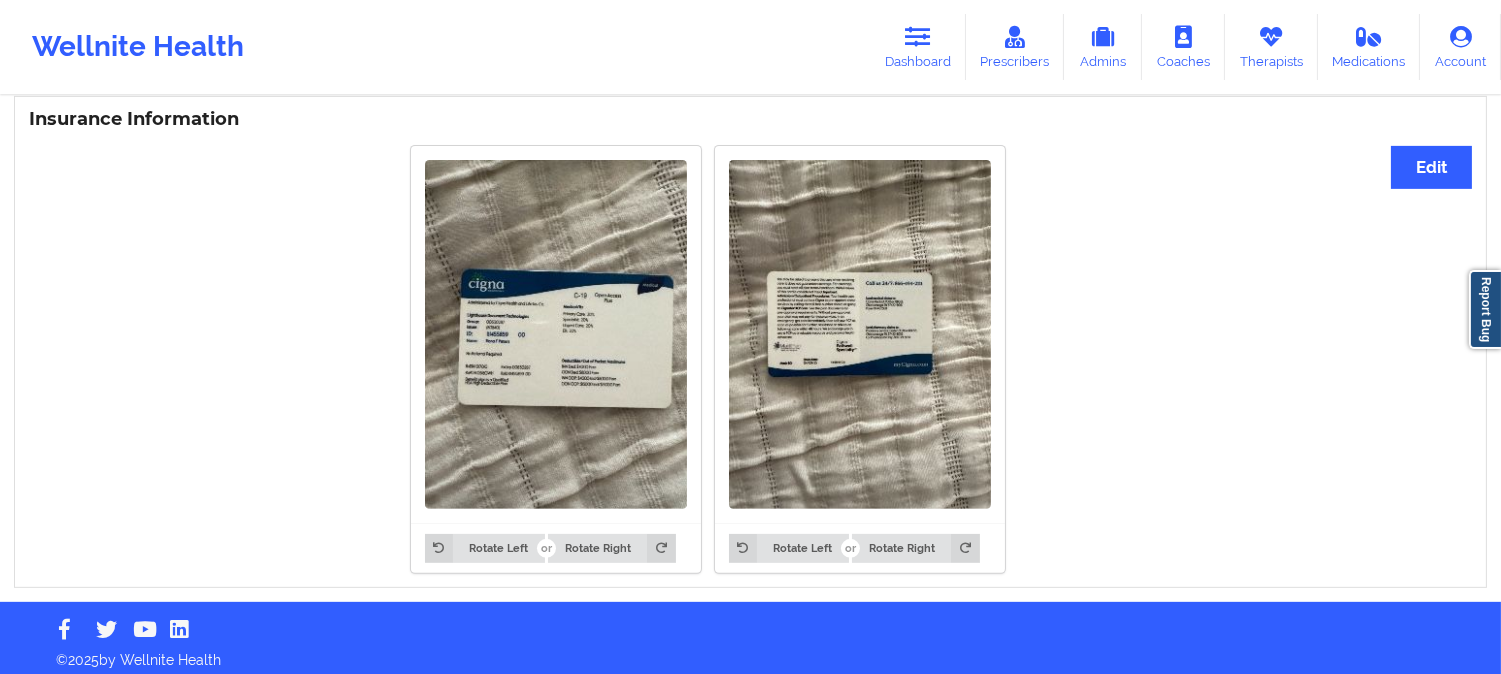 scroll, scrollTop: 1507, scrollLeft: 0, axis: vertical 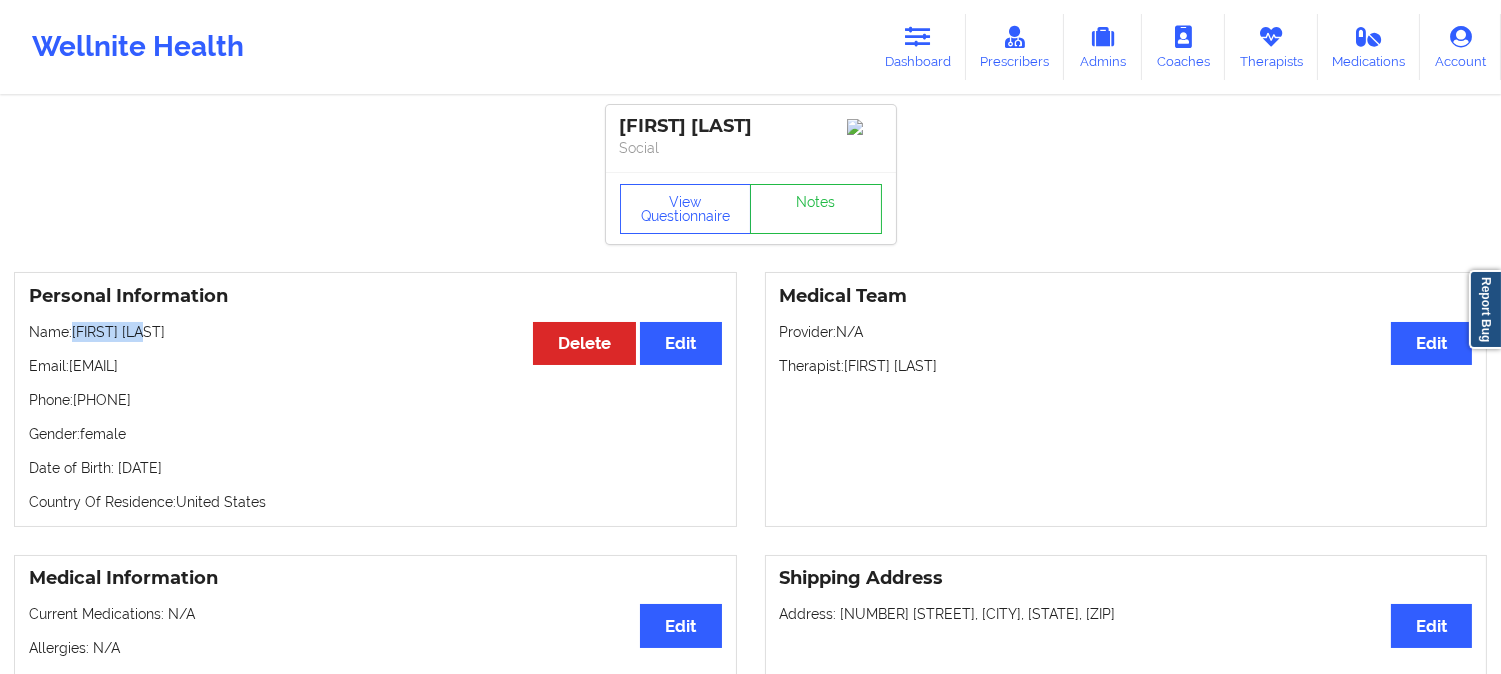 drag, startPoint x: 162, startPoint y: 336, endPoint x: 74, endPoint y: 327, distance: 88.45903 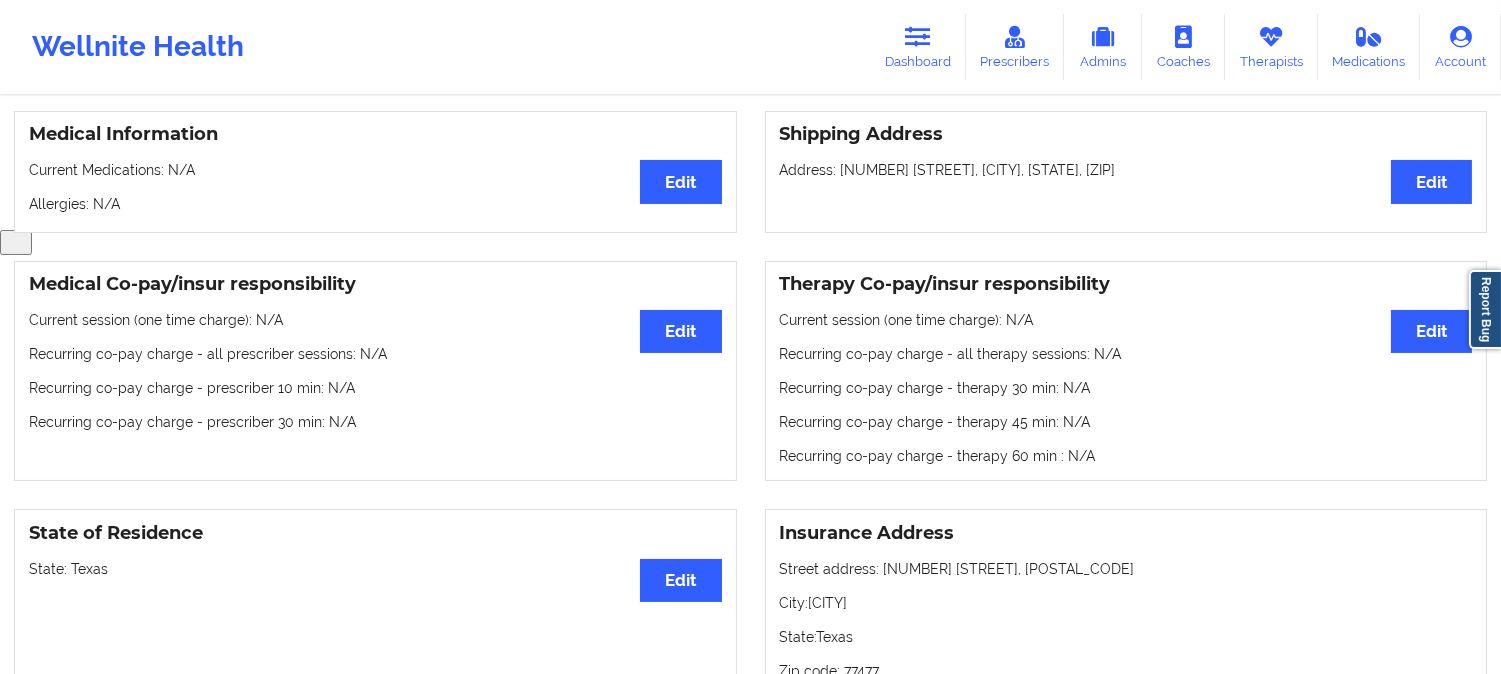 scroll, scrollTop: 111, scrollLeft: 0, axis: vertical 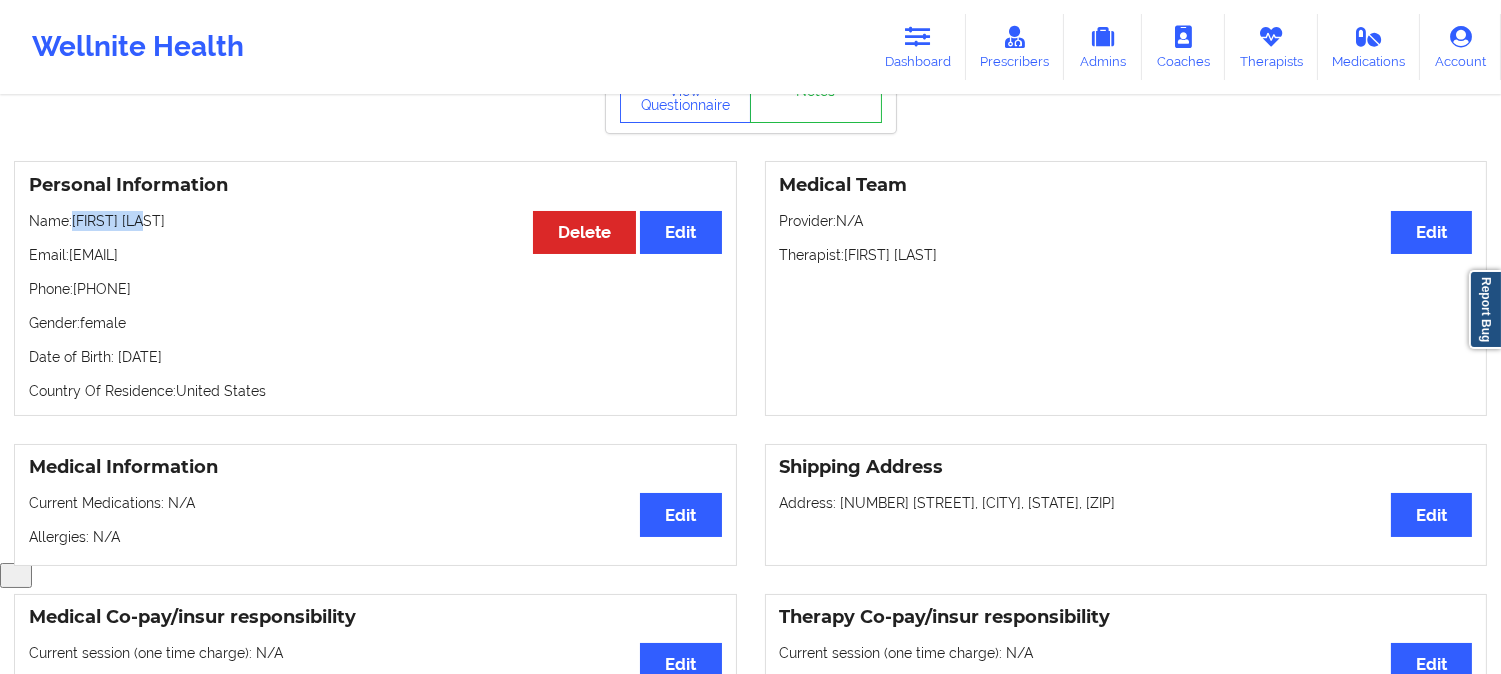 copy on "[FIRST] [LAST]" 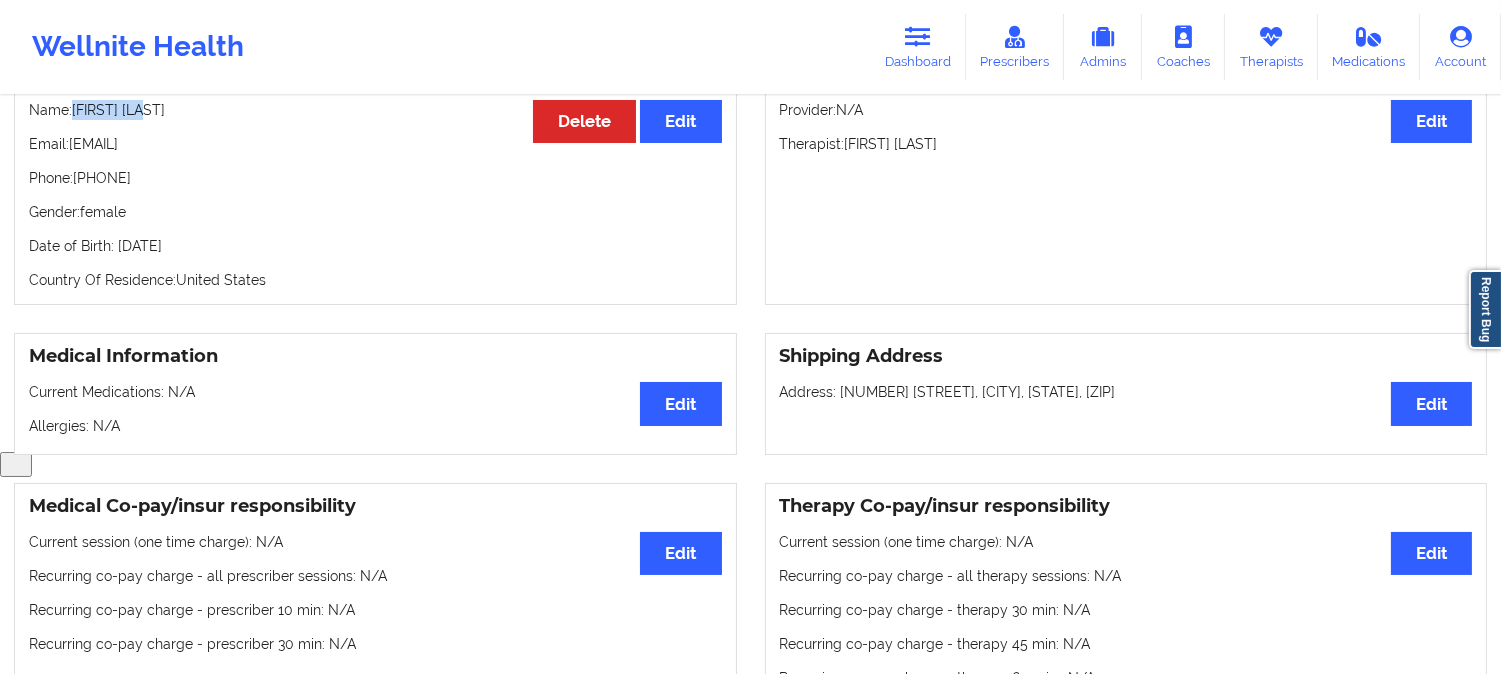scroll, scrollTop: 444, scrollLeft: 0, axis: vertical 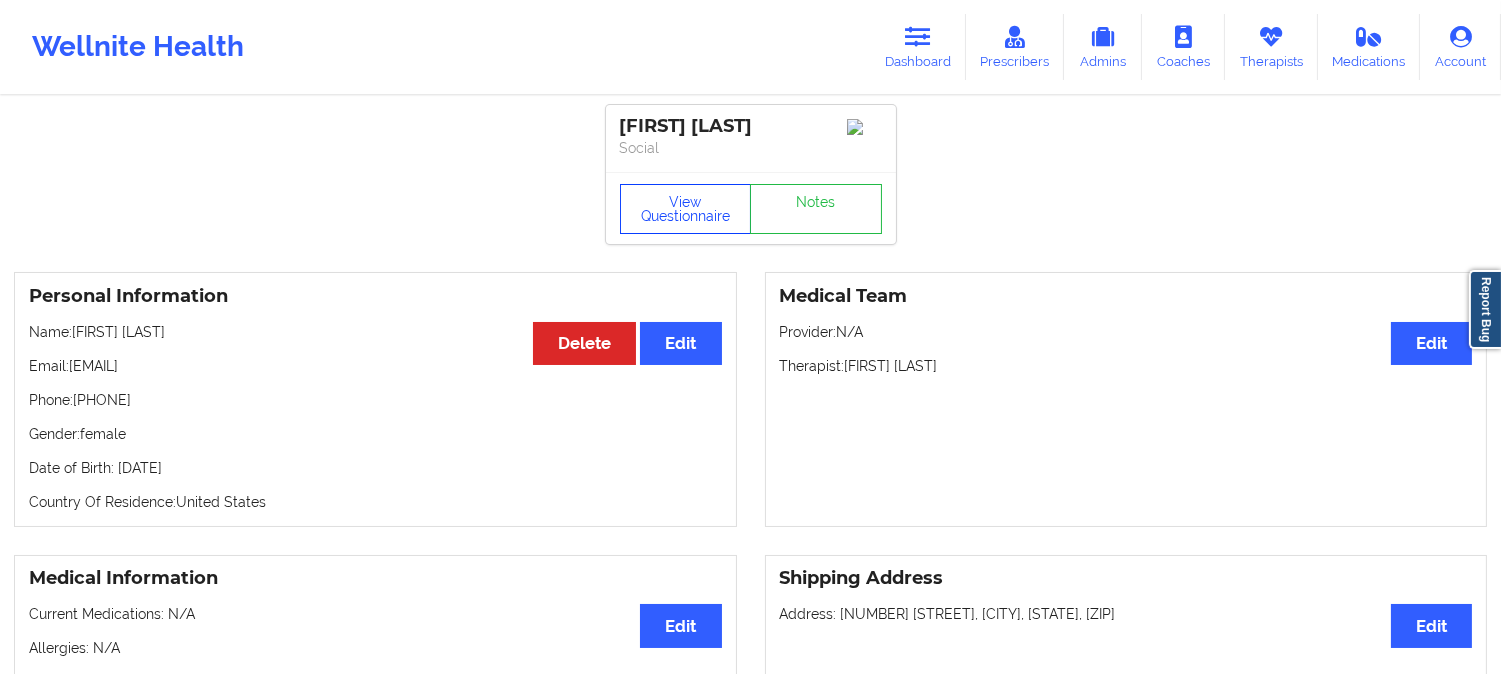 click on "View Questionnaire" at bounding box center [686, 209] 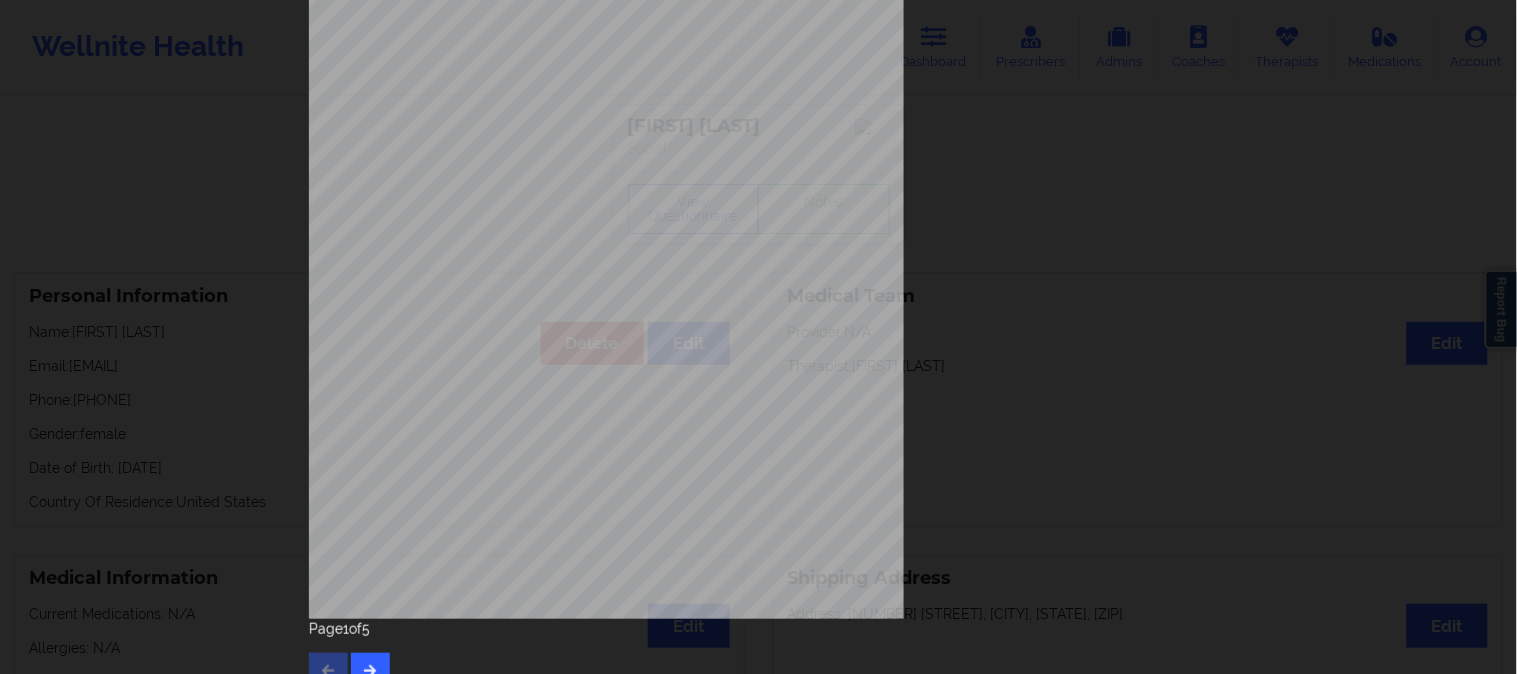 scroll, scrollTop: 280, scrollLeft: 0, axis: vertical 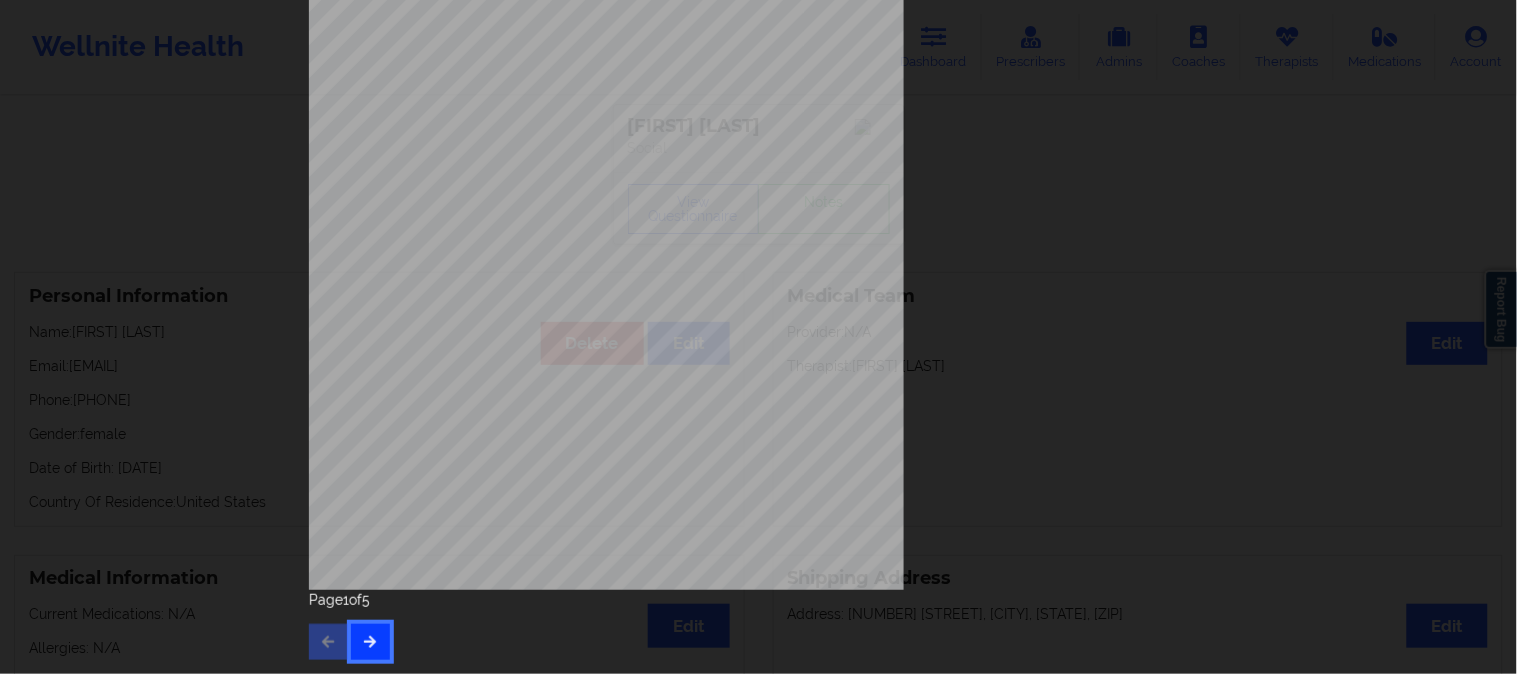 click at bounding box center [370, 642] 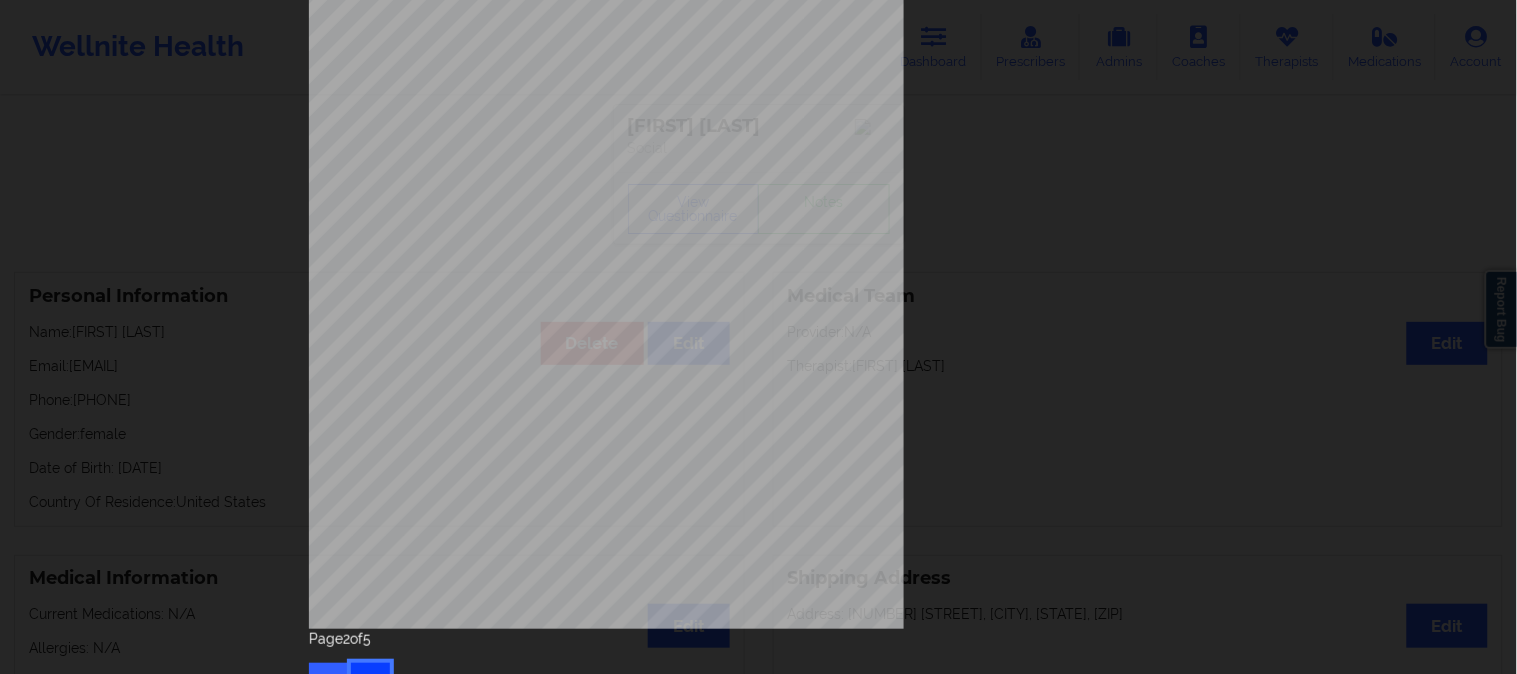 scroll, scrollTop: 280, scrollLeft: 0, axis: vertical 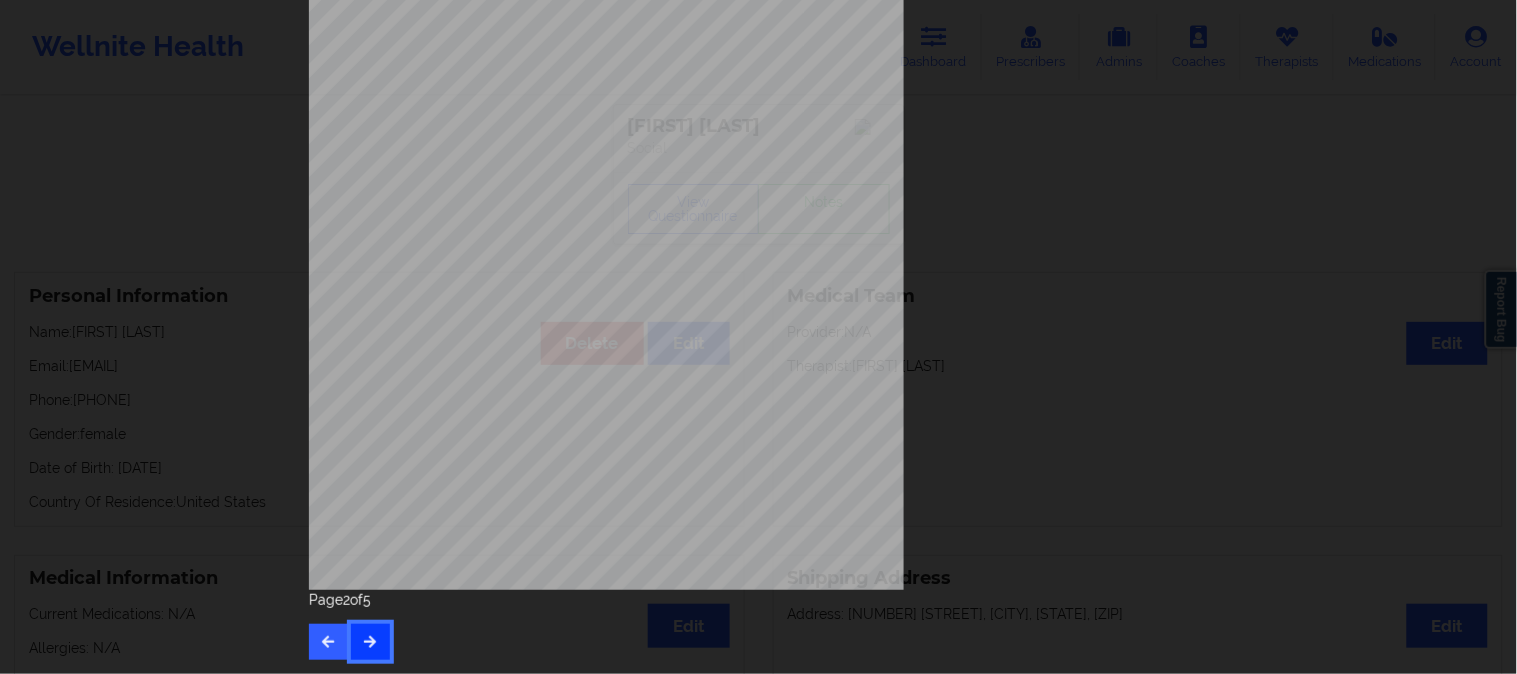 click at bounding box center [370, 642] 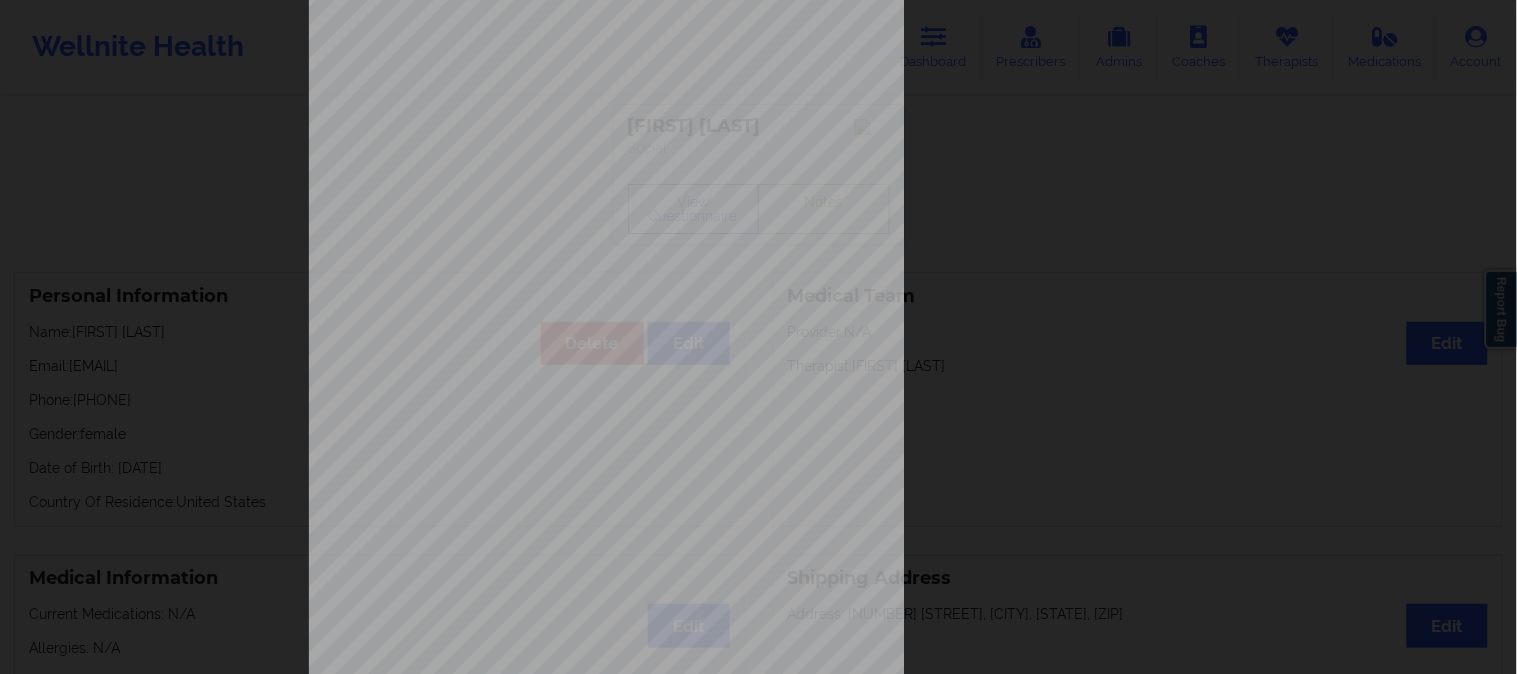 scroll, scrollTop: 280, scrollLeft: 0, axis: vertical 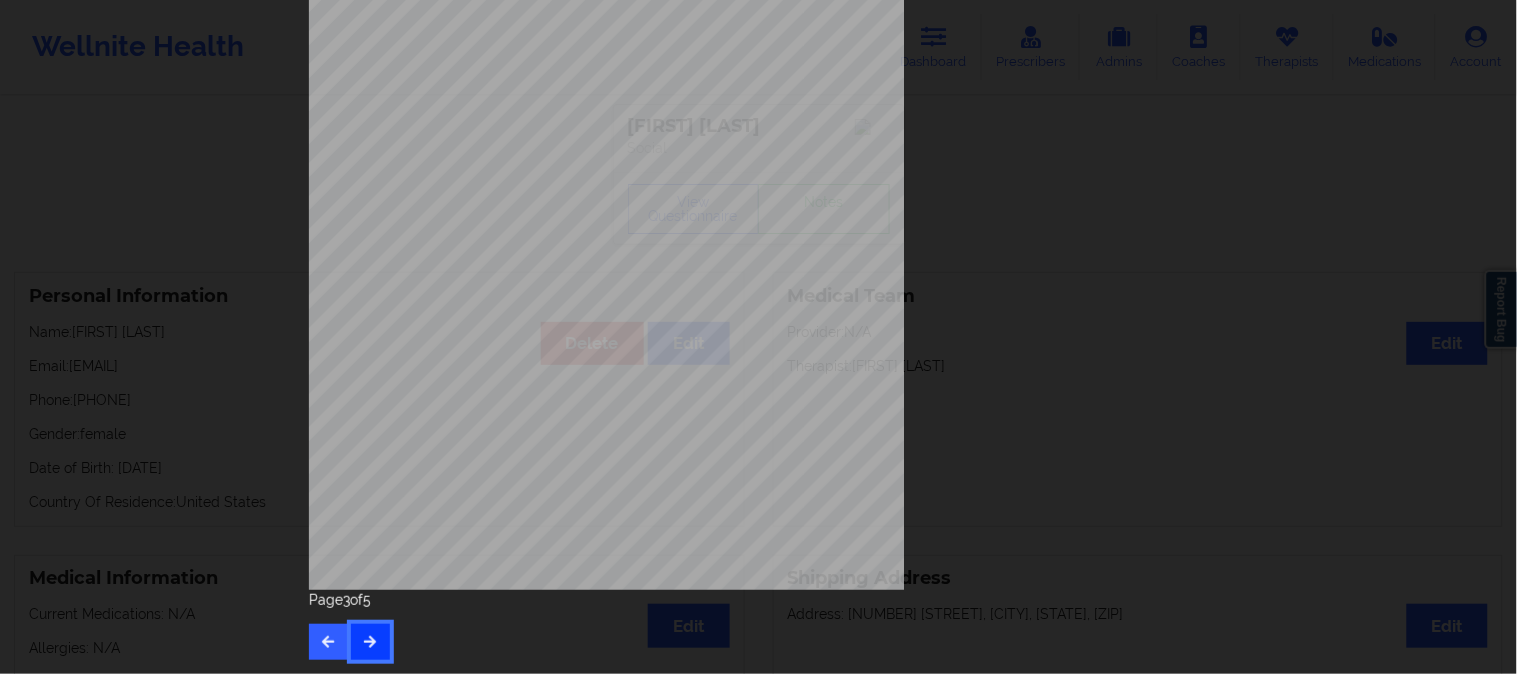 click at bounding box center (370, 641) 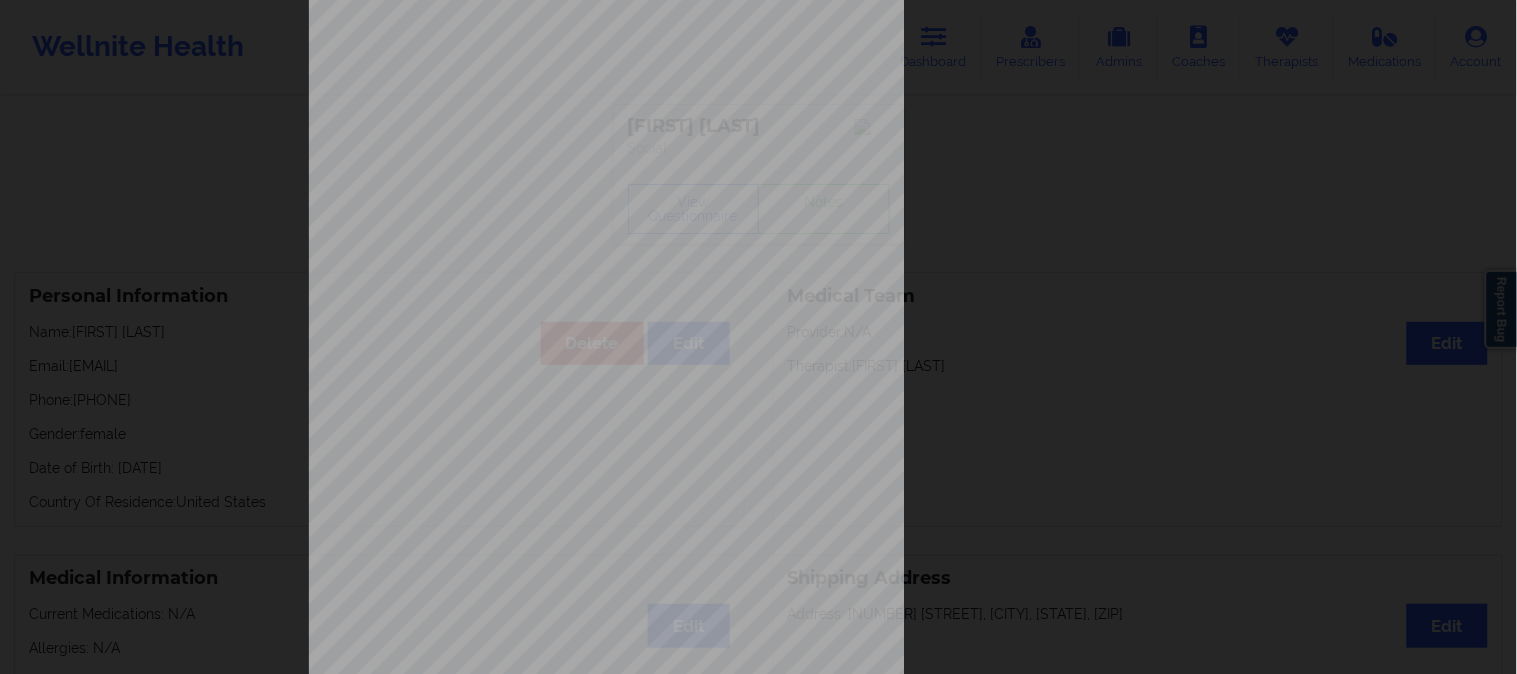 scroll, scrollTop: 280, scrollLeft: 0, axis: vertical 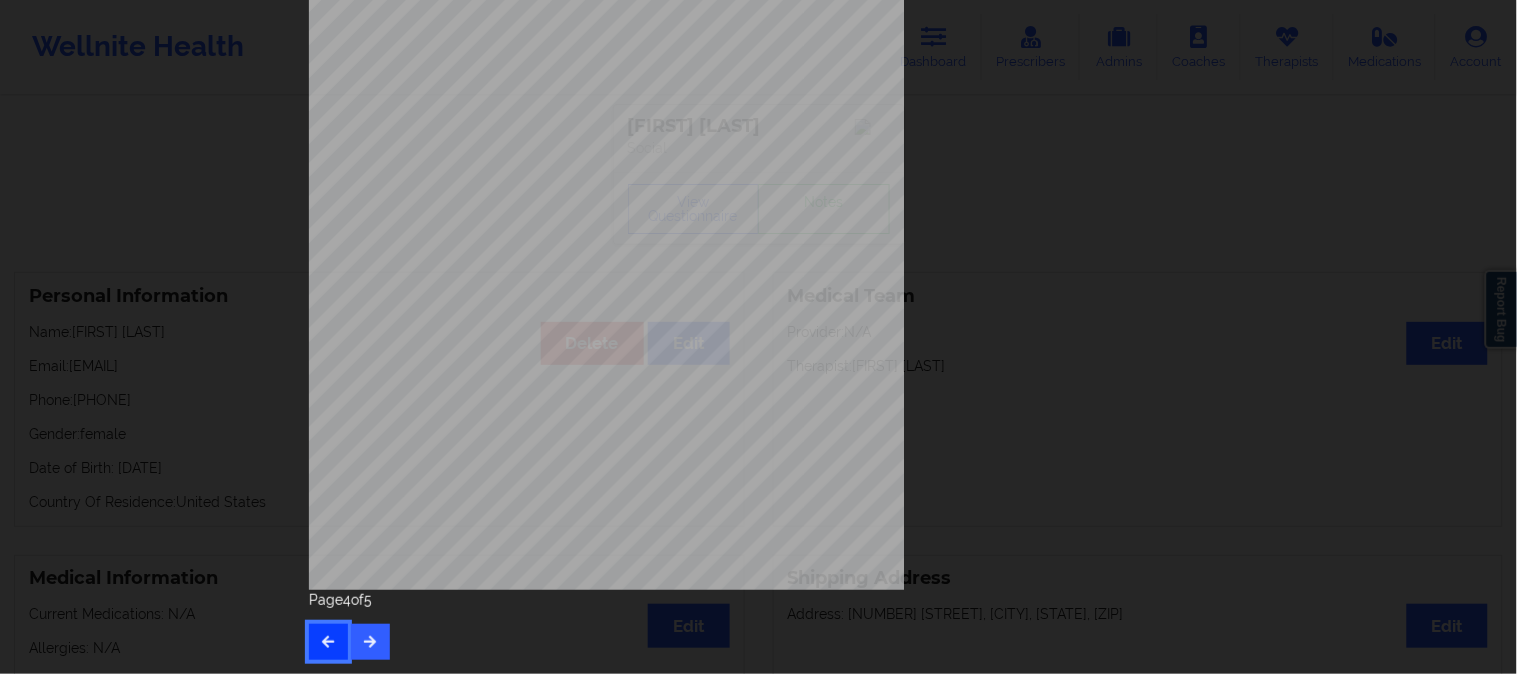 click at bounding box center (328, 641) 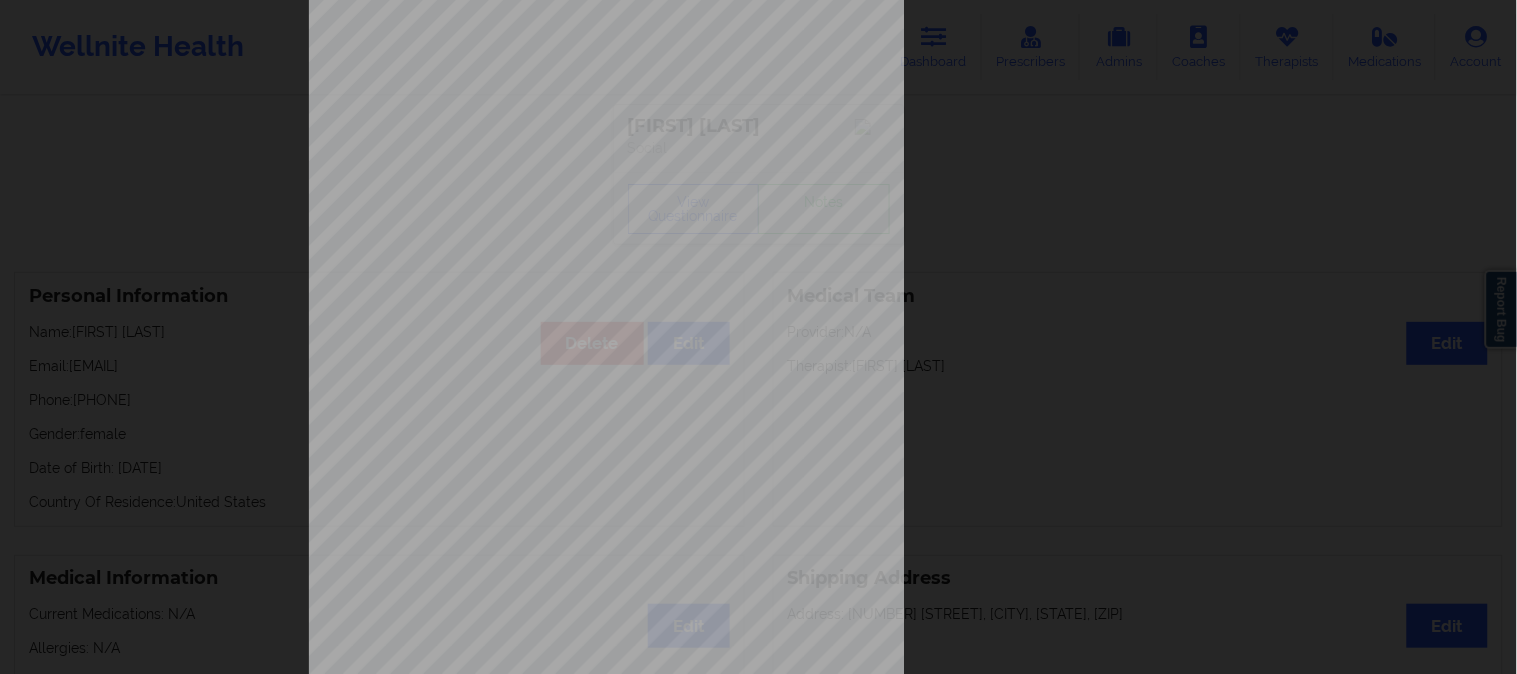 scroll, scrollTop: 280, scrollLeft: 0, axis: vertical 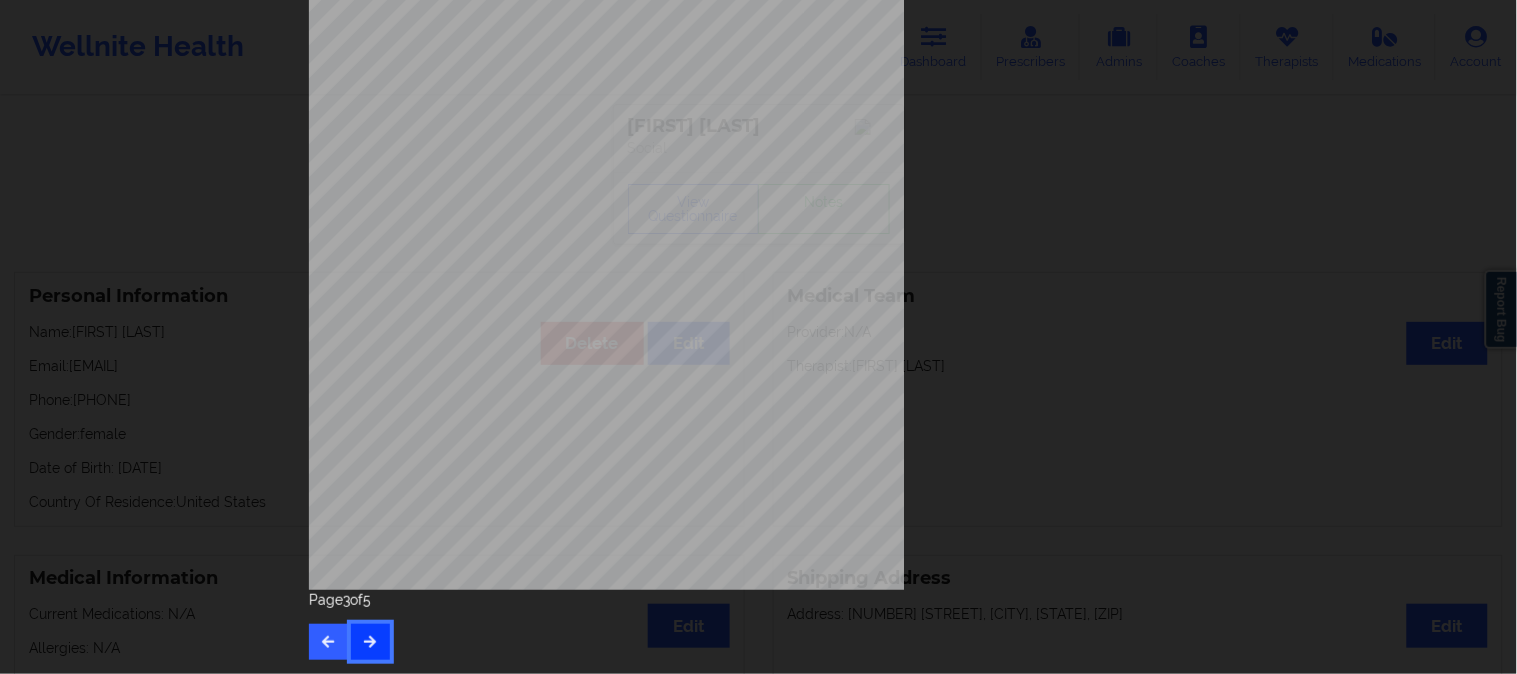 click at bounding box center (370, 641) 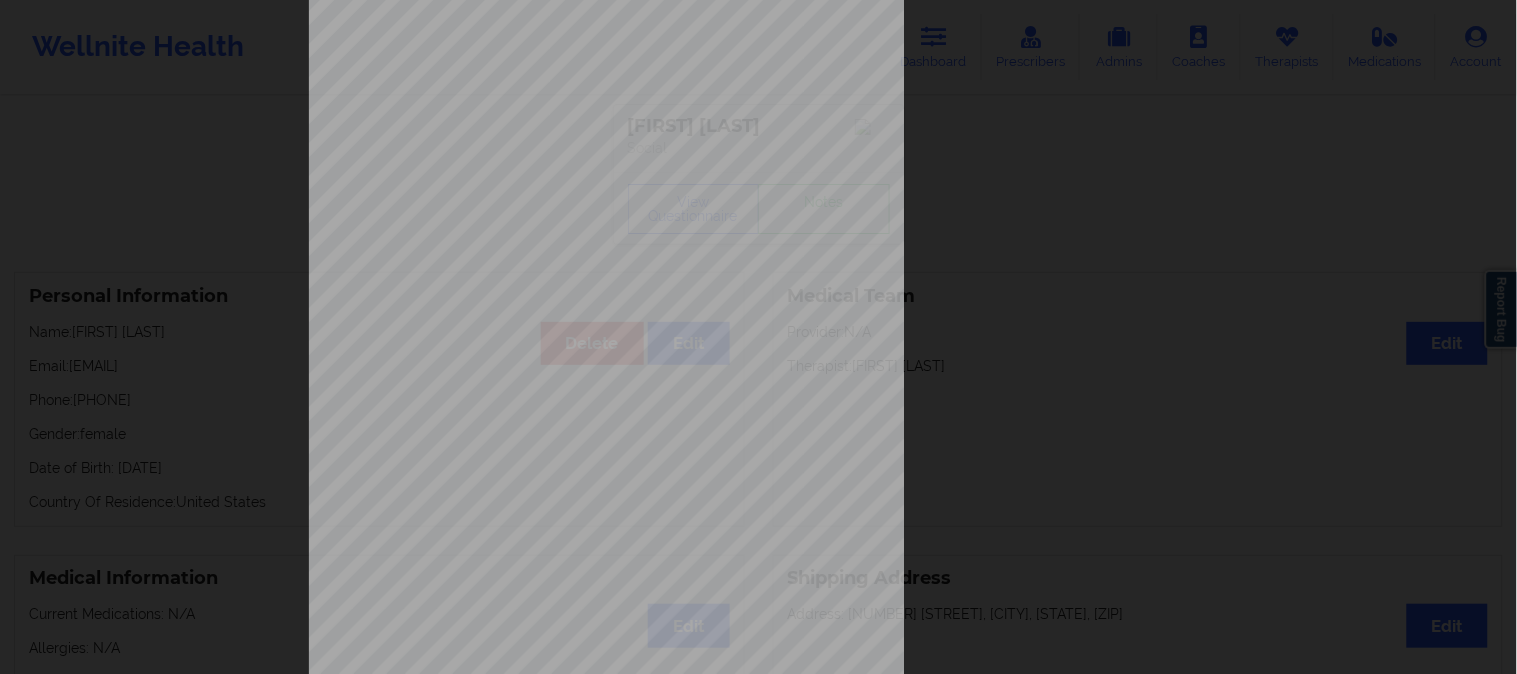 scroll, scrollTop: 280, scrollLeft: 0, axis: vertical 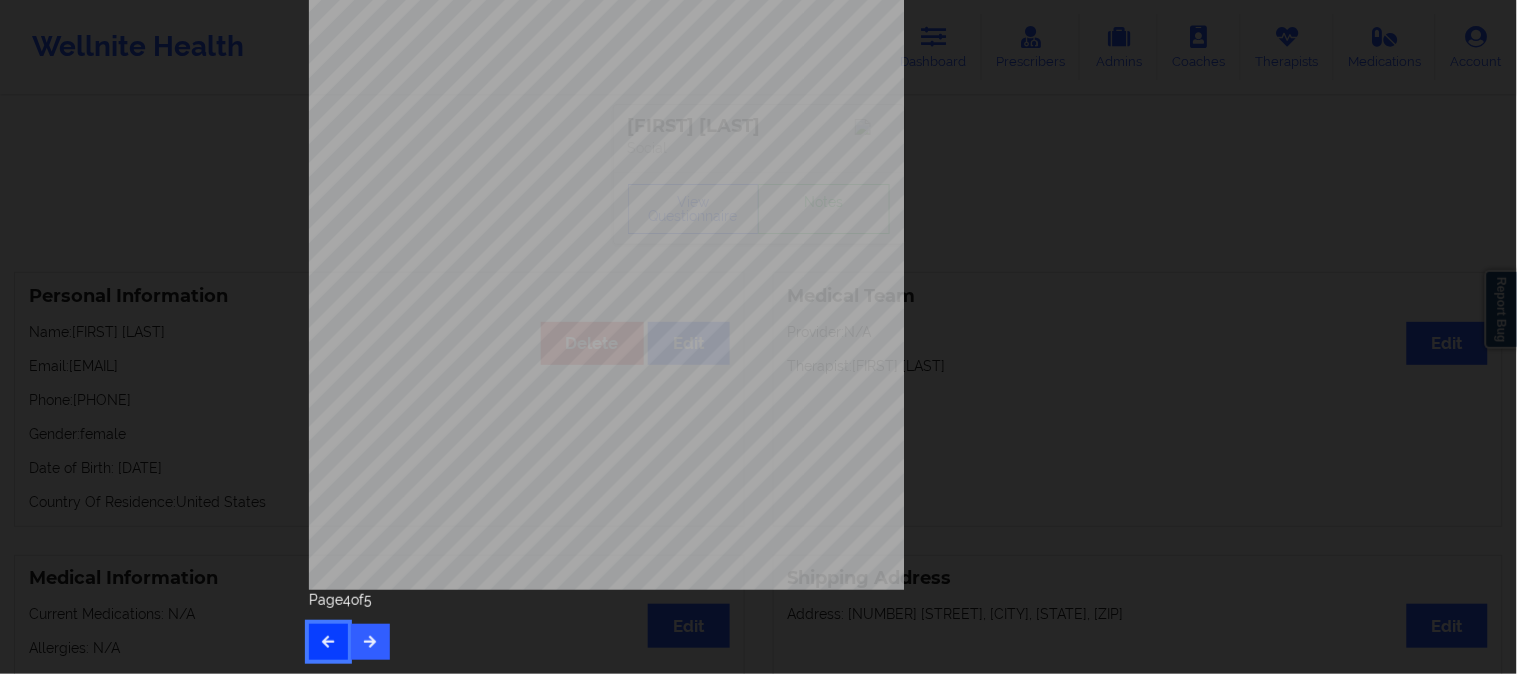 click at bounding box center (328, 642) 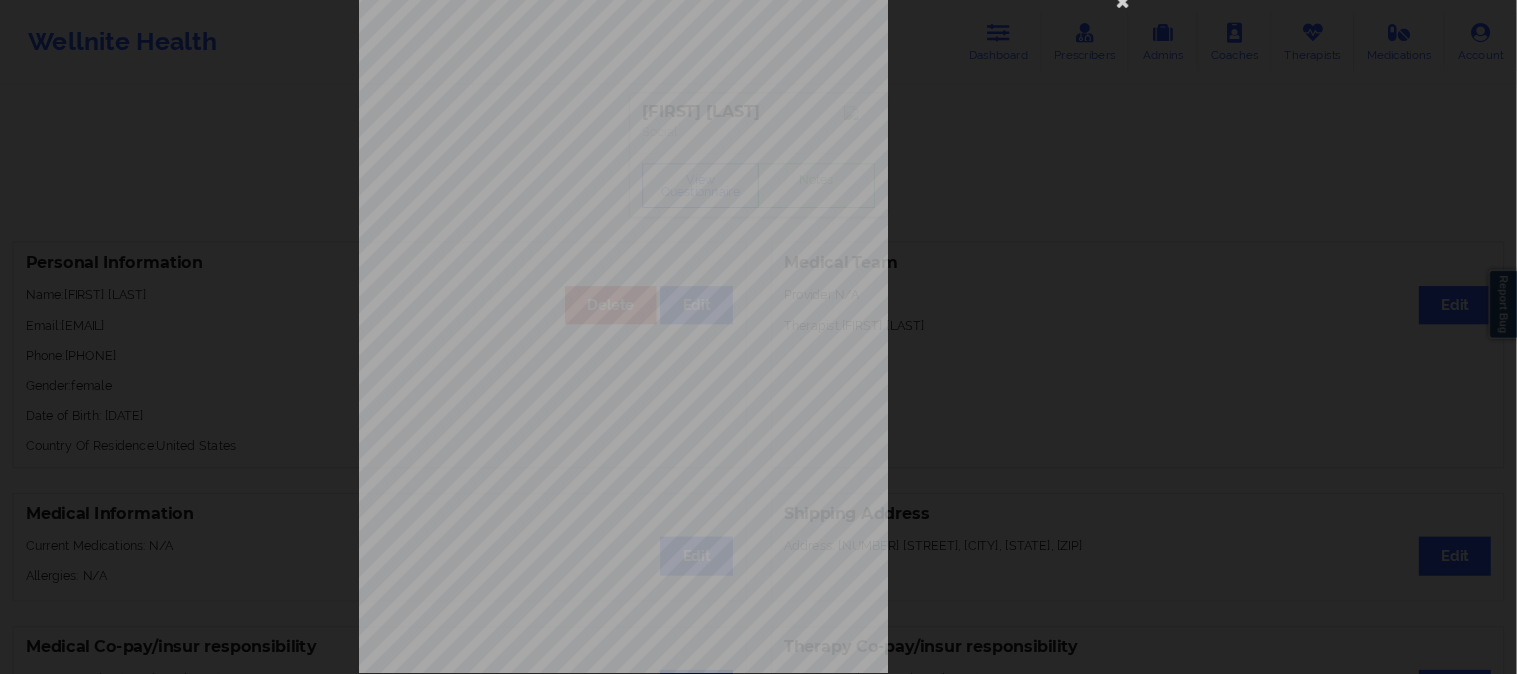 scroll, scrollTop: 195, scrollLeft: 0, axis: vertical 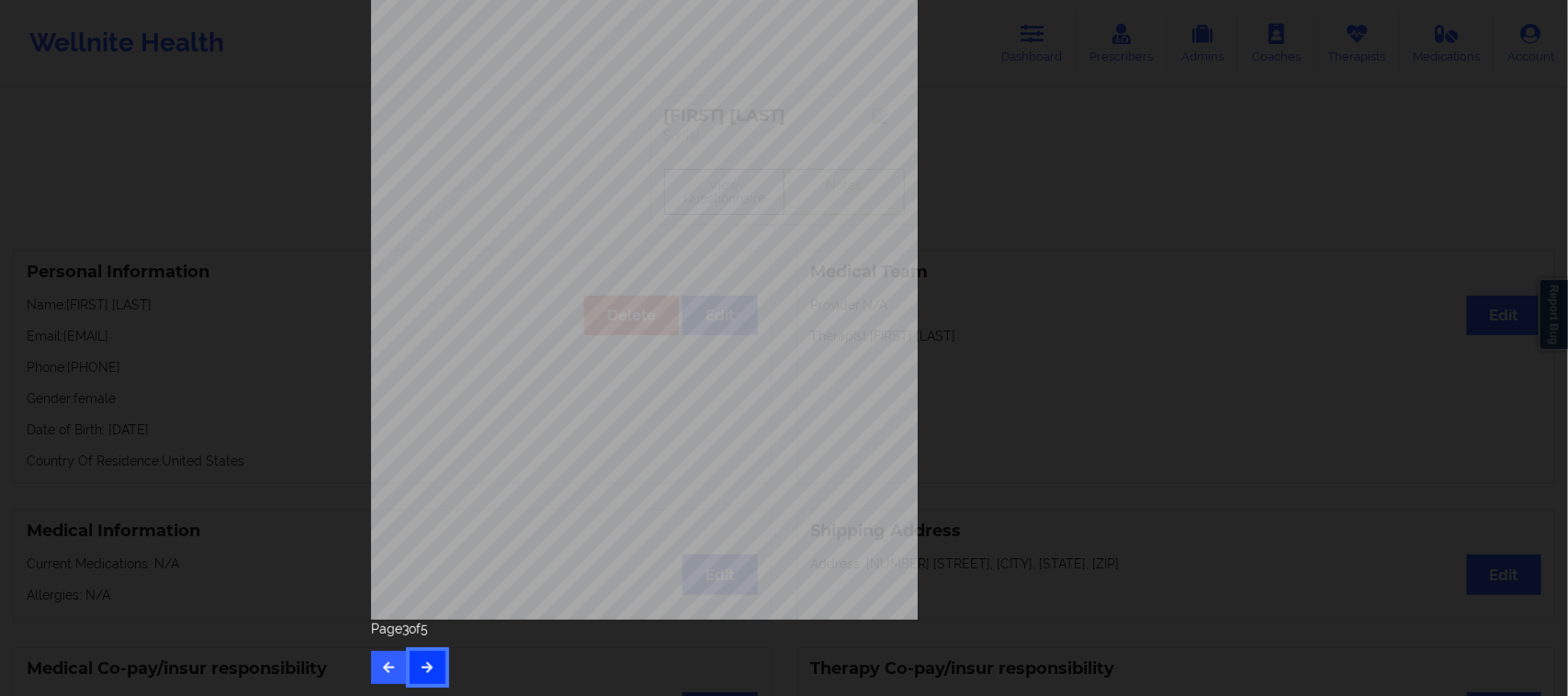 click at bounding box center (427, 667) 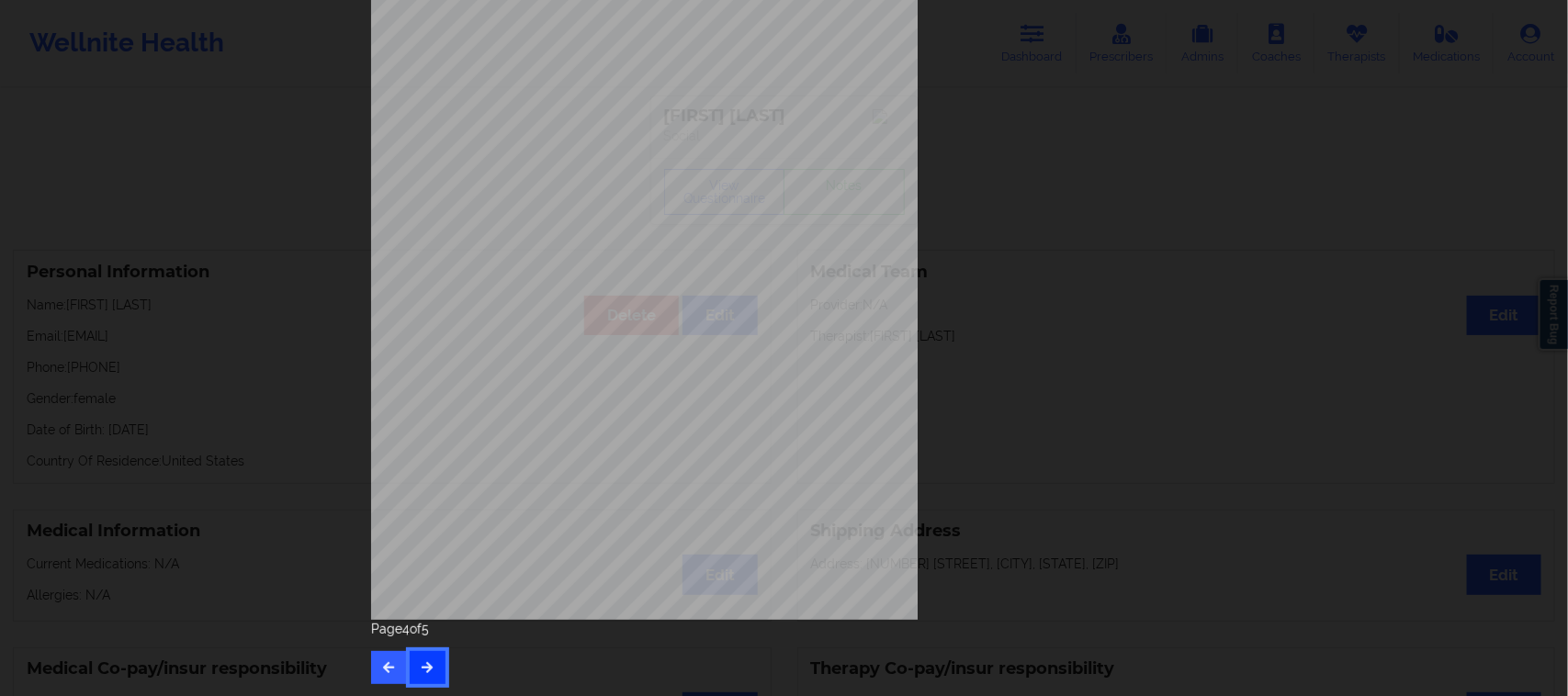 type 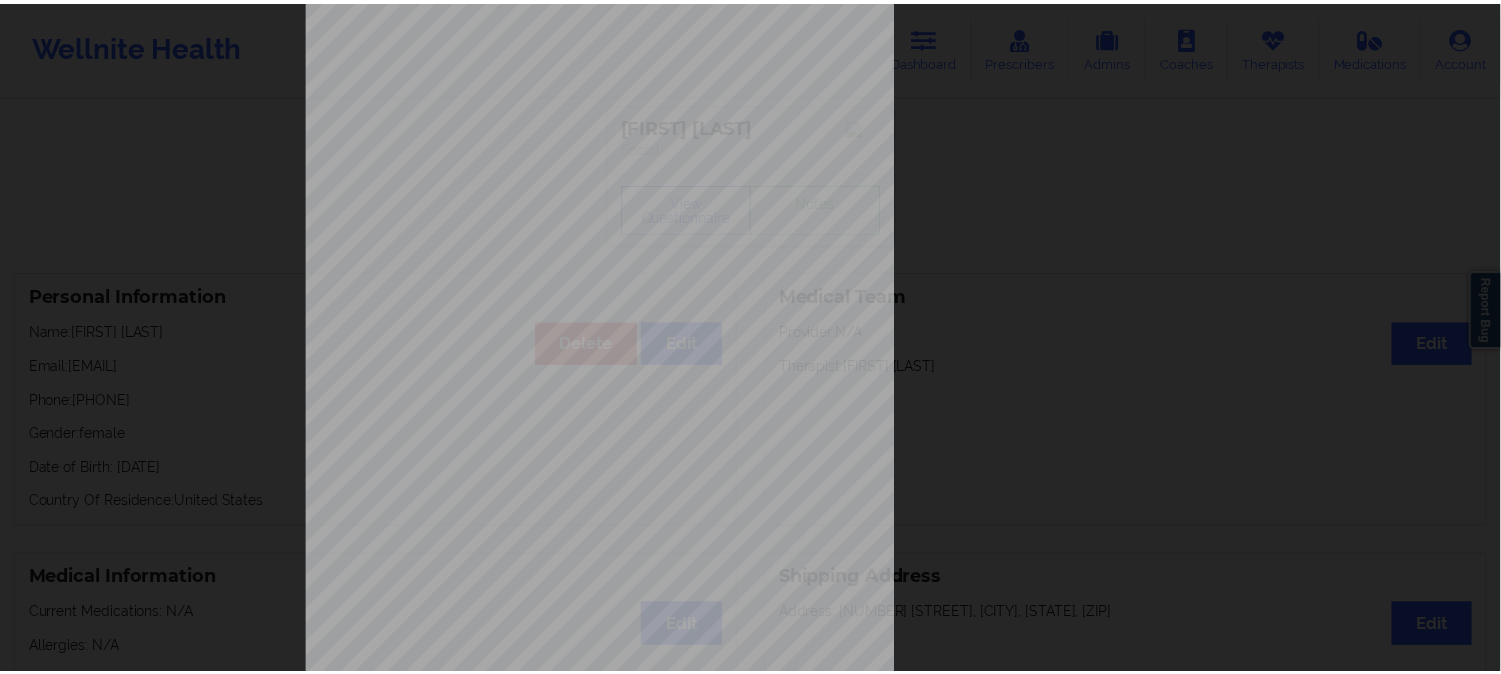 scroll, scrollTop: 280, scrollLeft: 0, axis: vertical 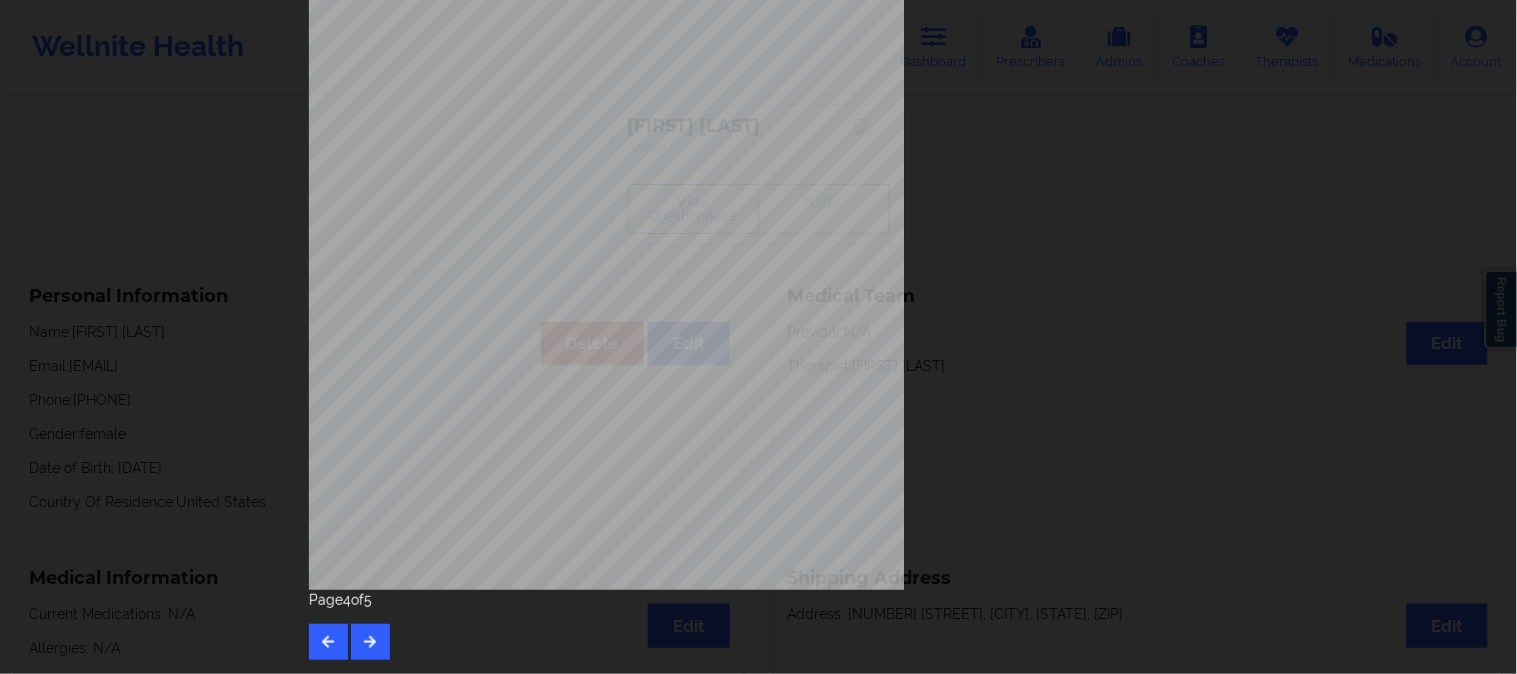 click on "Insurance company type details by patient commercial Insurance Member ID for patient [YEAR] Insurance company name details by patient OptumHealth Behavioral Solution Insurance Company Identity number by patient OptumHealth Behavioral Solution Insurance dependency status details by patient Spouse Payment plan chosen by patient together Currently Suicidal Page 4 of 5" at bounding box center (758, 337) 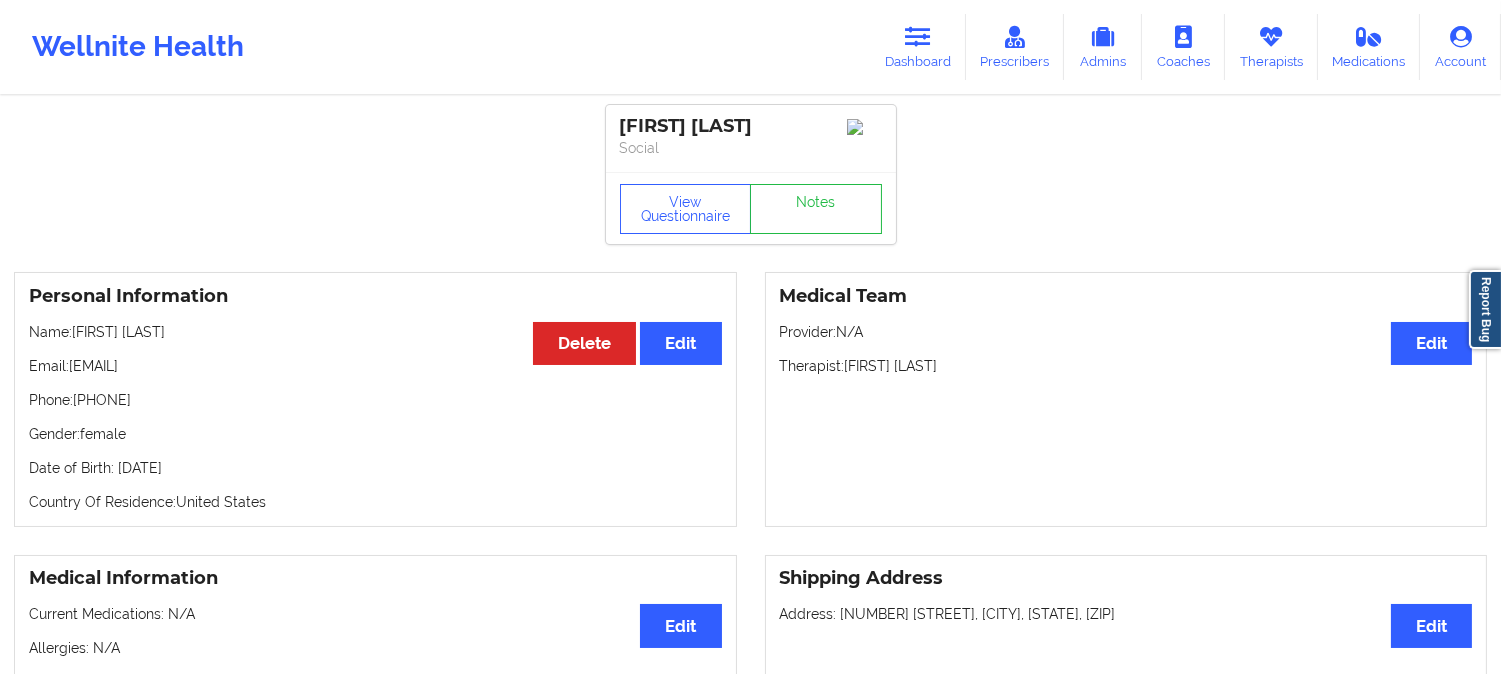 click on "Phone:  [PHONE]" at bounding box center (375, 400) 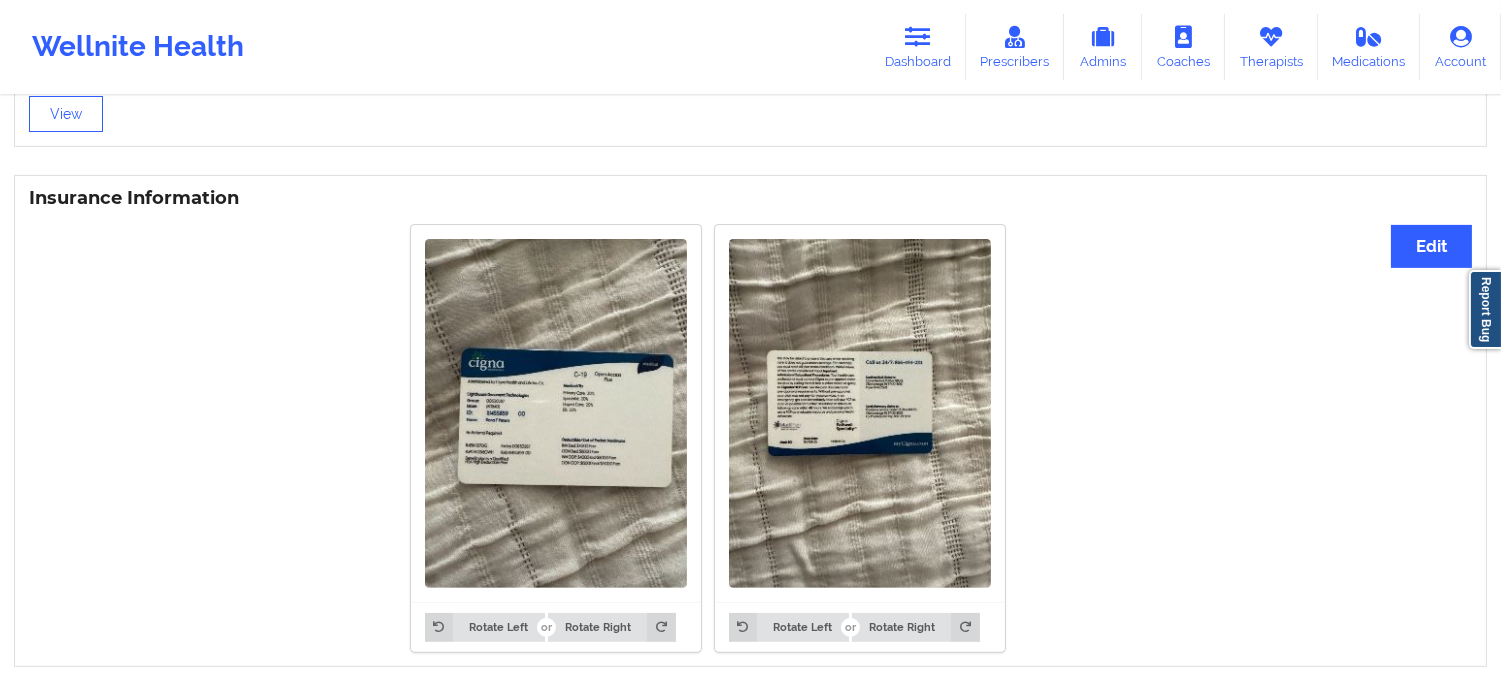 scroll, scrollTop: 1507, scrollLeft: 0, axis: vertical 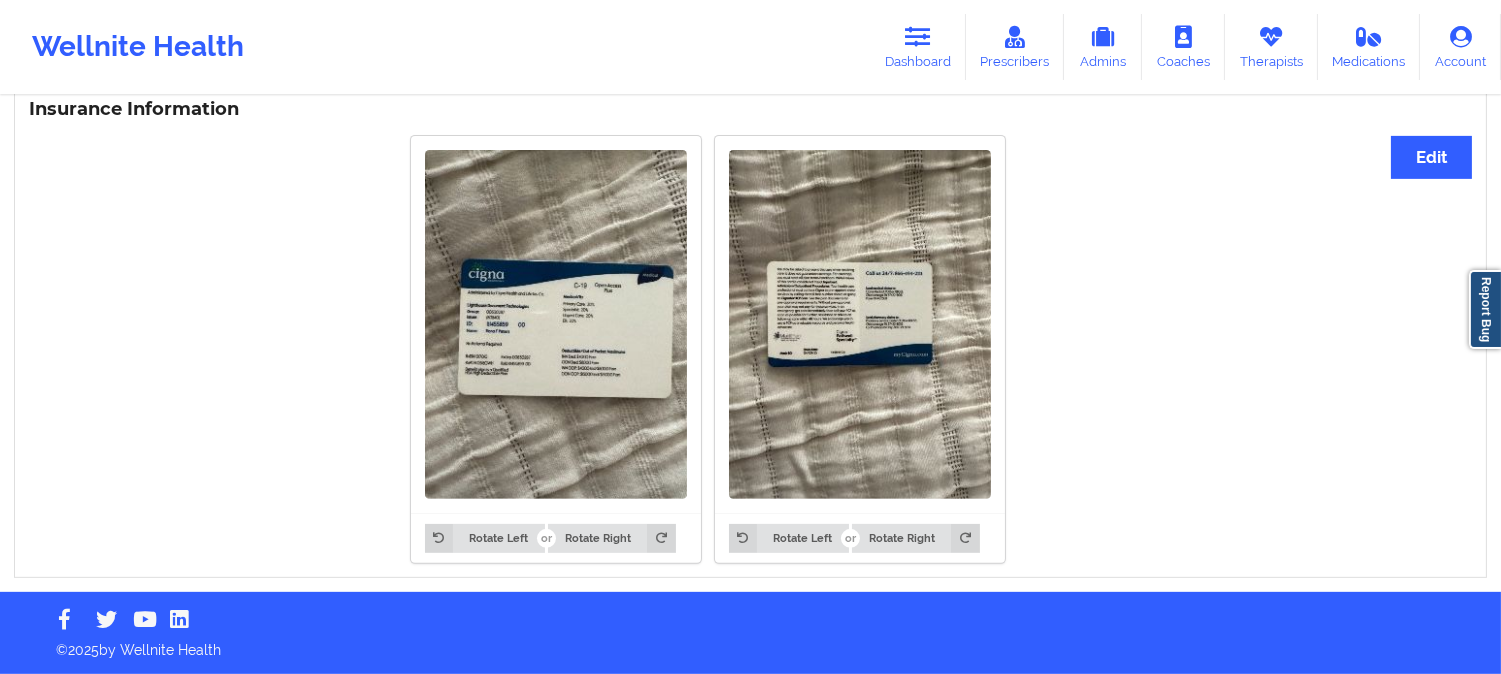 click at bounding box center [556, 324] 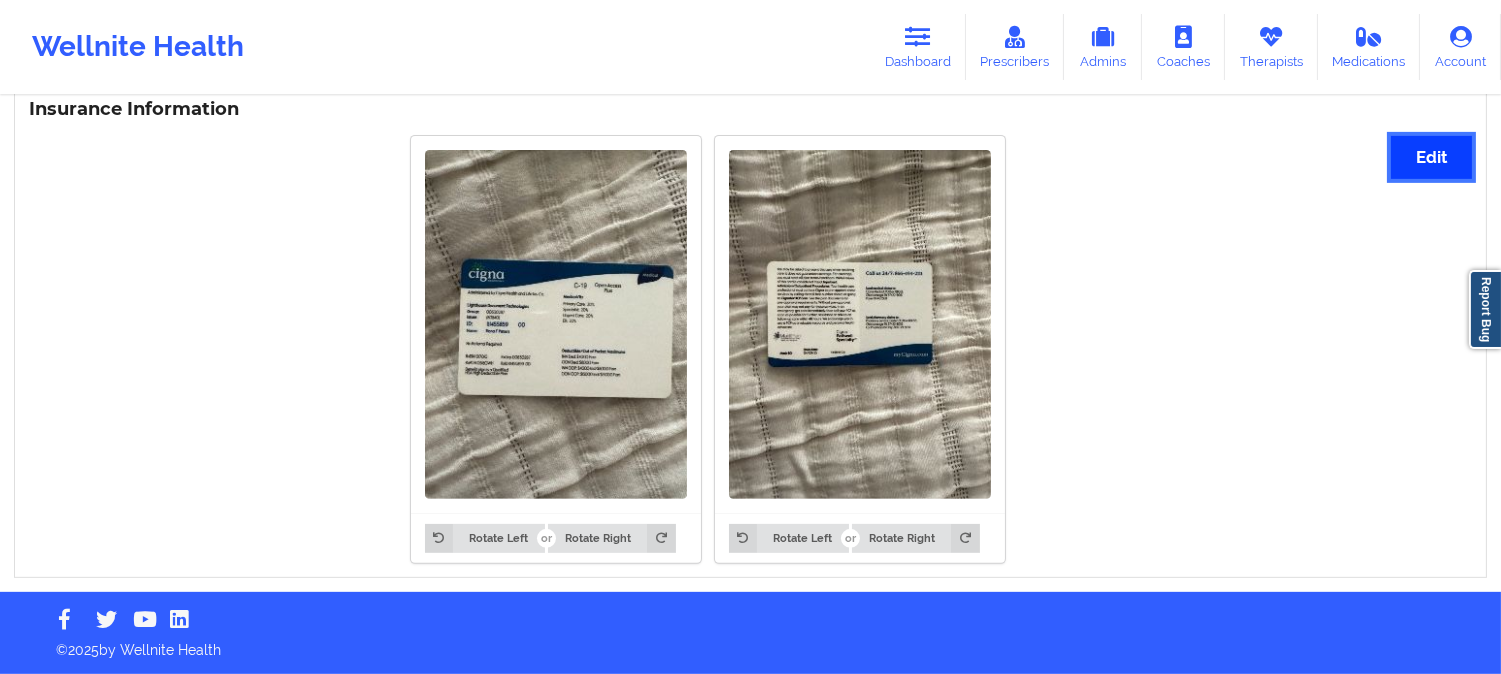 click on "Edit" at bounding box center (1431, 157) 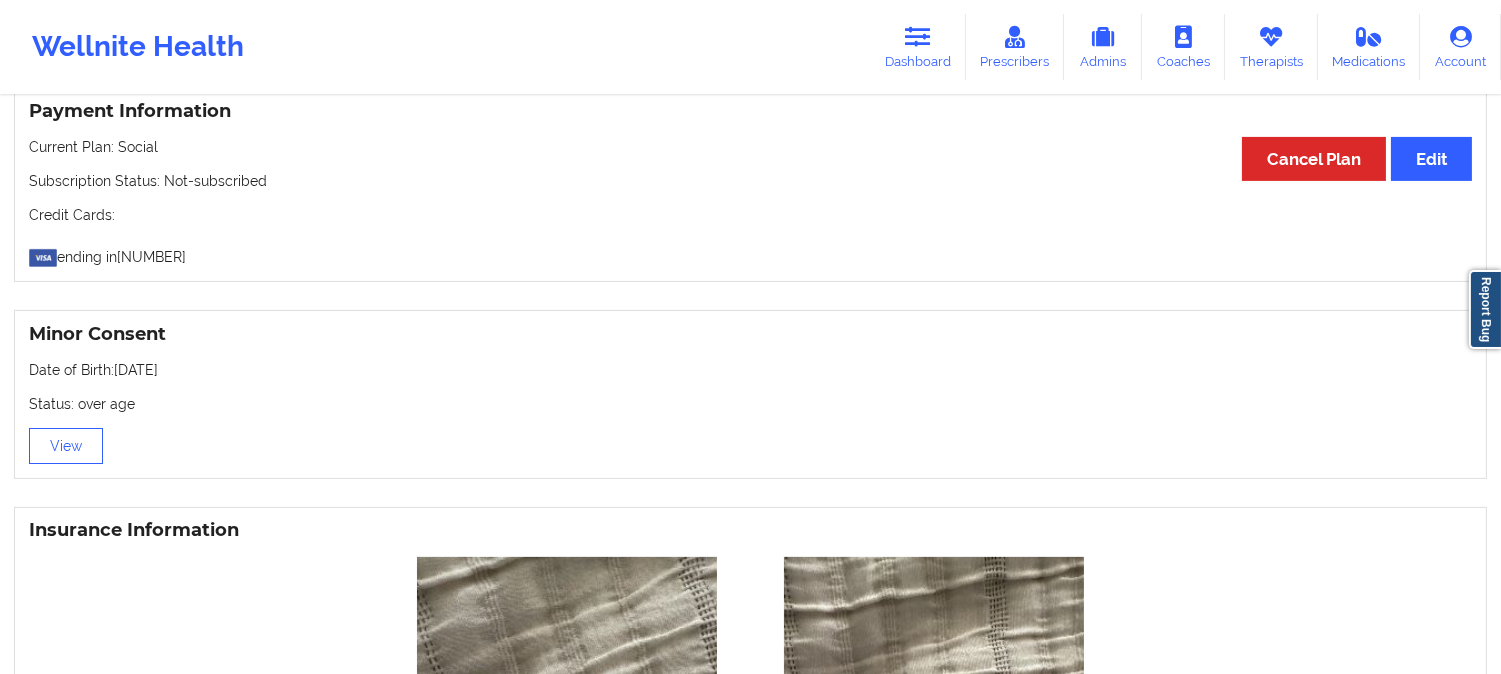 scroll, scrollTop: 1507, scrollLeft: 0, axis: vertical 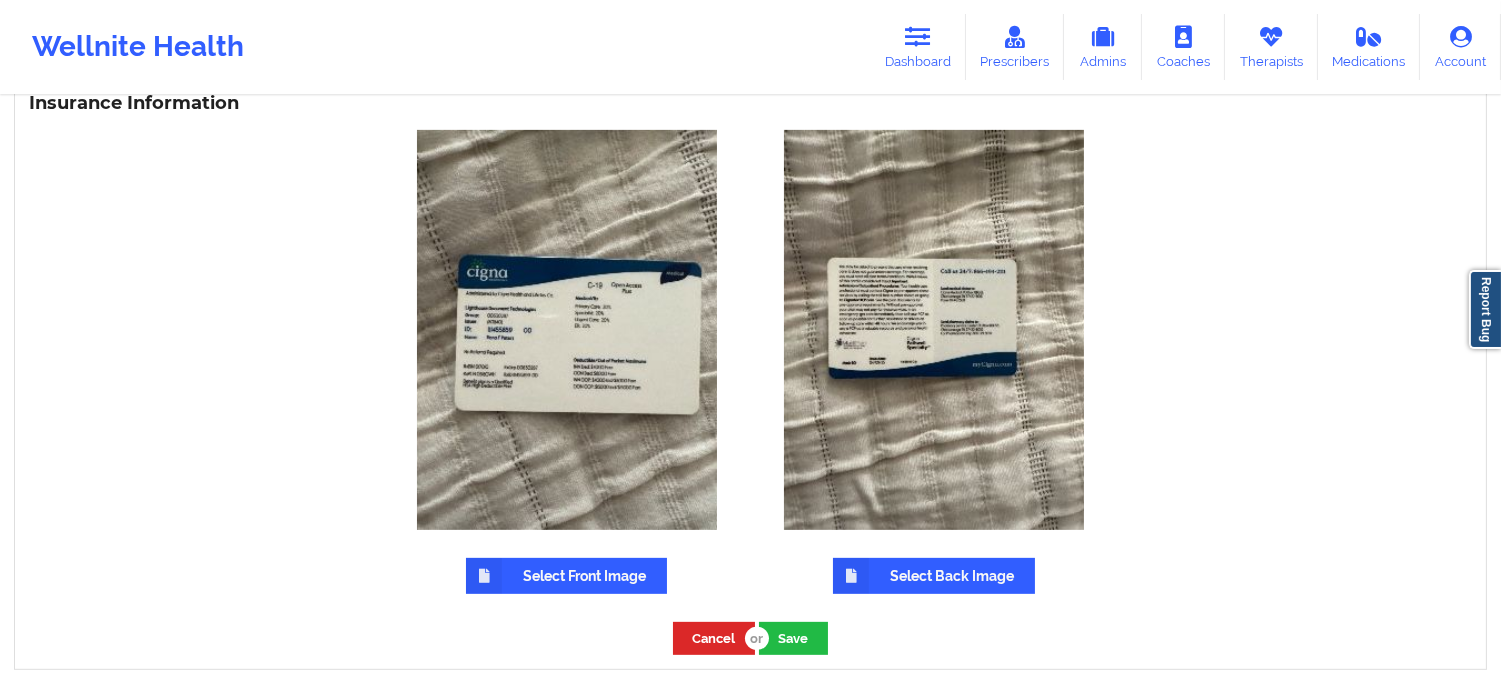 click at bounding box center [567, 330] 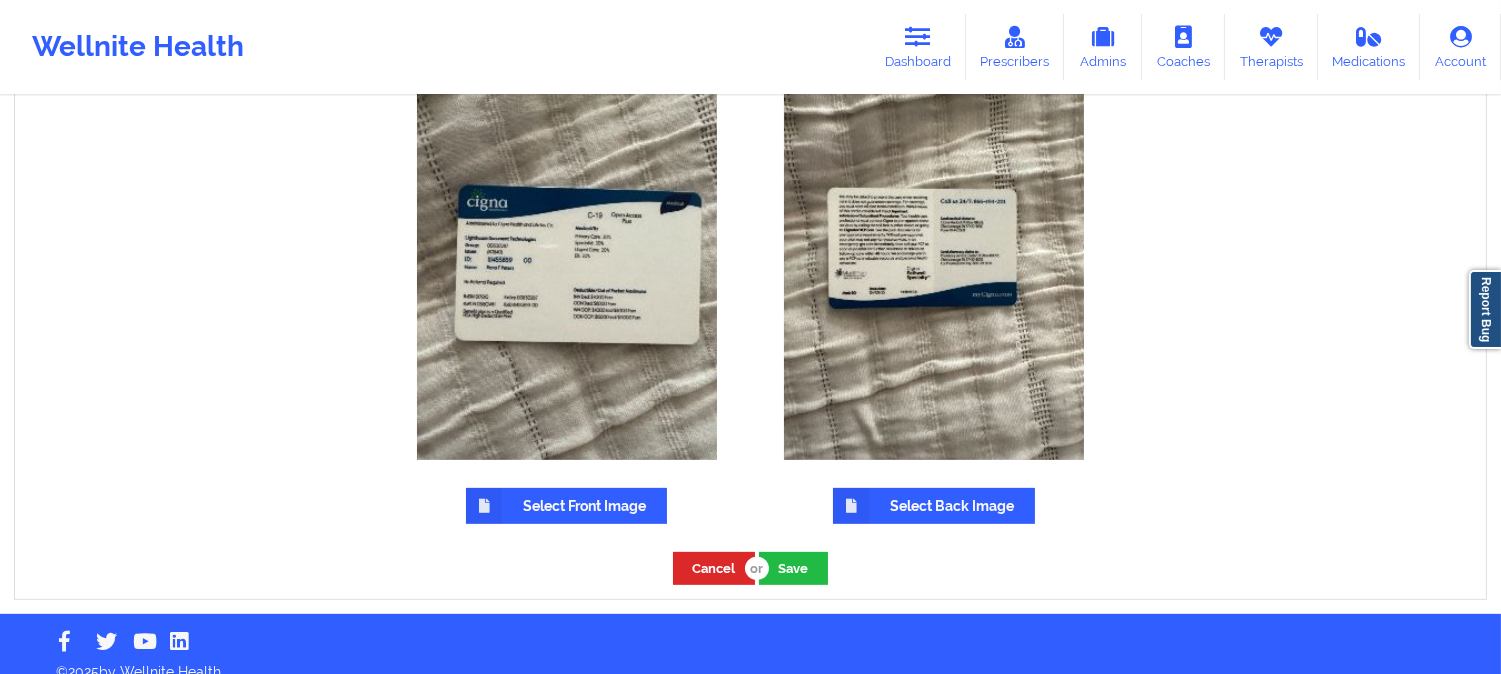 scroll, scrollTop: 1605, scrollLeft: 0, axis: vertical 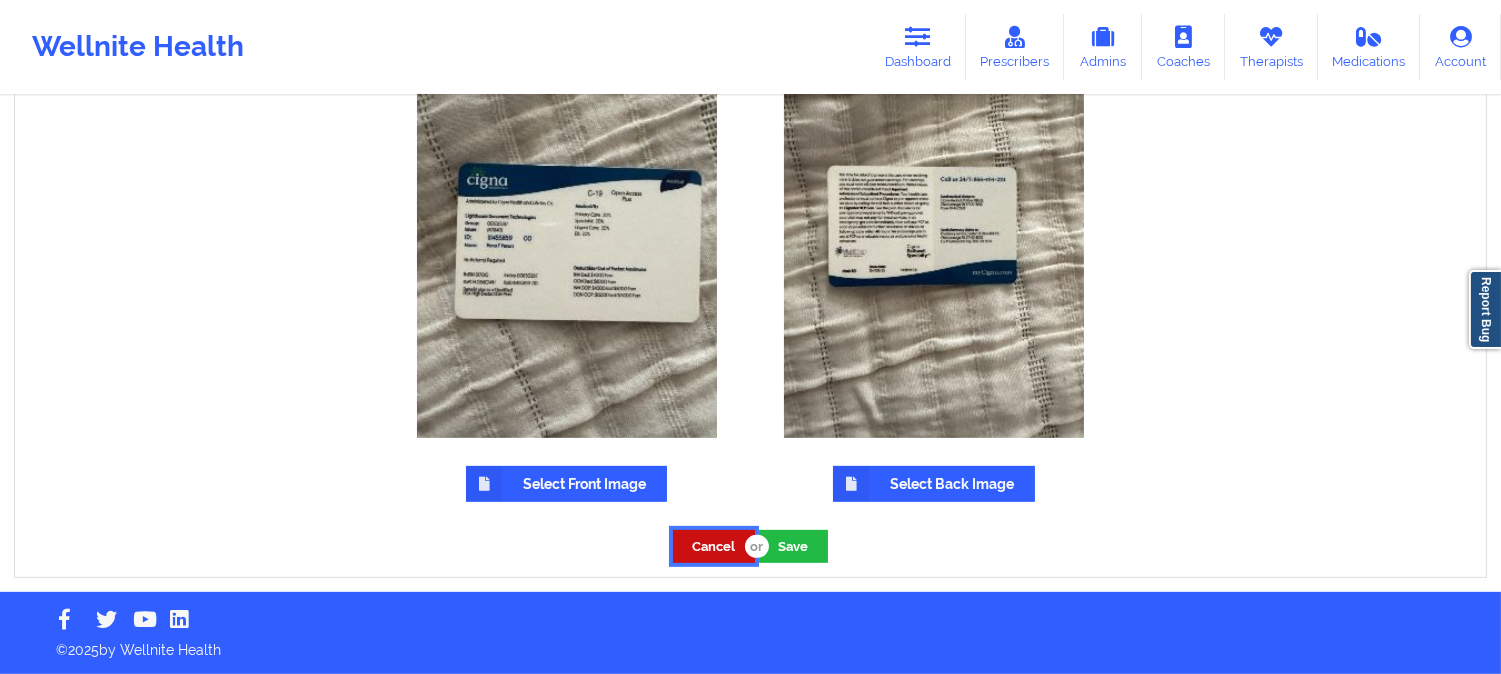 click on "Cancel" at bounding box center [714, 546] 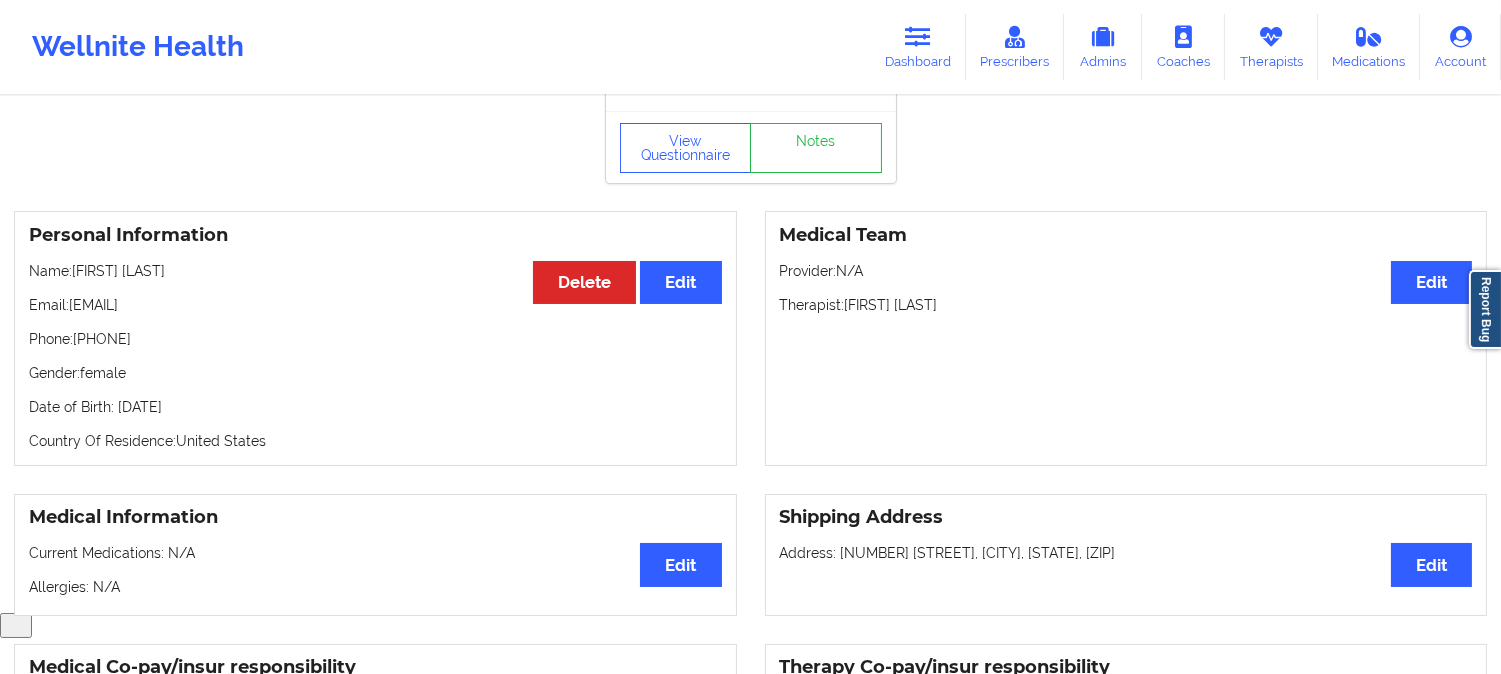 scroll, scrollTop: 0, scrollLeft: 0, axis: both 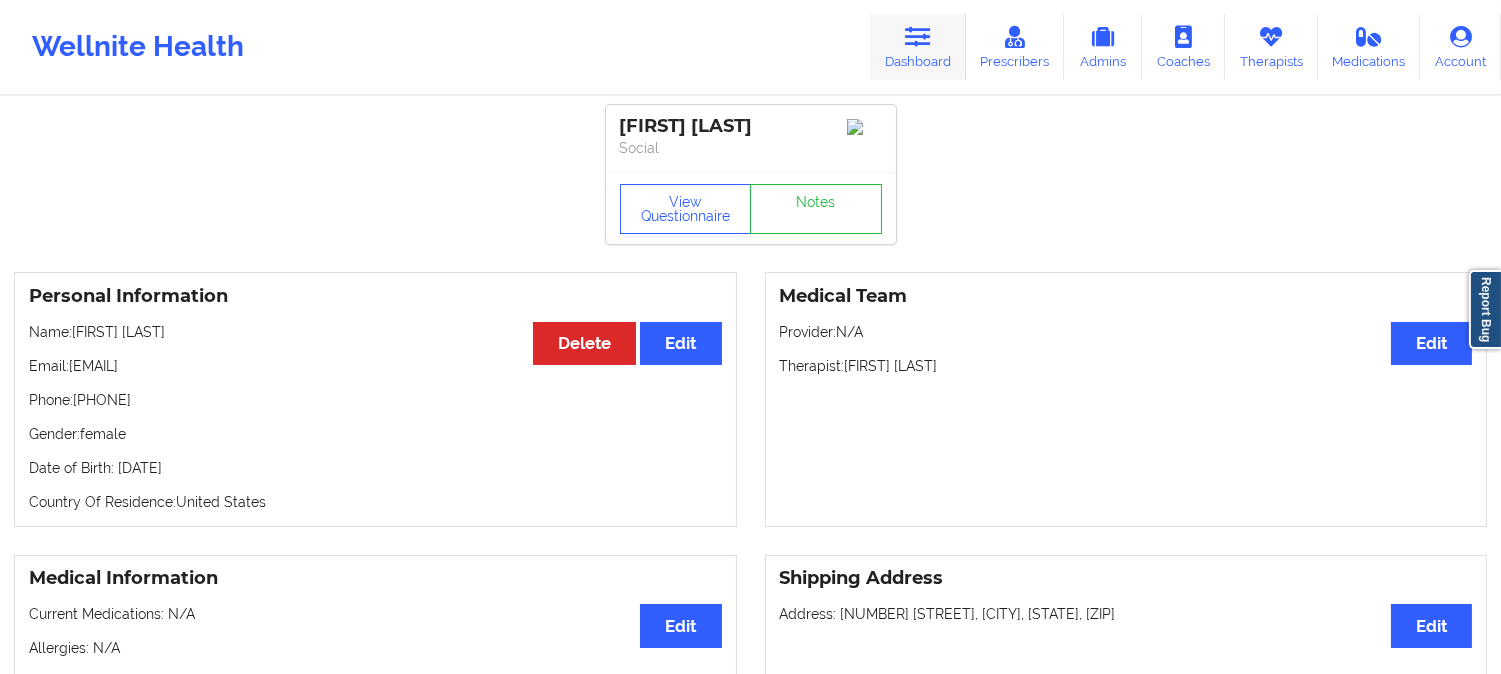 click on "Dashboard" at bounding box center (918, 47) 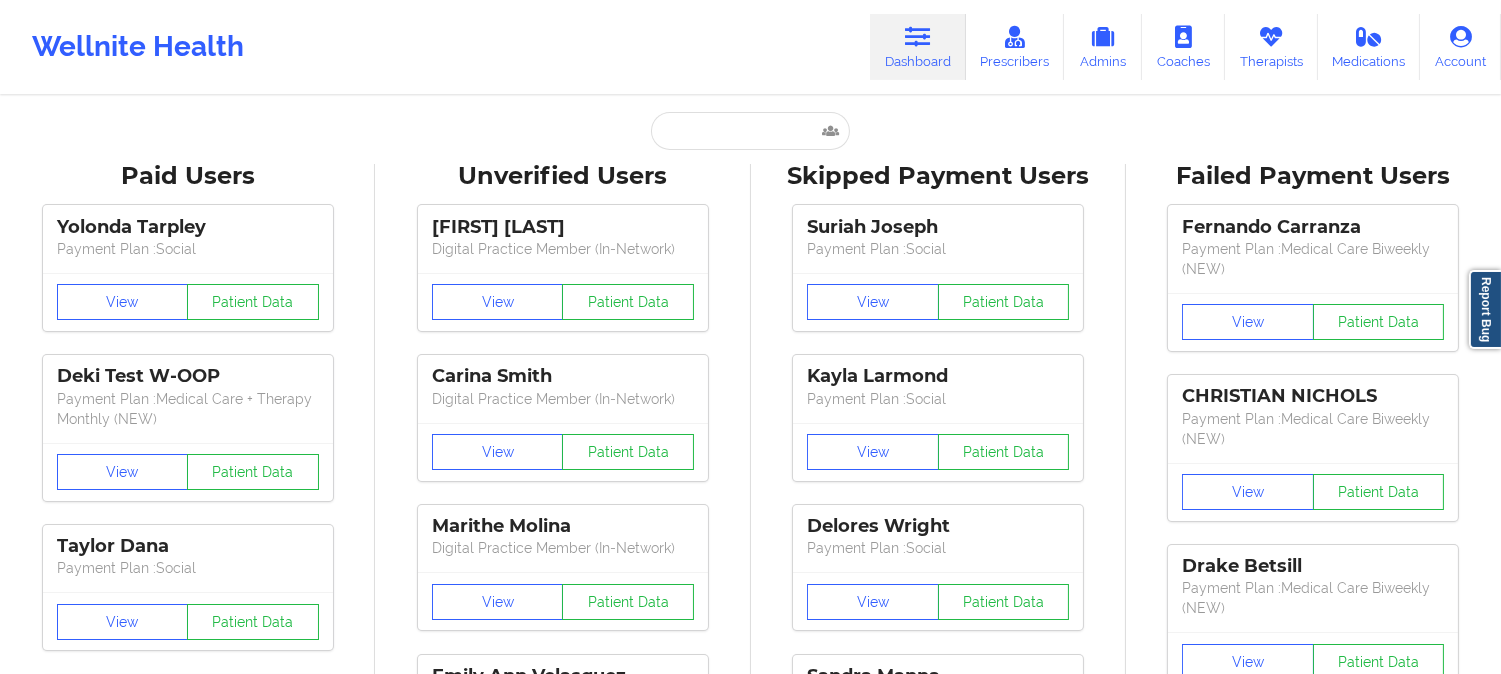 click on "Paid Users [FIRST] [LAST] Payment Plan :  Social View Patient Data Deki Test W-OOP Payment Plan :  Medical Care + Therapy Monthly (NEW) View Patient Data [FIRST] [LAST] Payment Plan :  Social View Patient Data [FIRST] [LAST] Digital Practice Member  View Patient Data [FIRST] [LAST] Payment Plan :  Social View Patient Data [FIRST] [LAST] Payment Plan :  Medical Care Biweekly (NEW) View Patient Data ⟨ 1 2 3 ⟩ Unverified Users [FIRST] [LAST] Digital Practice Member  (In-Network) View Patient Data [FIRST] [LAST] Digital Practice Member  (In-Network) View Patient Data [FIRST] [LAST] Digital Practice Member  (In-Network) View Patient Data [FIRST] [LAST] Payment Plan :  Medical Care + Therapy Monthly (NEW) View Patient Data [FIRST] [LAST] Payment Plan :  Medical Care + Therapy Monthly (NEW) View Patient Data [FIRST] [LAST] Digital Practice Member  (In-Network) View Patient Data [FIRST] [LAST] Payment Plan :  Unmatched Plan View Patient Data [FIRST] [LAST] Payment Plan :  View View" at bounding box center [750, 2565] 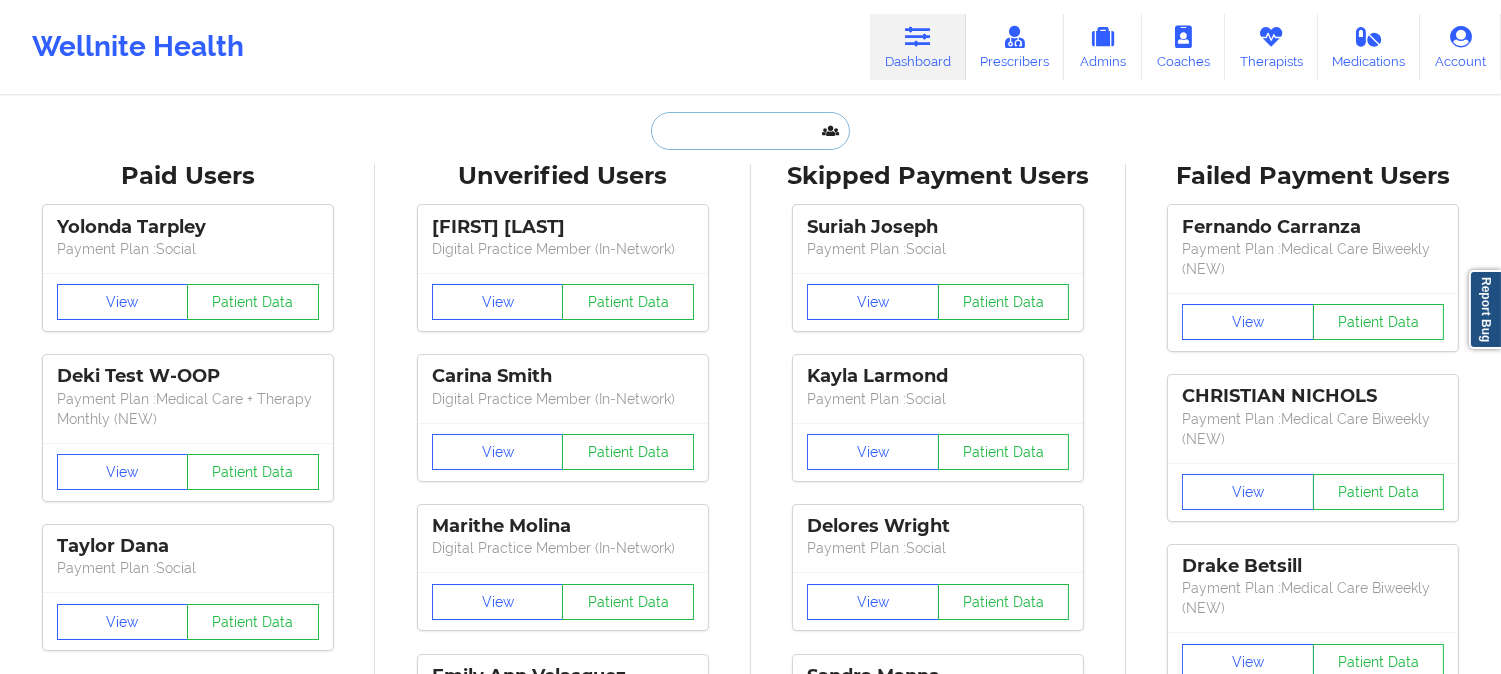 click at bounding box center [750, 131] 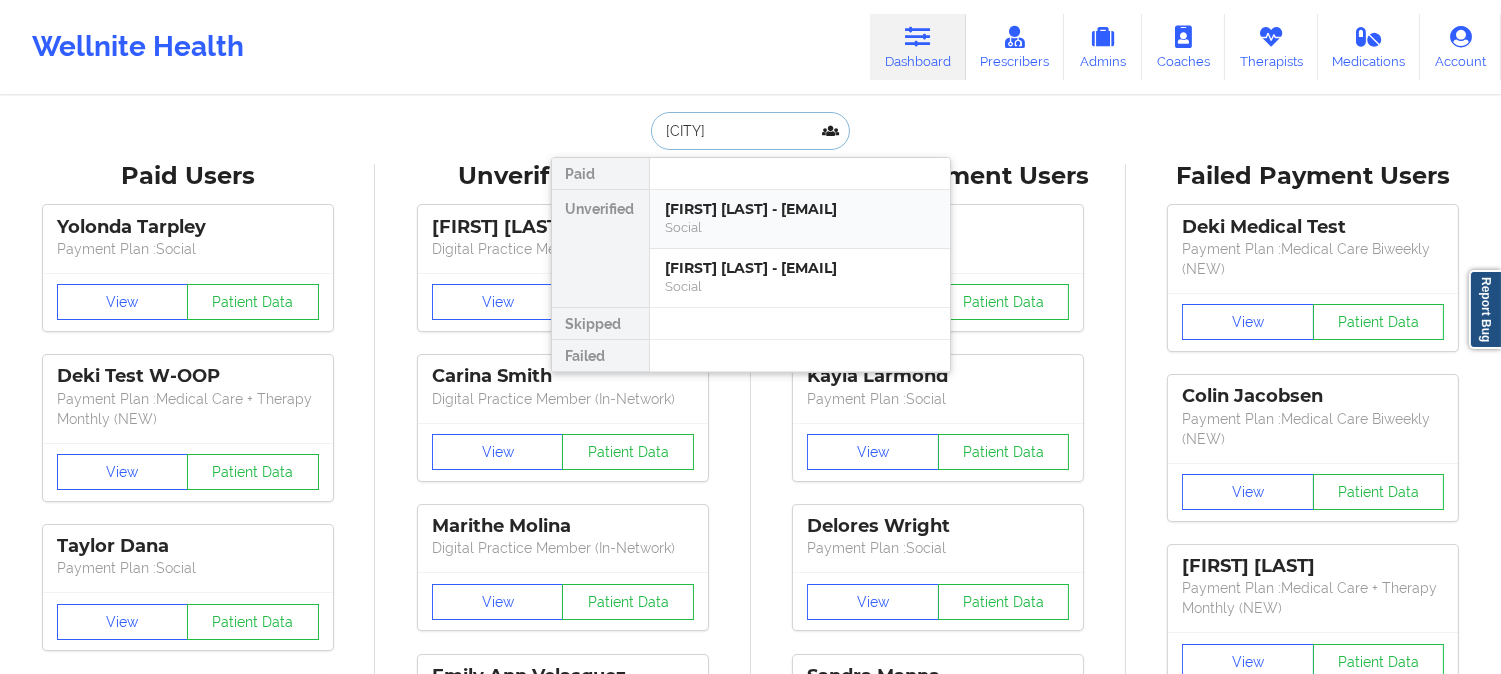 click on "[FIRST] [LAST] - [EMAIL]" at bounding box center [800, 209] 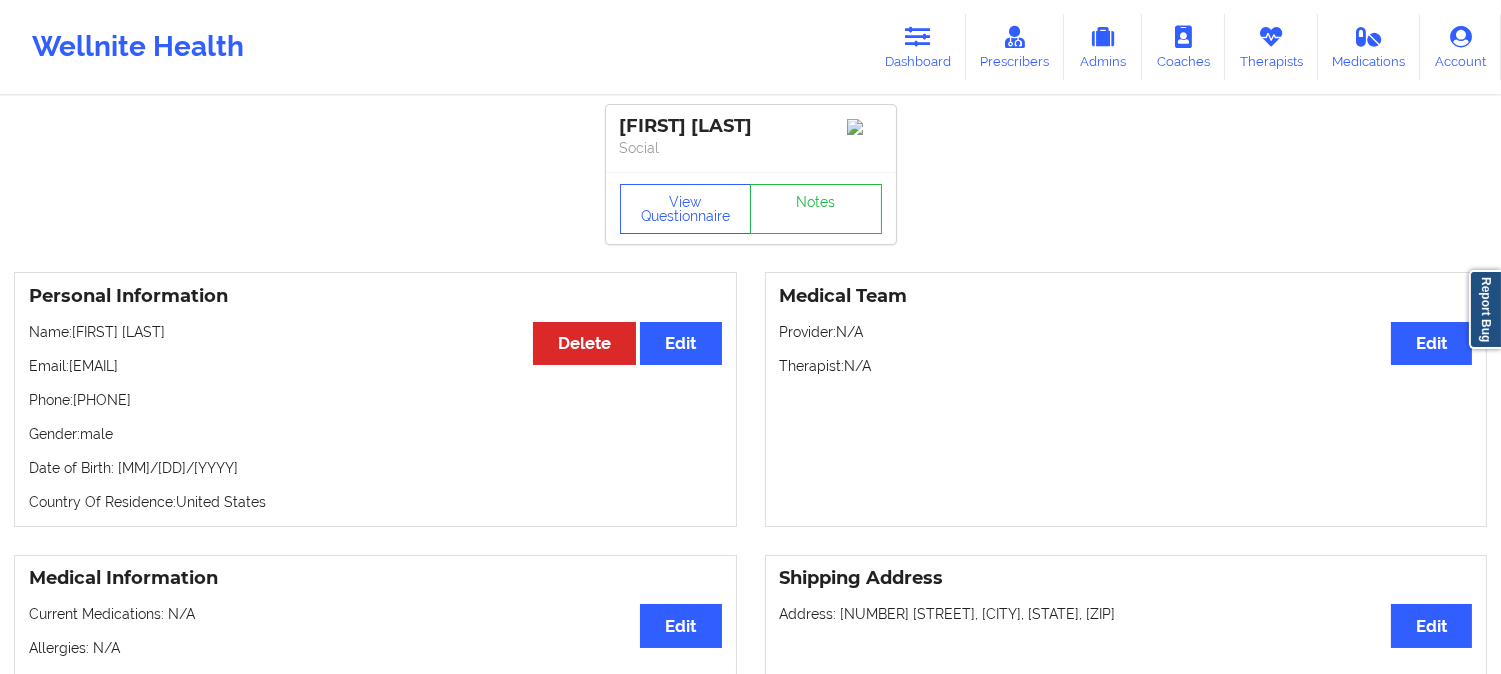 drag, startPoint x: 191, startPoint y: 335, endPoint x: 75, endPoint y: 325, distance: 116.43024 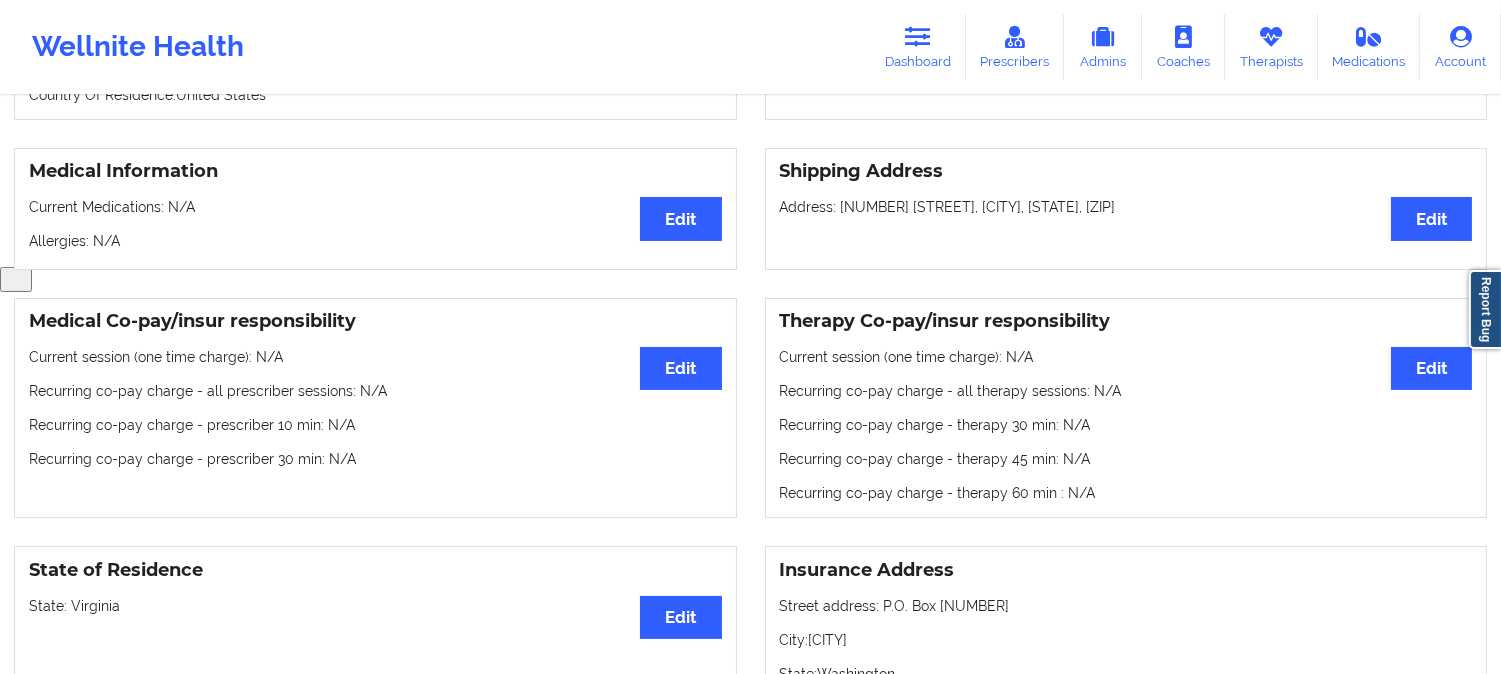 scroll, scrollTop: 0, scrollLeft: 0, axis: both 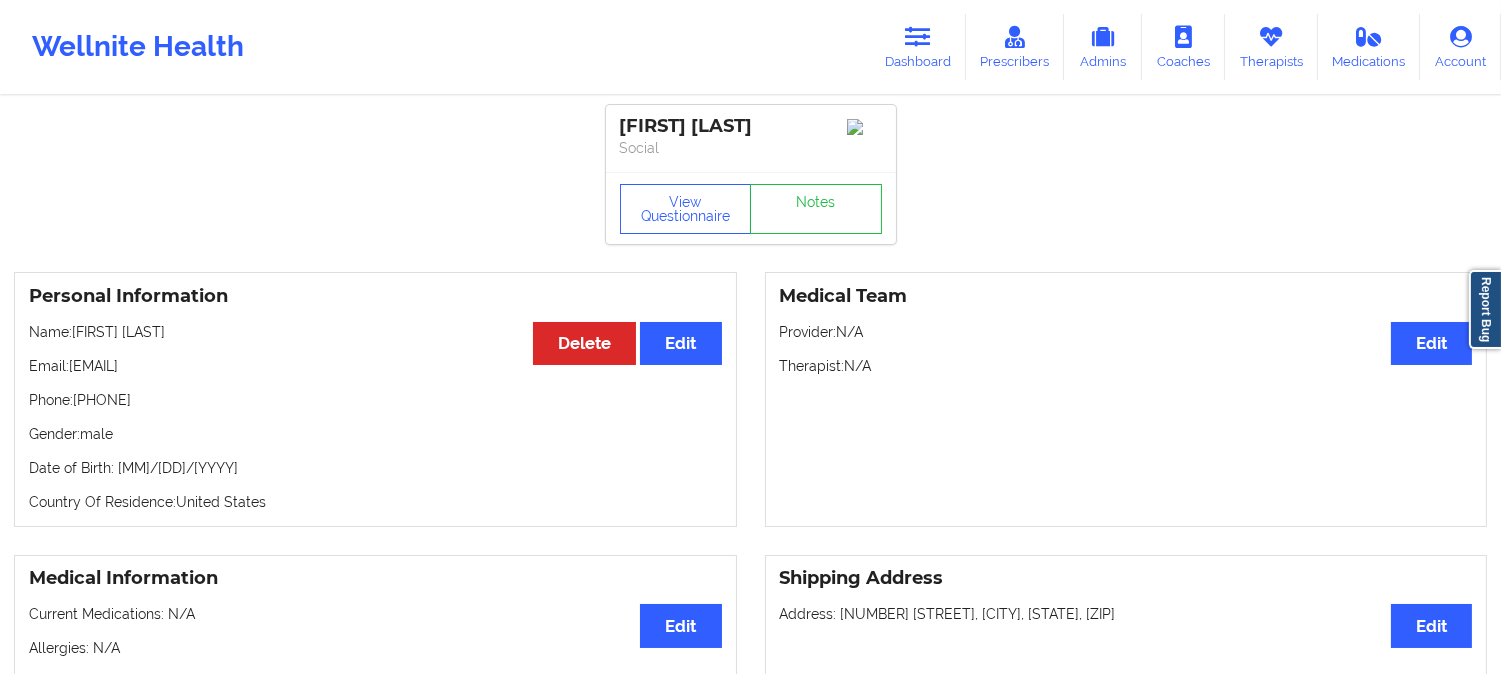 copy on "[FIRST] [LAST]" 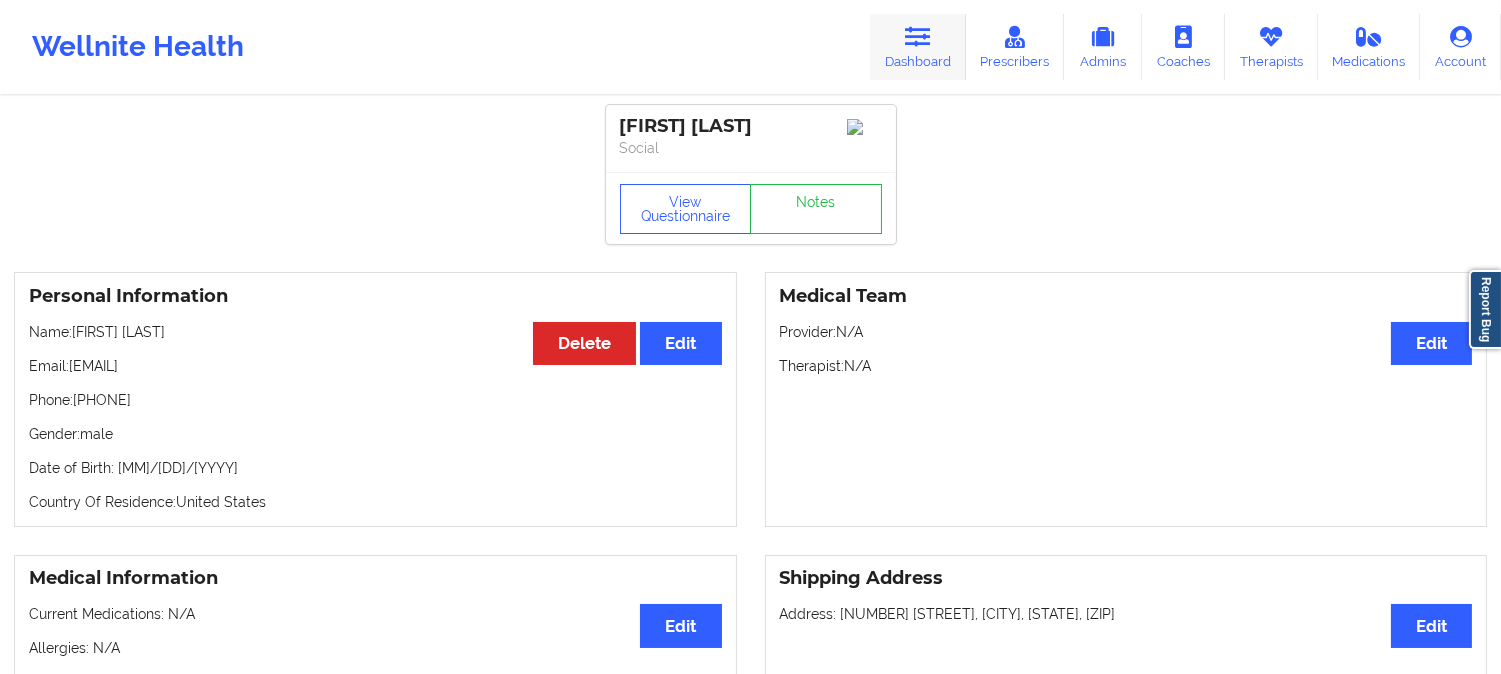 click at bounding box center (918, 37) 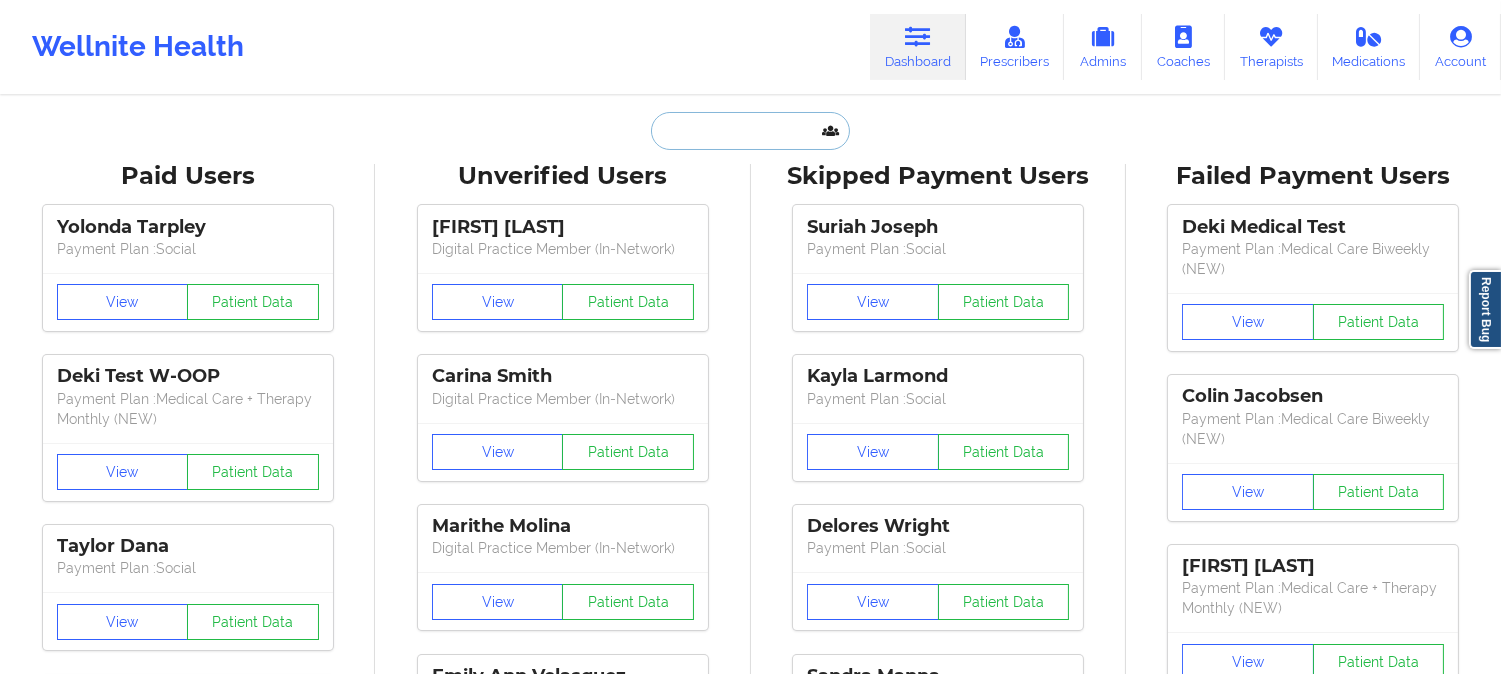 click at bounding box center (750, 131) 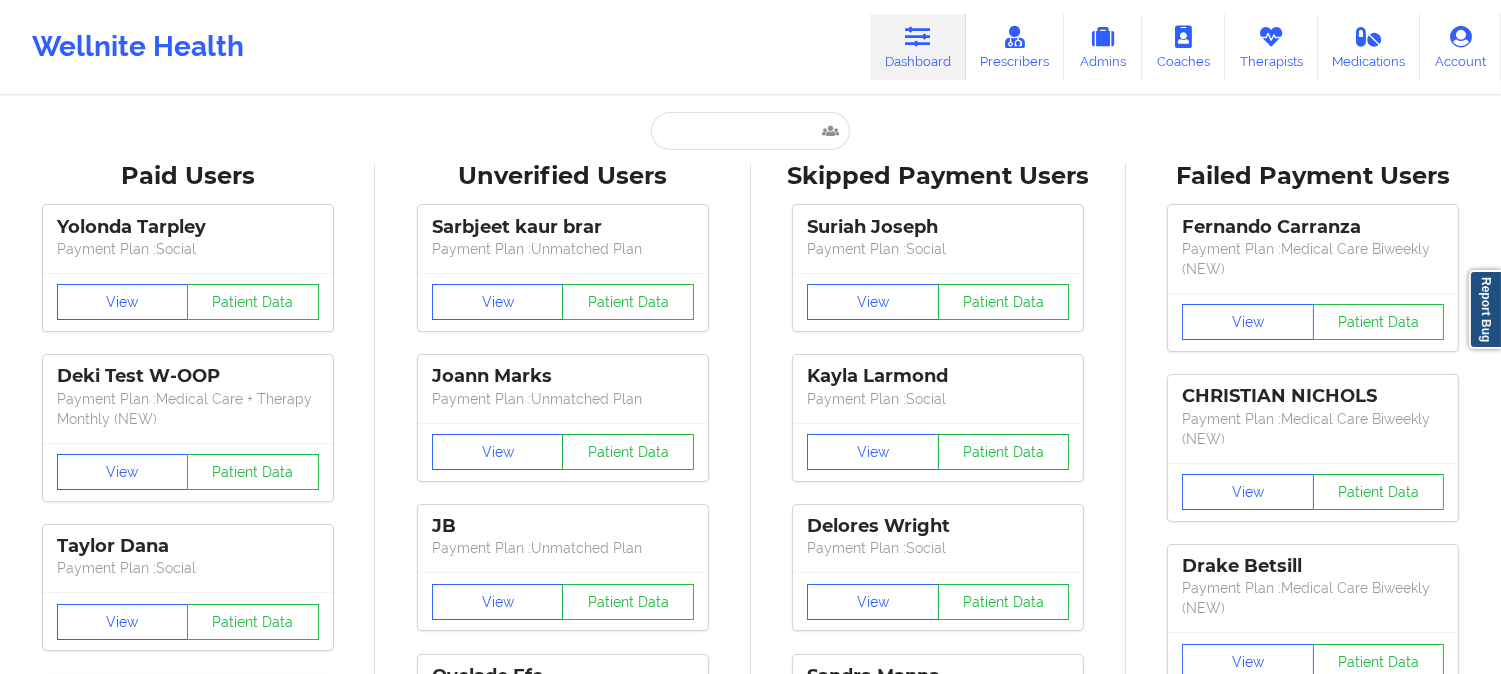 click on "Wellnite Health Dashboard Prescribers Admins Coaches Therapists Medications Account" at bounding box center [750, 47] 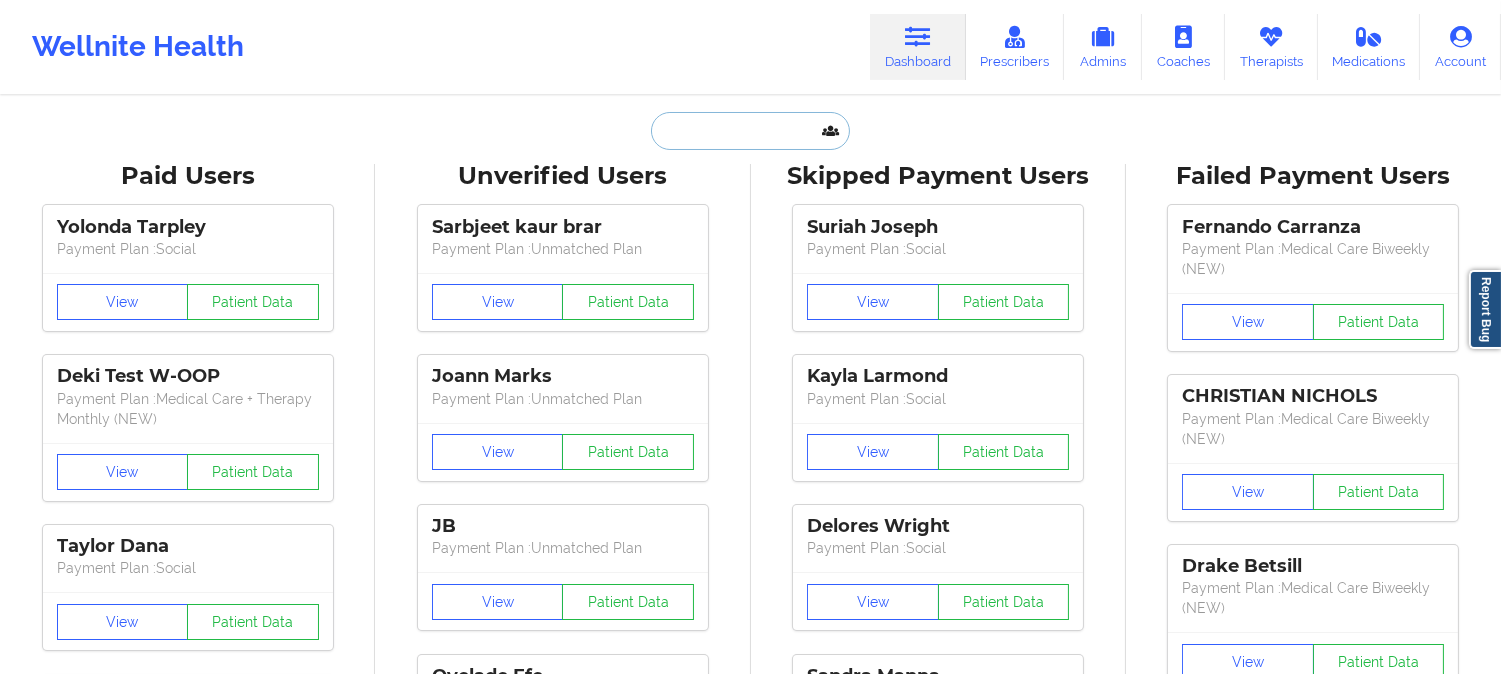 click at bounding box center (750, 131) 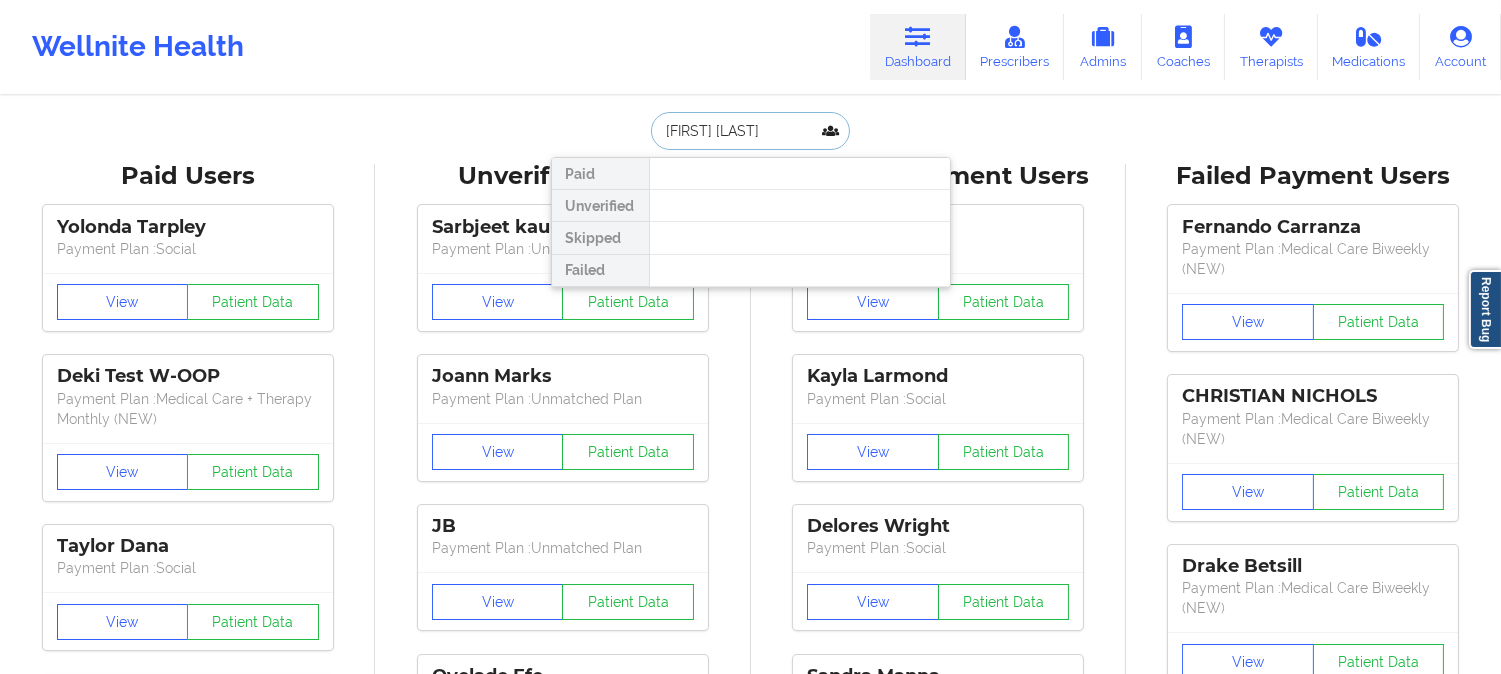 paste on "[FIRST] [LAST] [LAST] [LAST]" 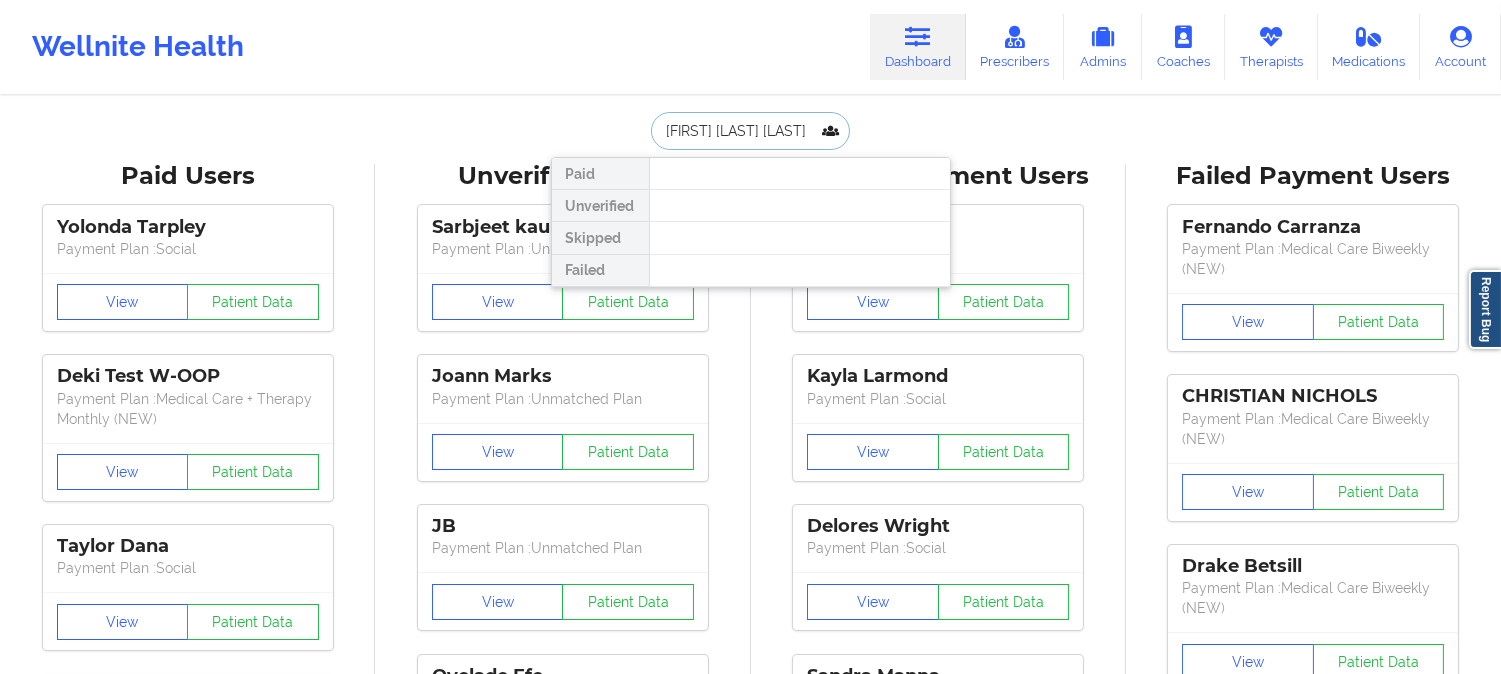 scroll, scrollTop: 0, scrollLeft: 55, axis: horizontal 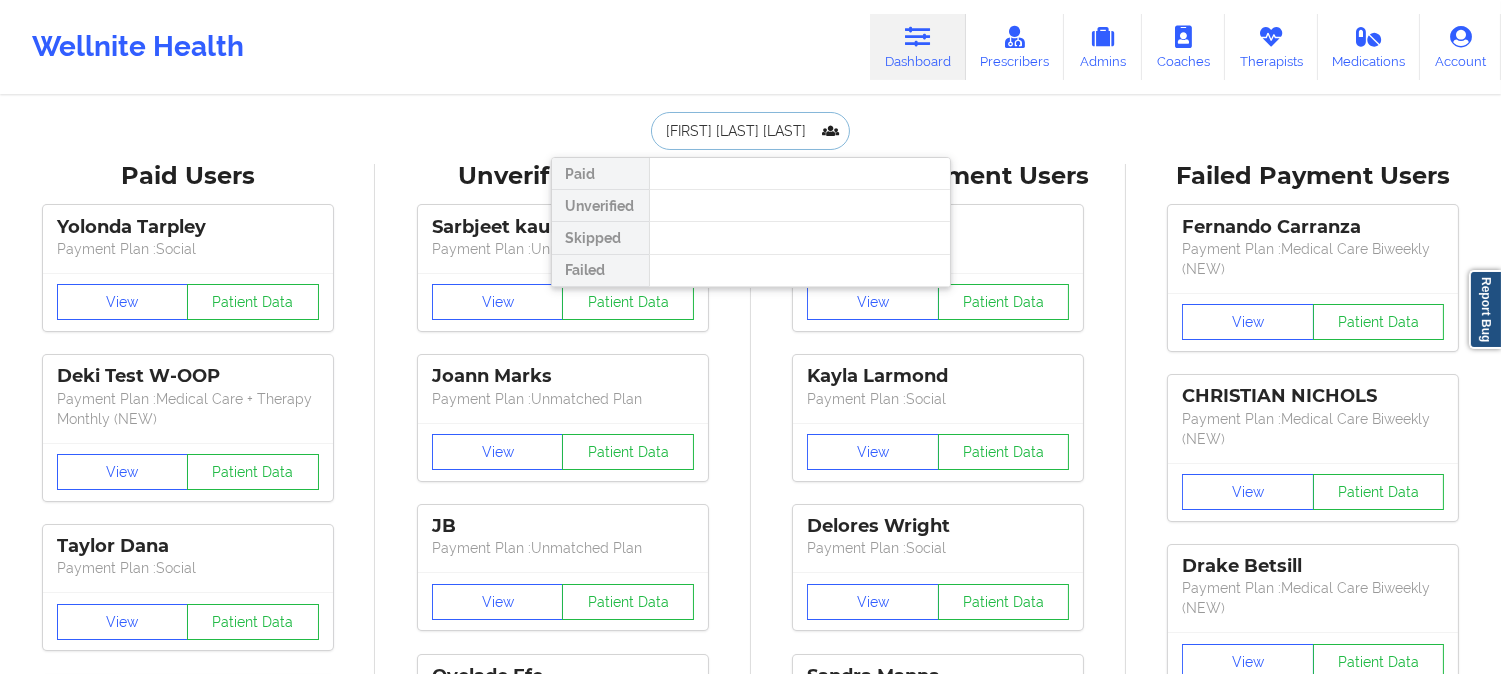 click on "[FIRST] [LAST] [LAST] [LAST]" at bounding box center (750, 131) 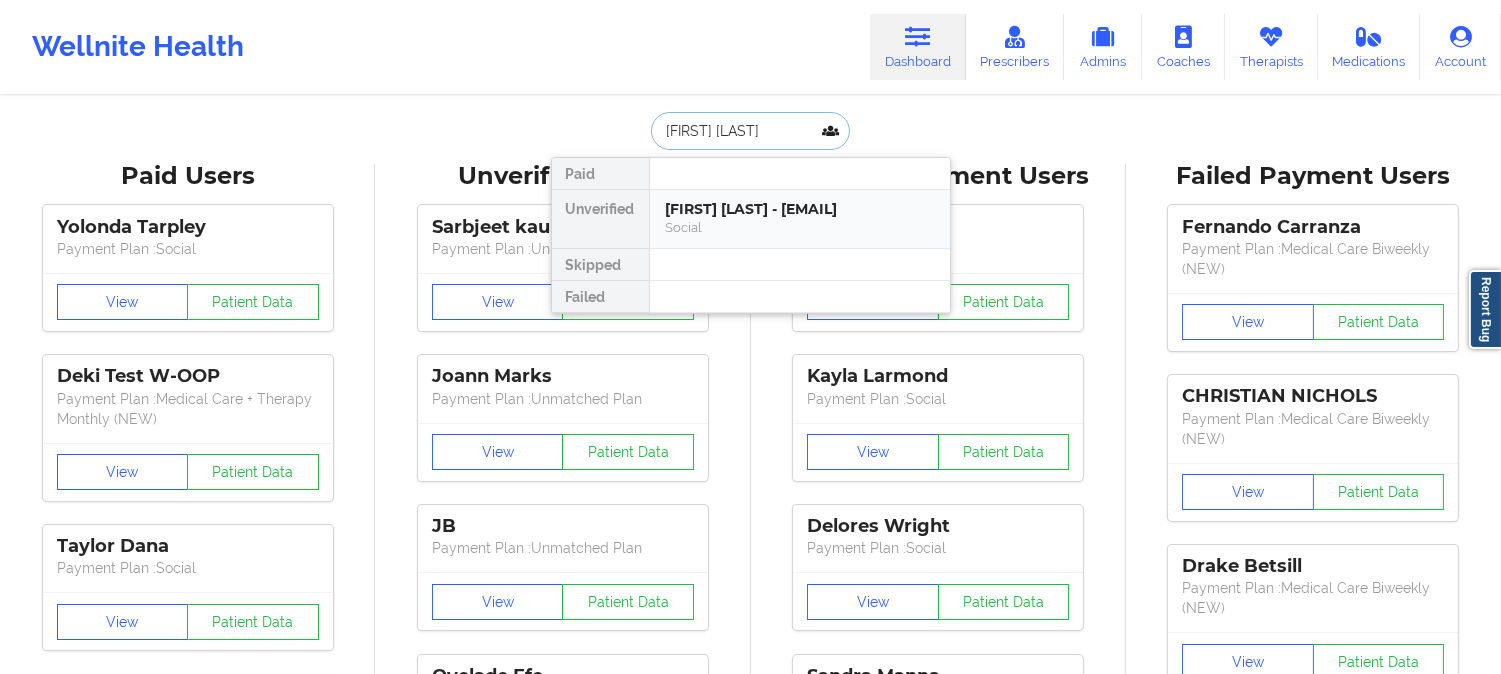 click on "[FIRST] [LAST] - [EMAIL]" at bounding box center (800, 209) 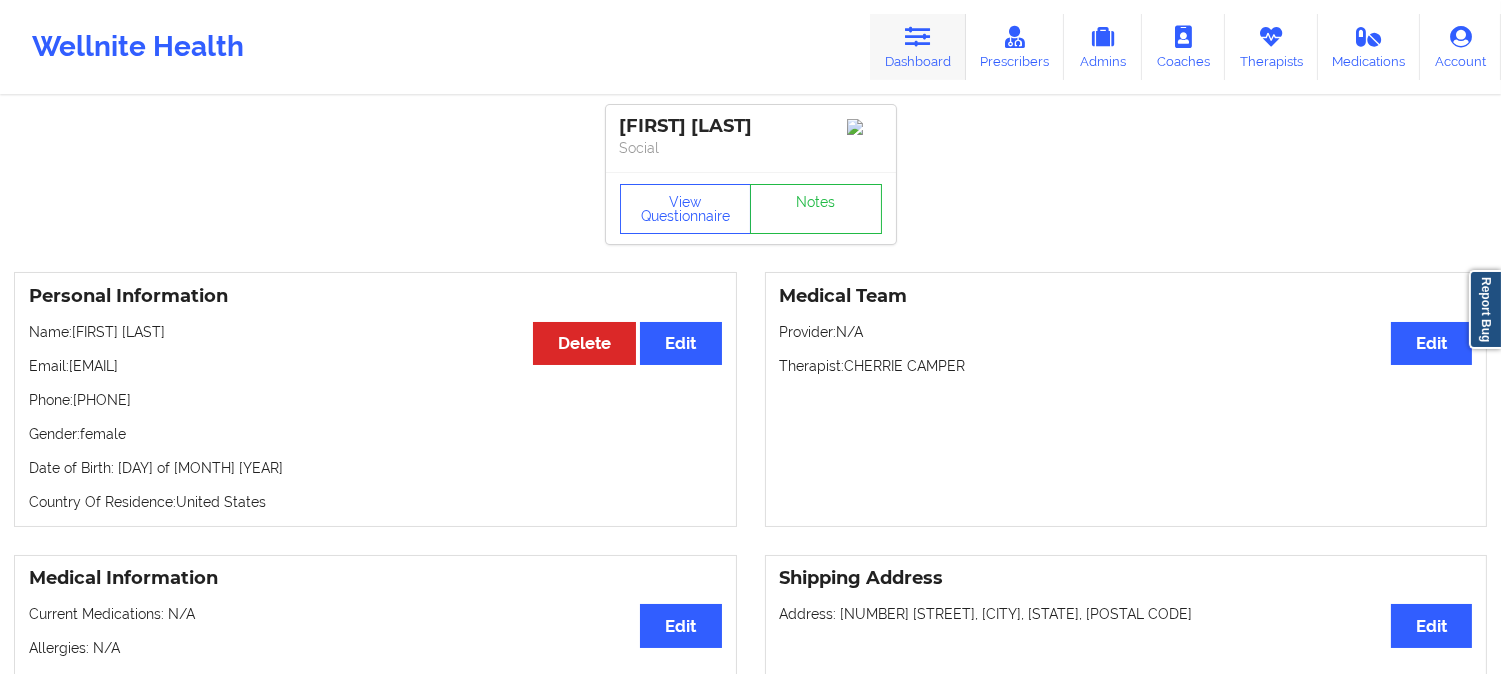 click on "Dashboard" at bounding box center [918, 47] 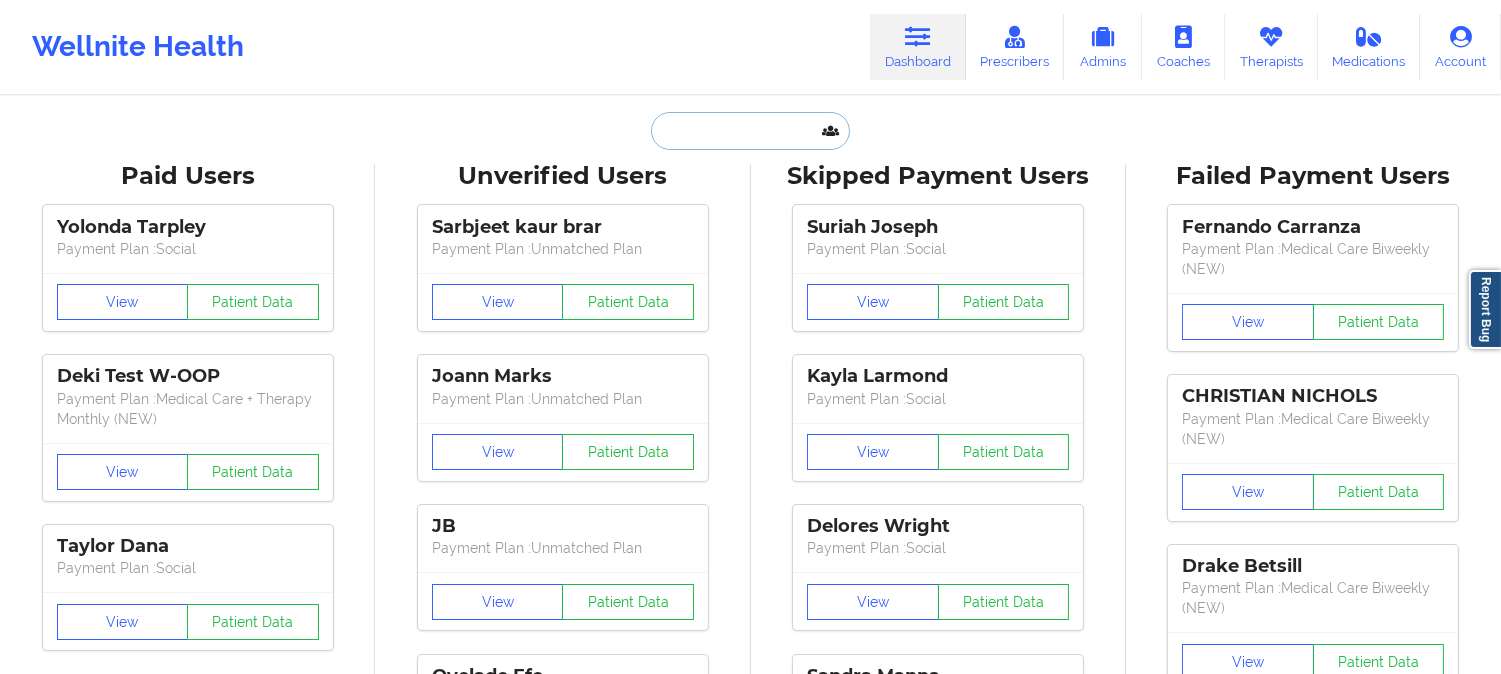click at bounding box center [750, 131] 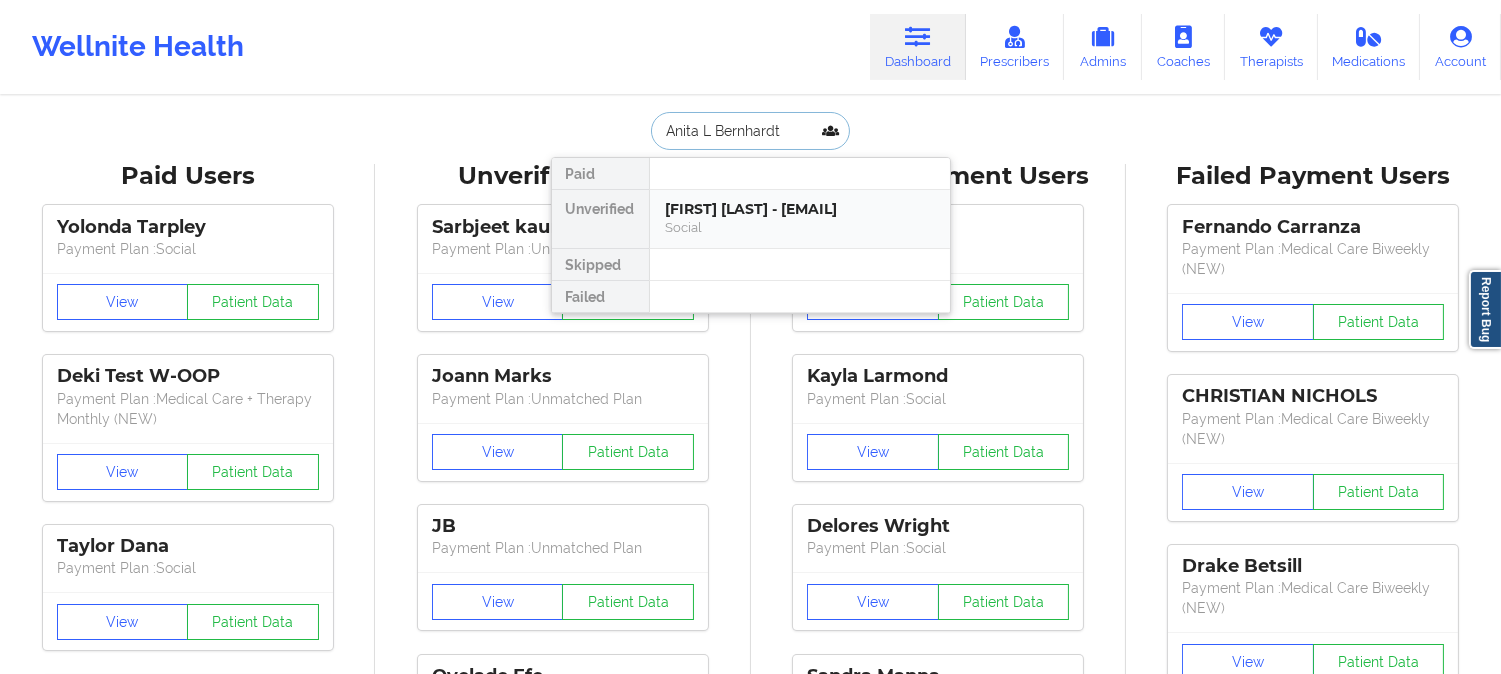 click on "Social" at bounding box center (800, 227) 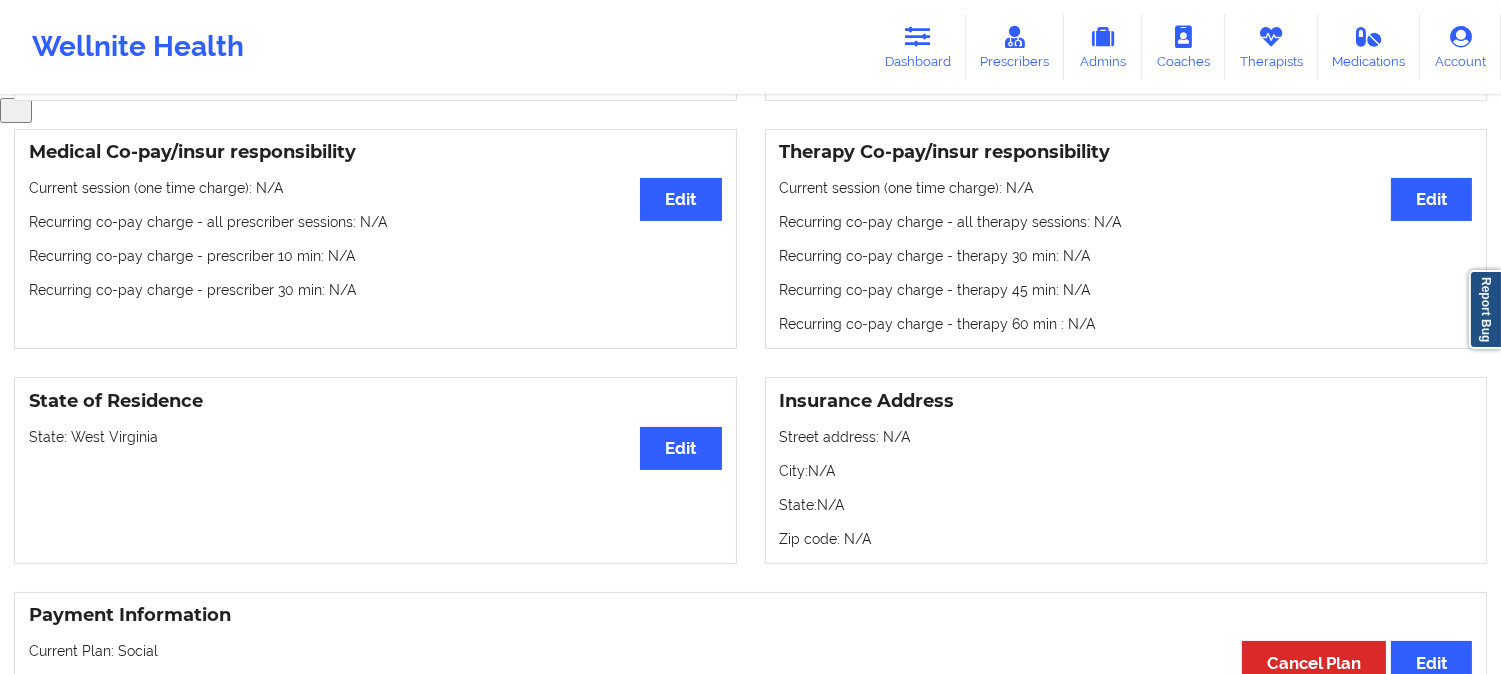 scroll, scrollTop: 413, scrollLeft: 0, axis: vertical 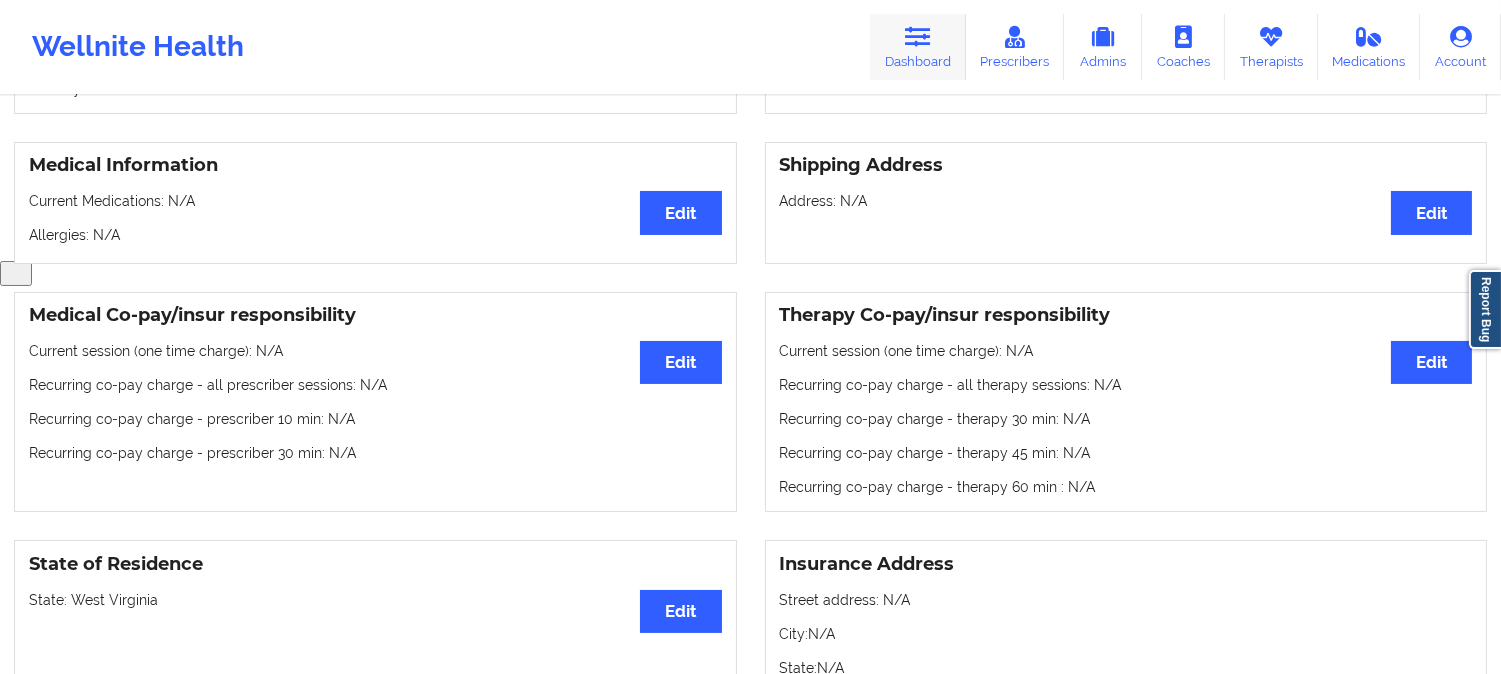 click on "Dashboard" at bounding box center [918, 47] 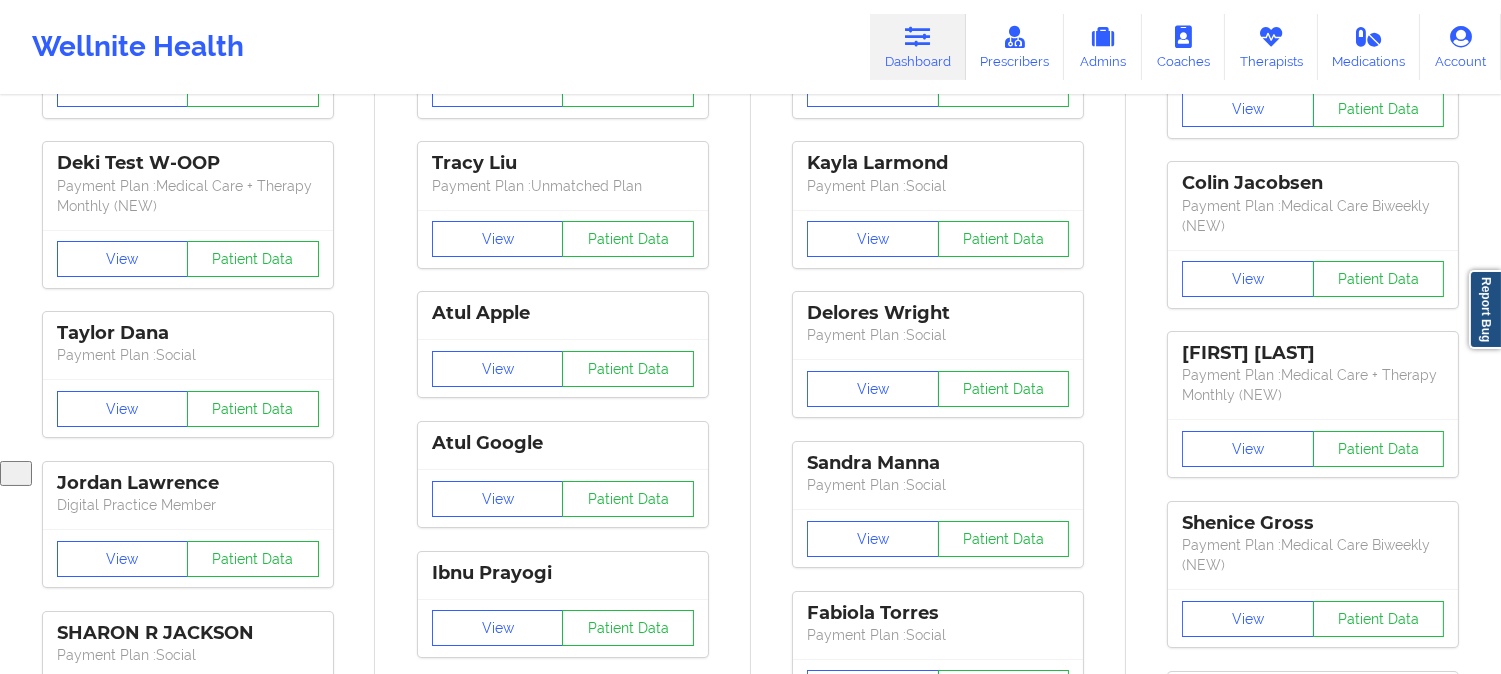 scroll, scrollTop: 0, scrollLeft: 0, axis: both 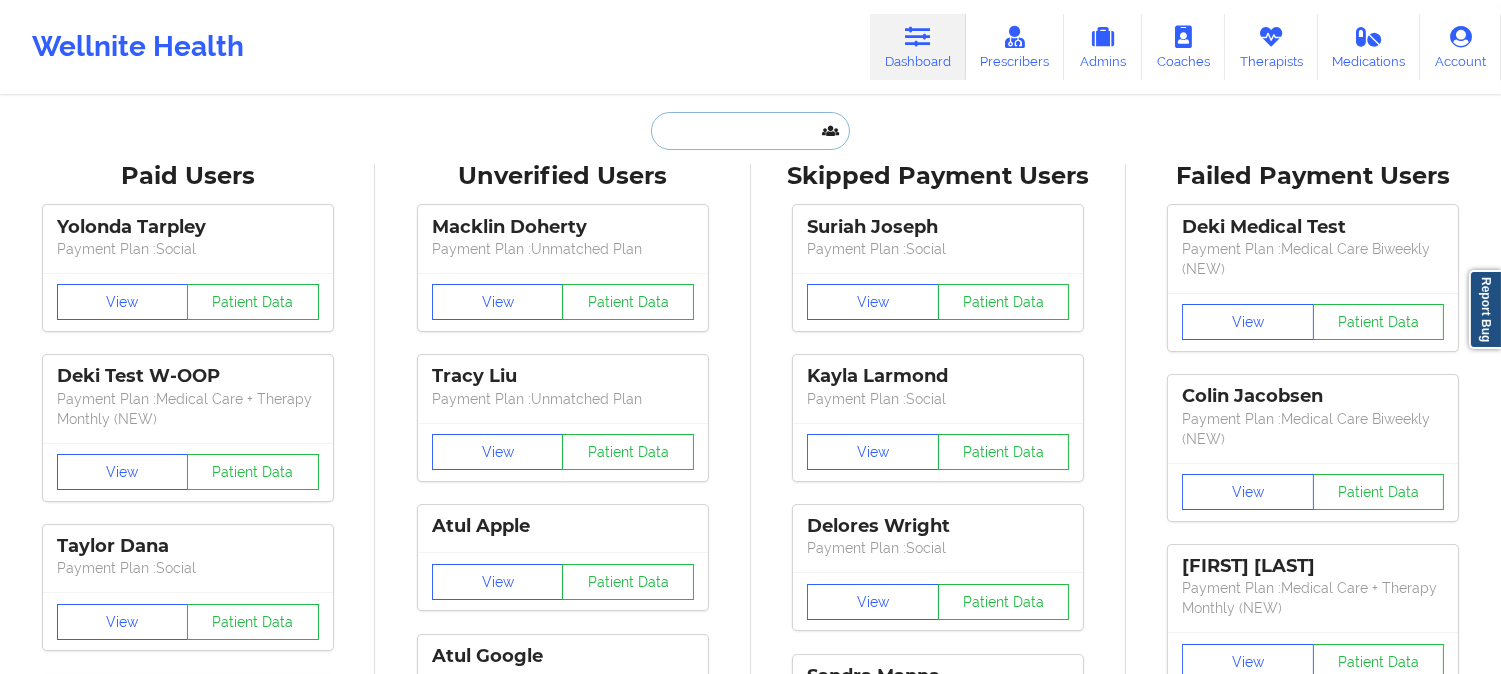 click at bounding box center [750, 131] 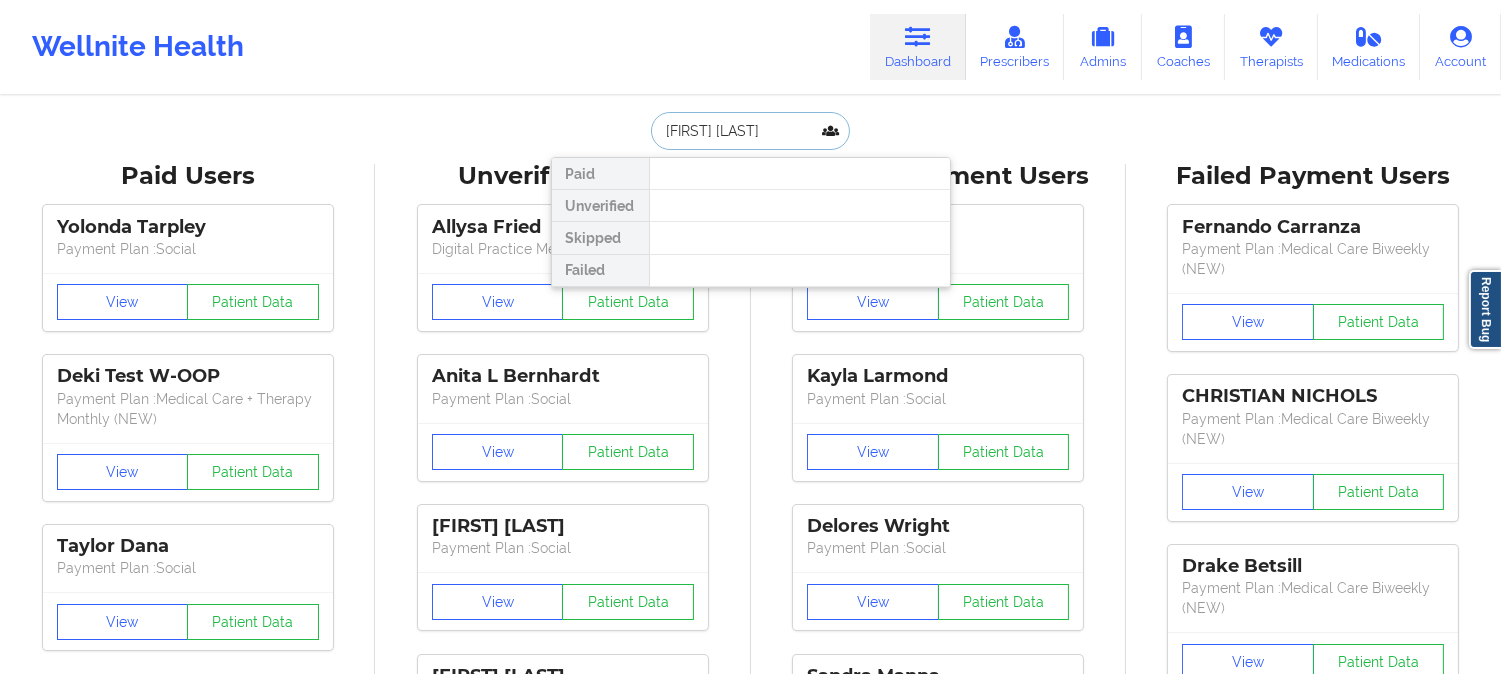 paste on "[EMAIL]" 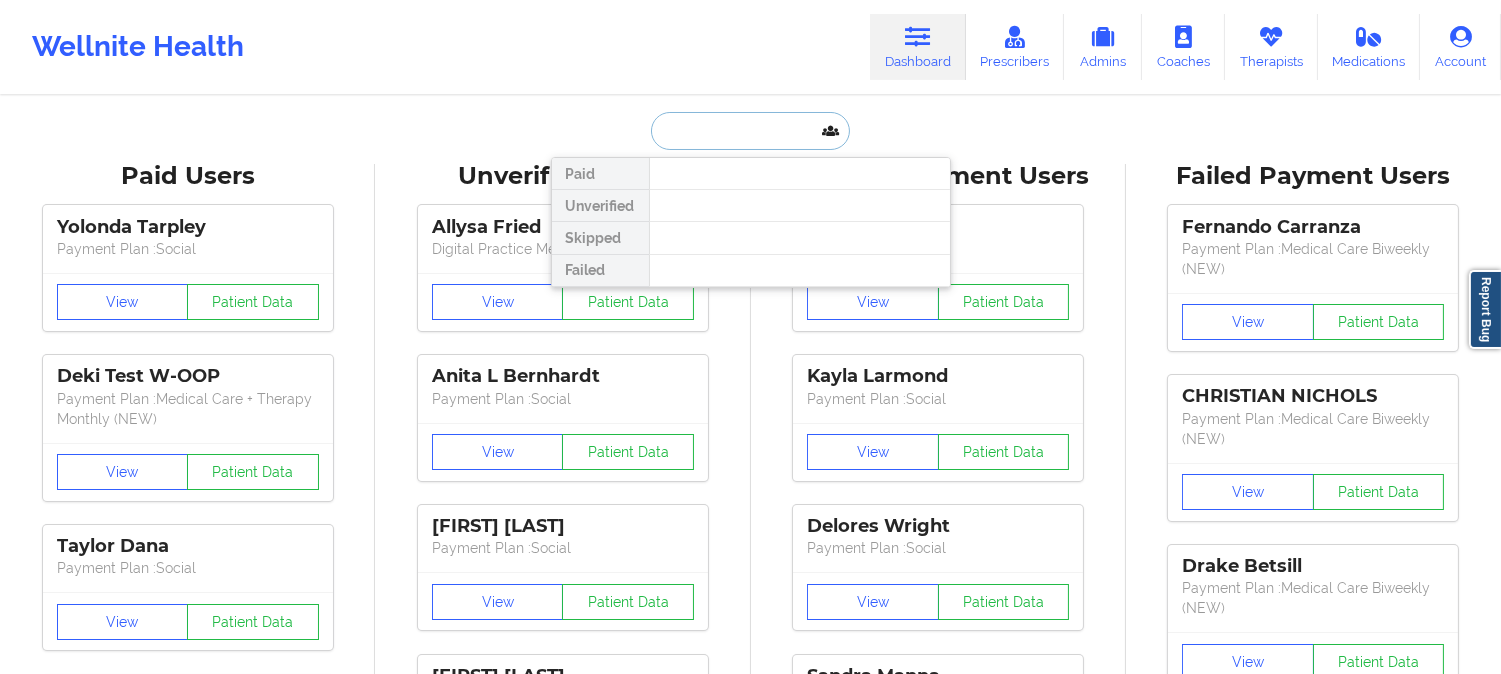 scroll, scrollTop: 0, scrollLeft: 0, axis: both 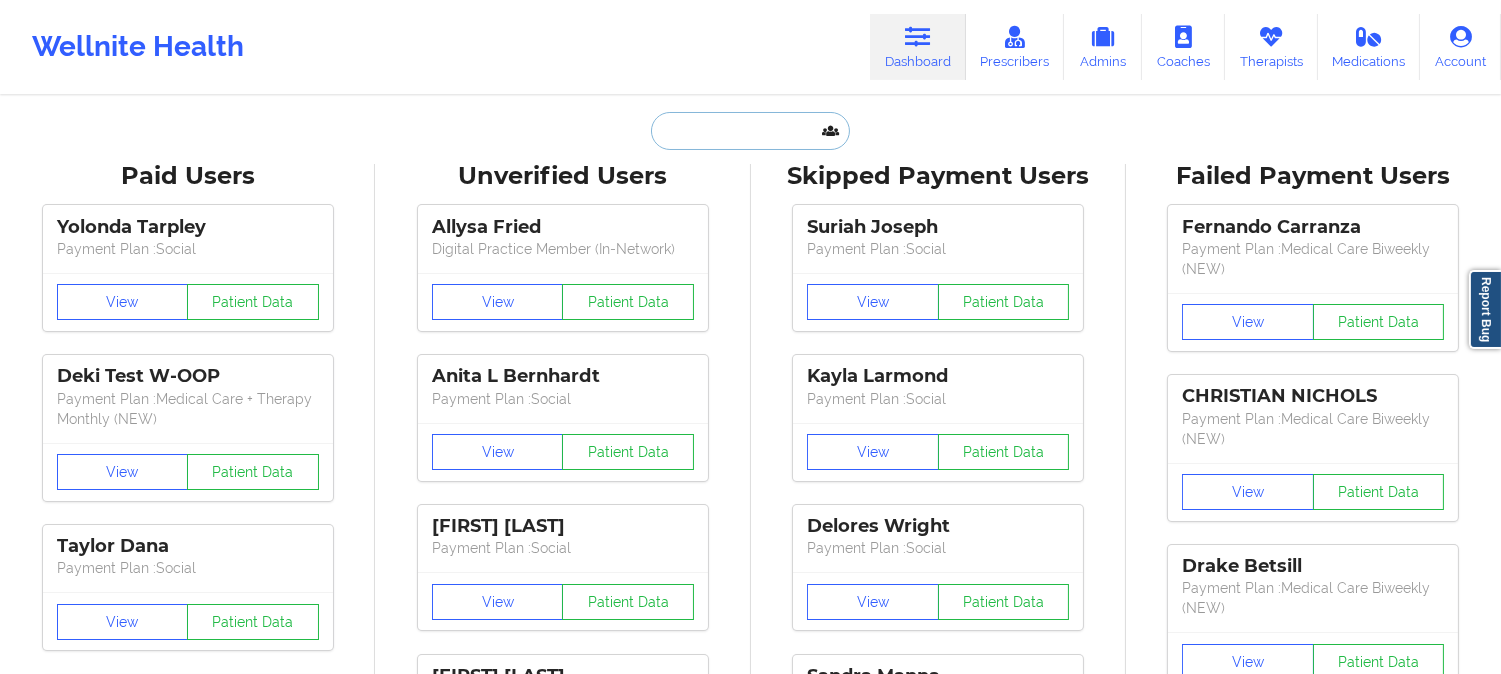 paste on "[EMAIL]" 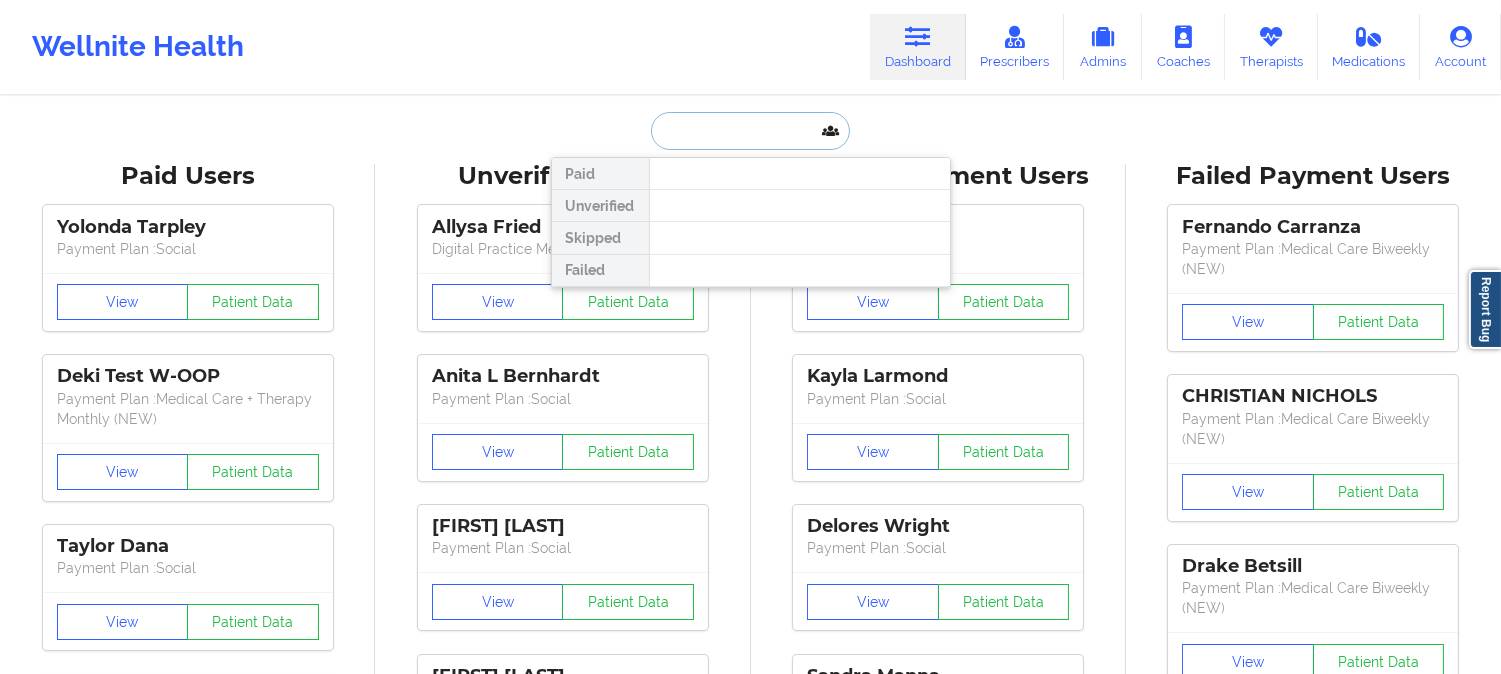 type on "[EMAIL]" 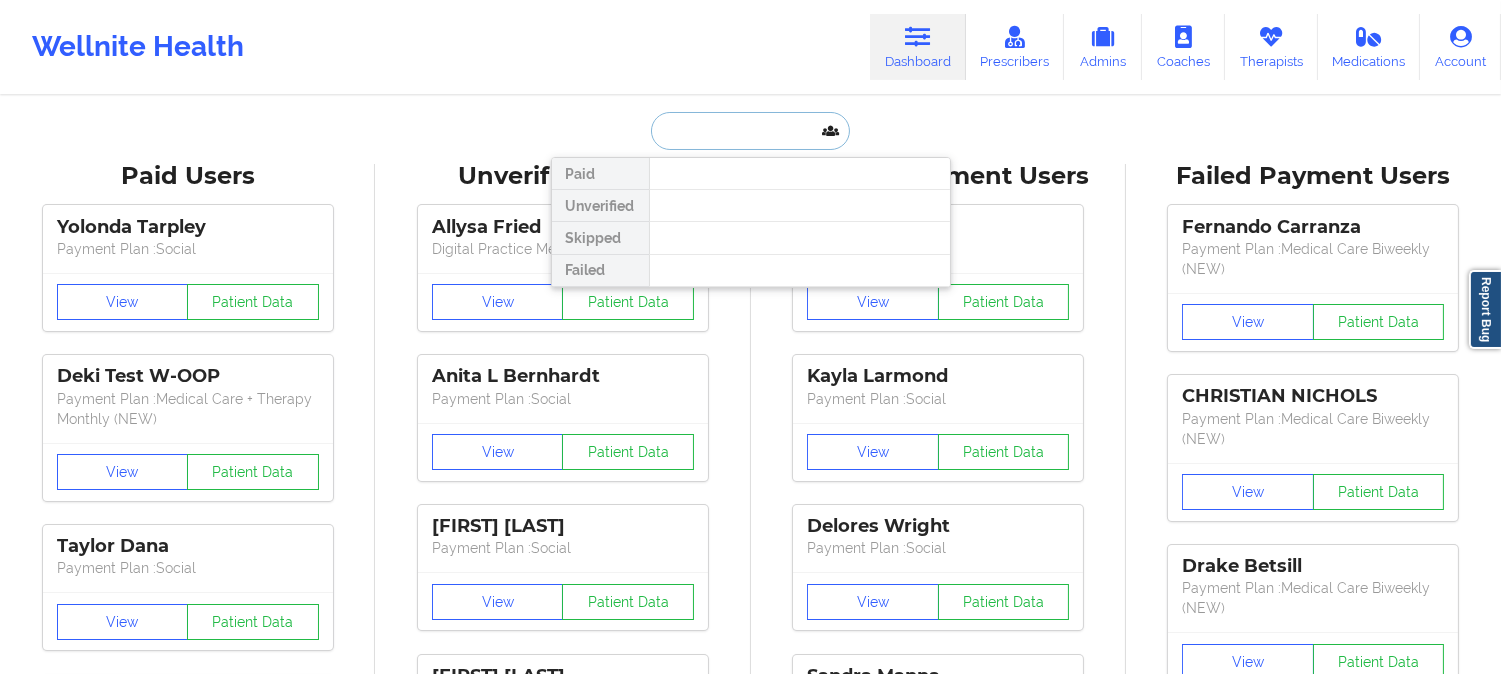 scroll, scrollTop: 0, scrollLeft: 0, axis: both 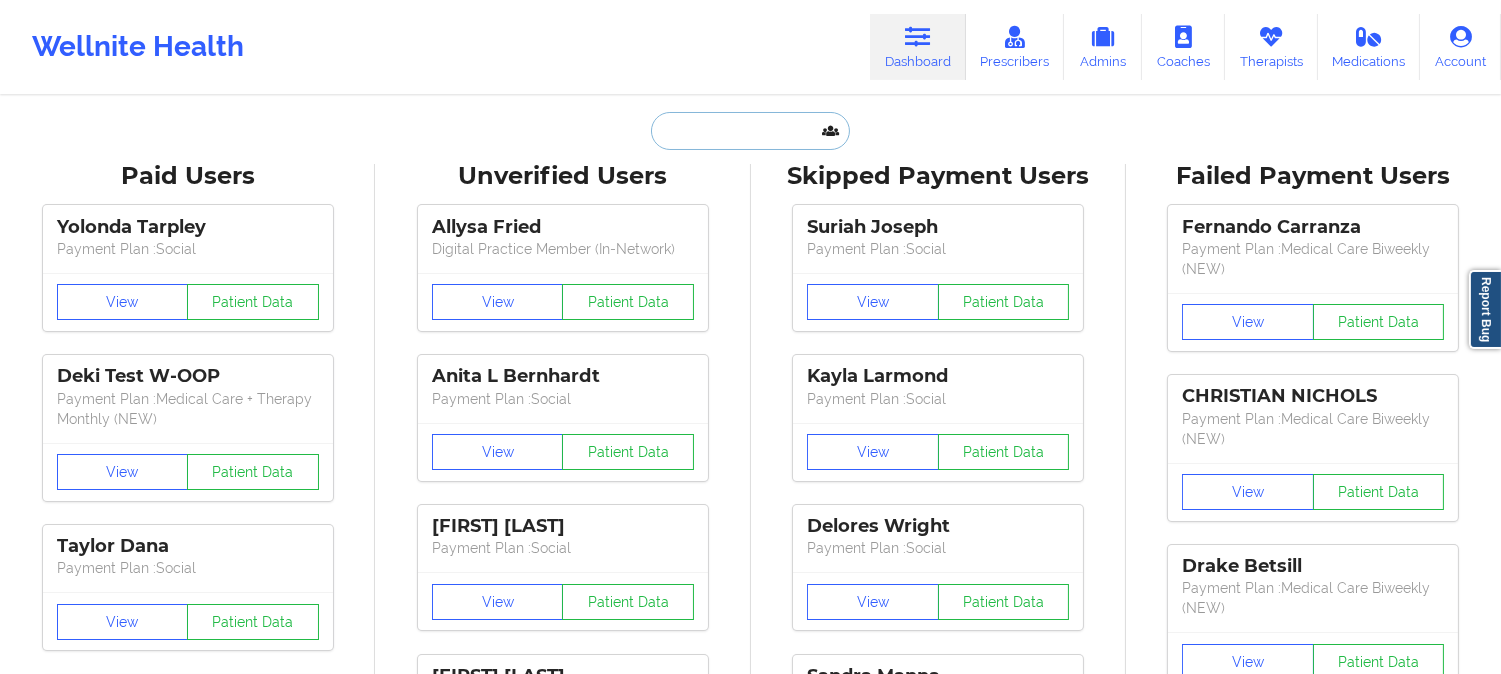 click at bounding box center (750, 131) 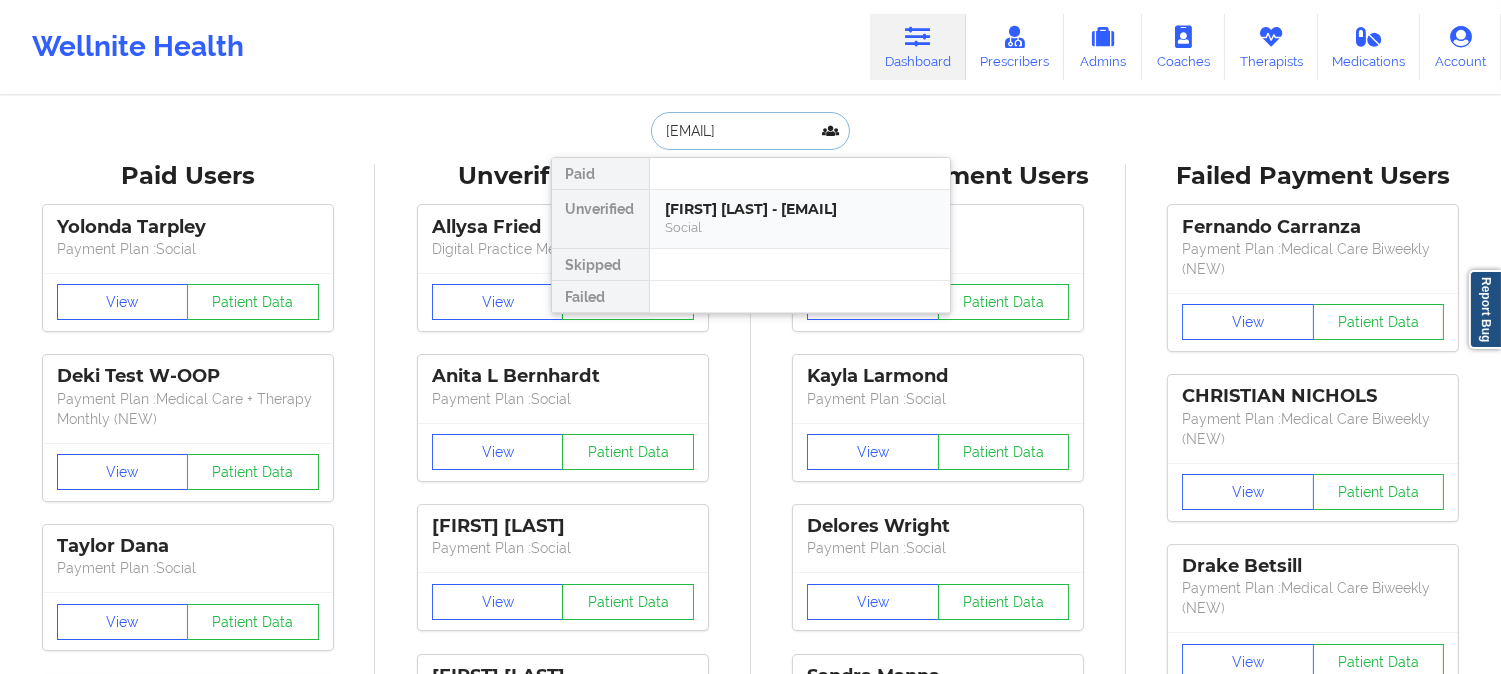 click on "[FIRST] [LAST] - [EMAIL]" at bounding box center [800, 209] 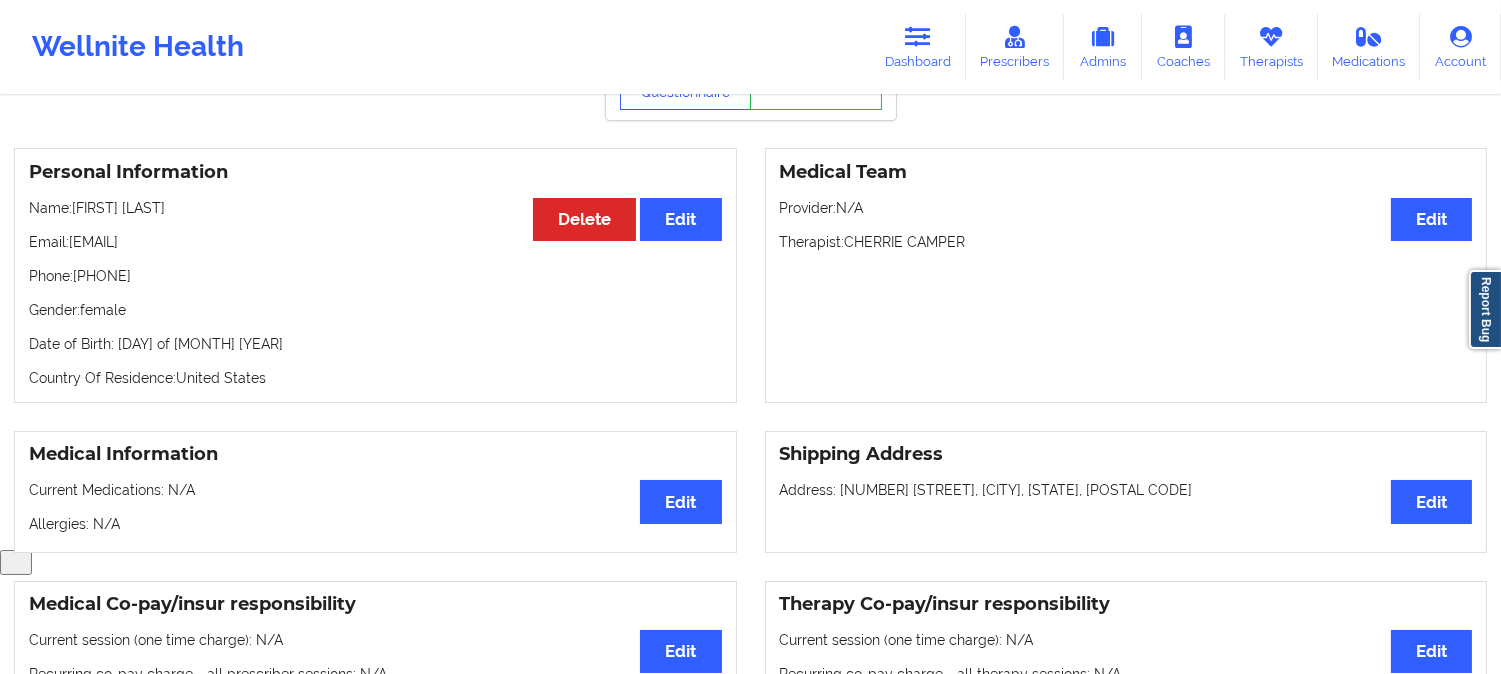 scroll, scrollTop: 0, scrollLeft: 0, axis: both 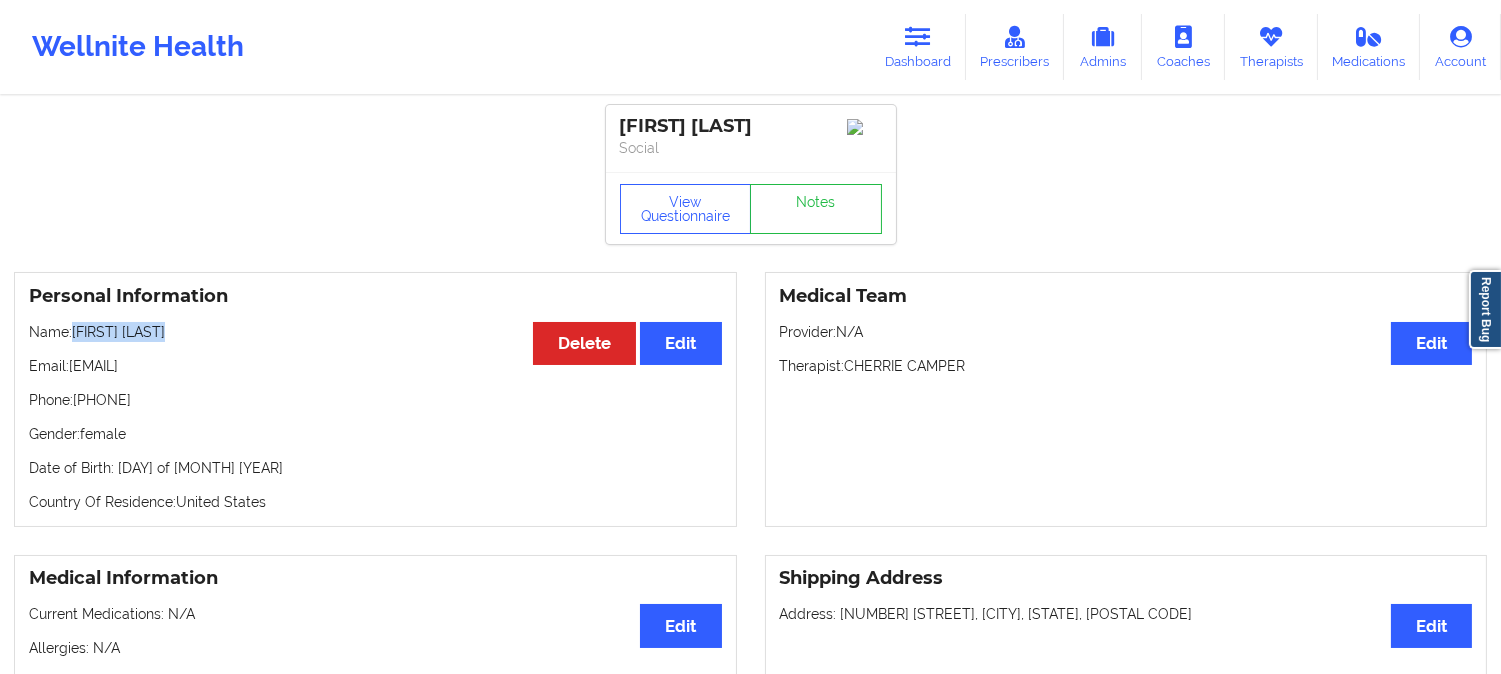 drag, startPoint x: 166, startPoint y: 345, endPoint x: 76, endPoint y: 341, distance: 90.088844 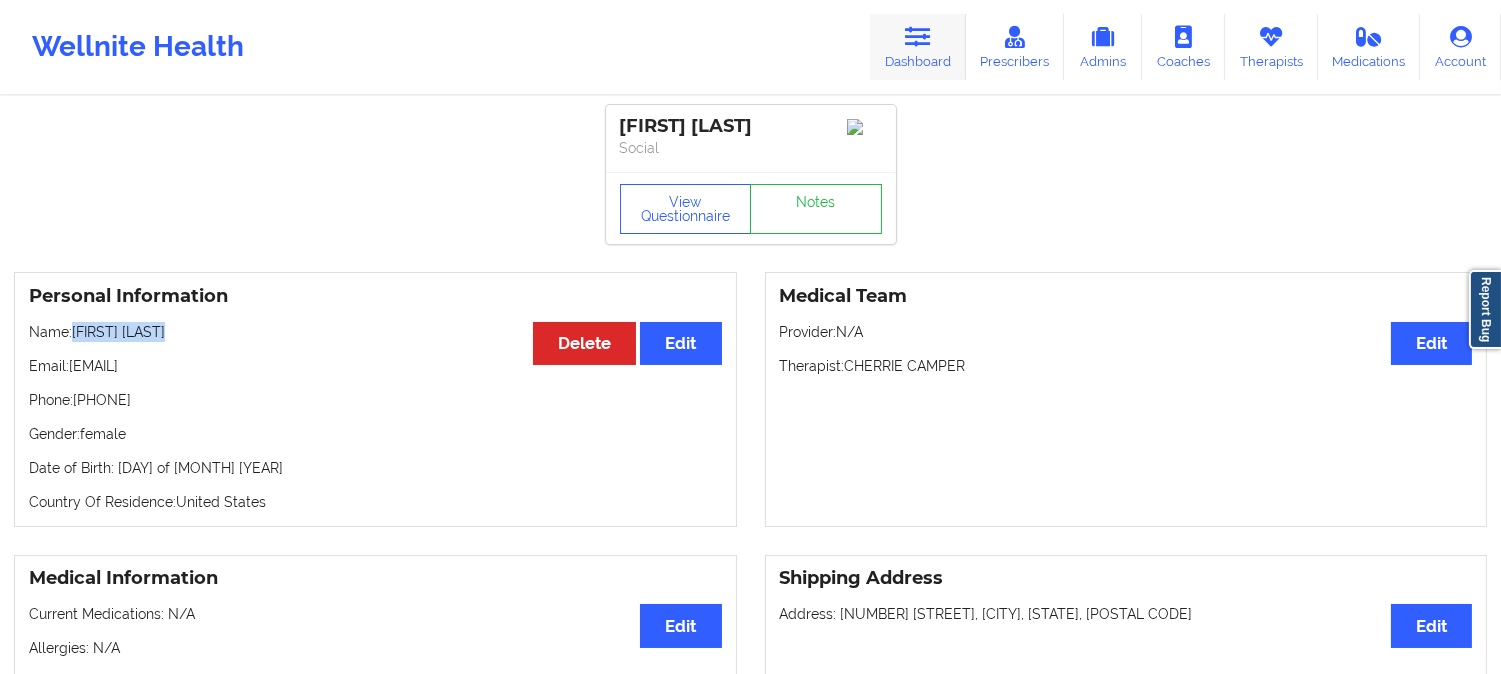 click at bounding box center [918, 37] 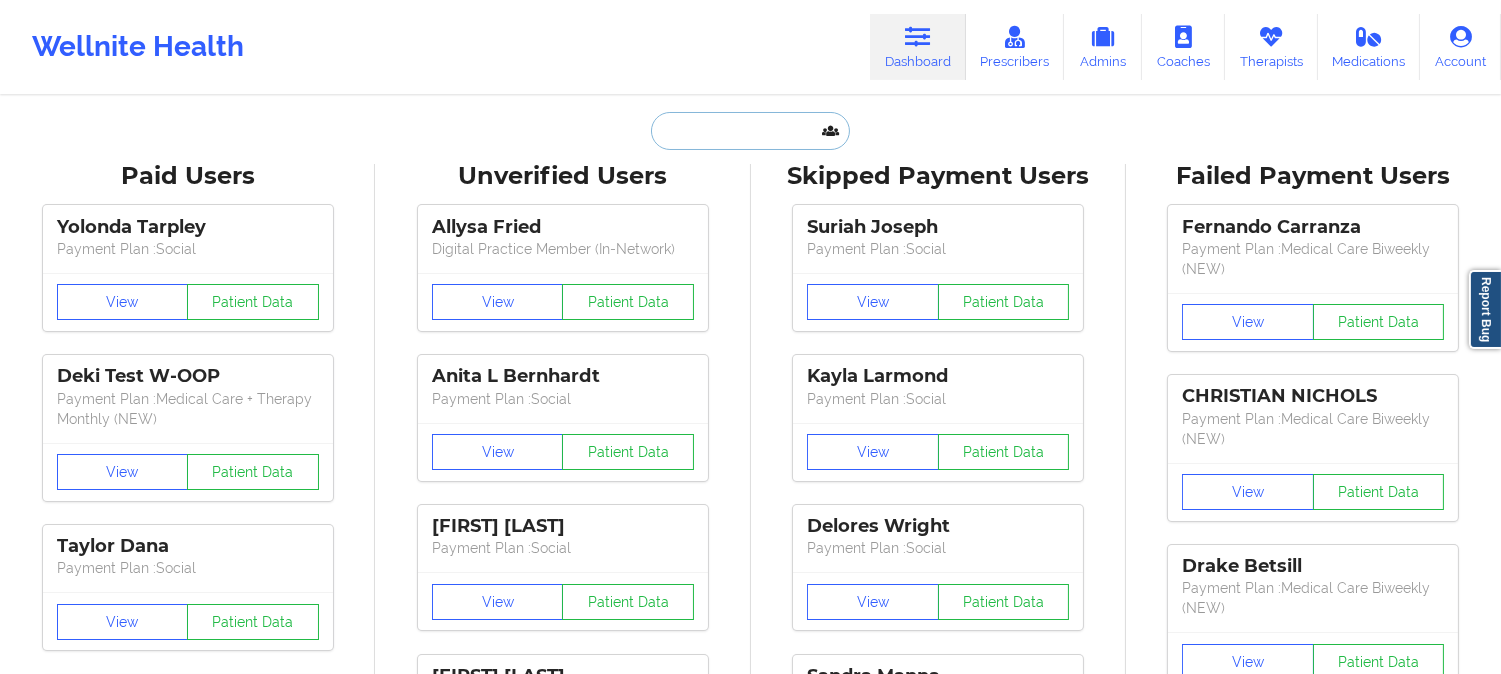 click at bounding box center (750, 131) 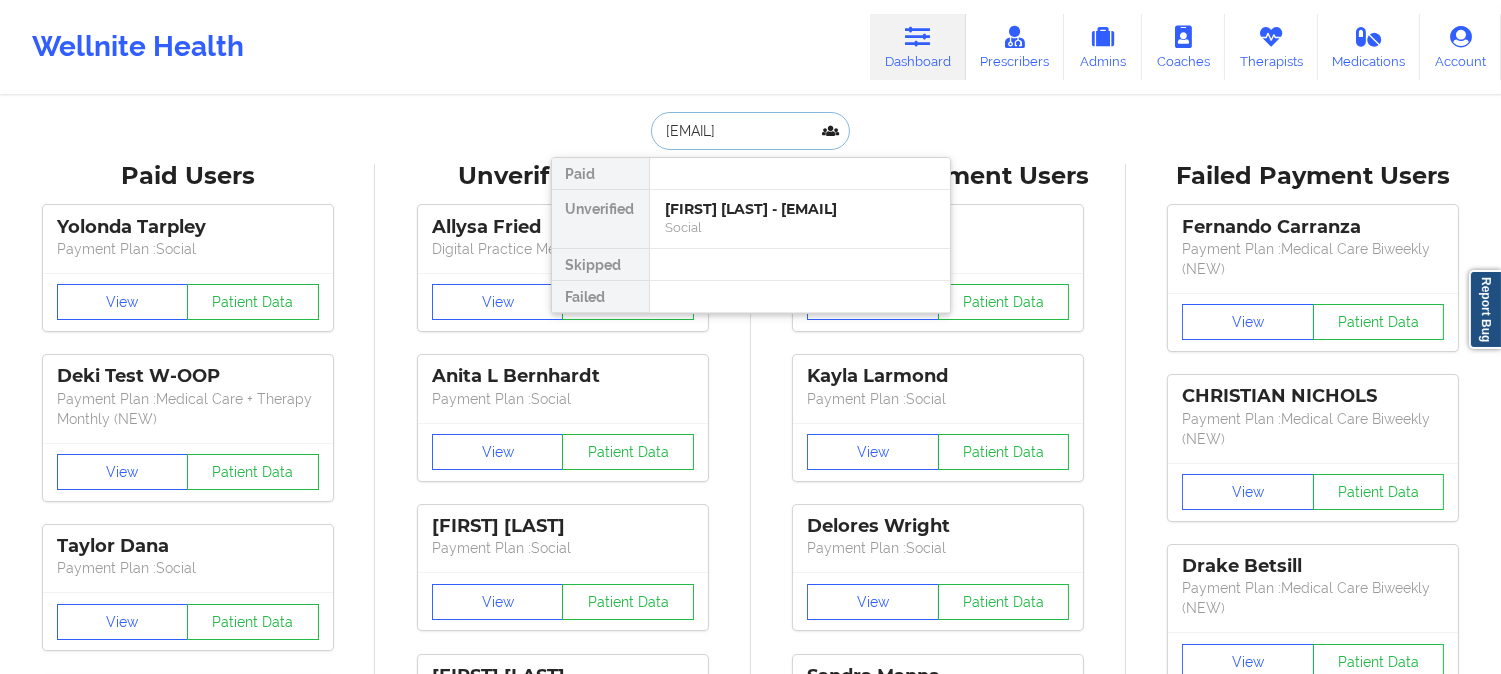 scroll, scrollTop: 0, scrollLeft: 23, axis: horizontal 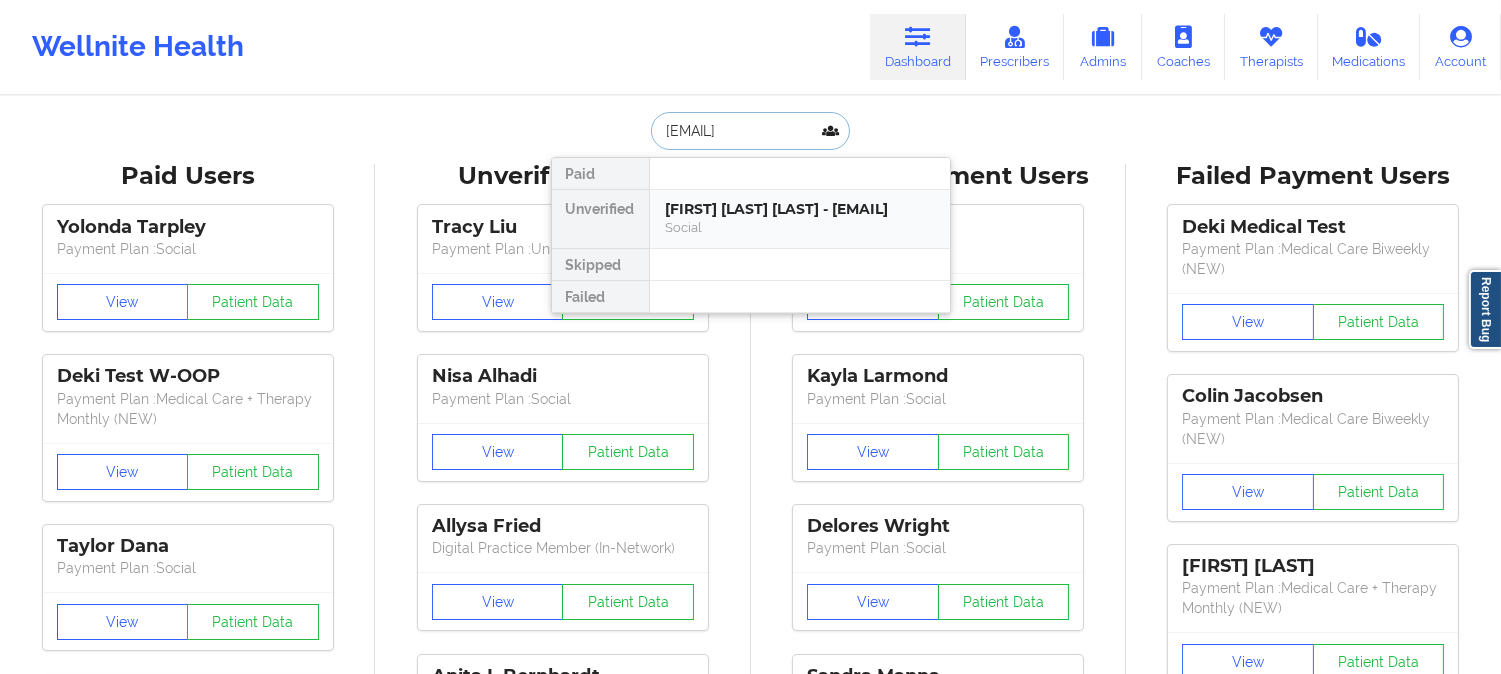 click on "[FIRST] [LAST] [LAST] - [EMAIL]" at bounding box center (800, 209) 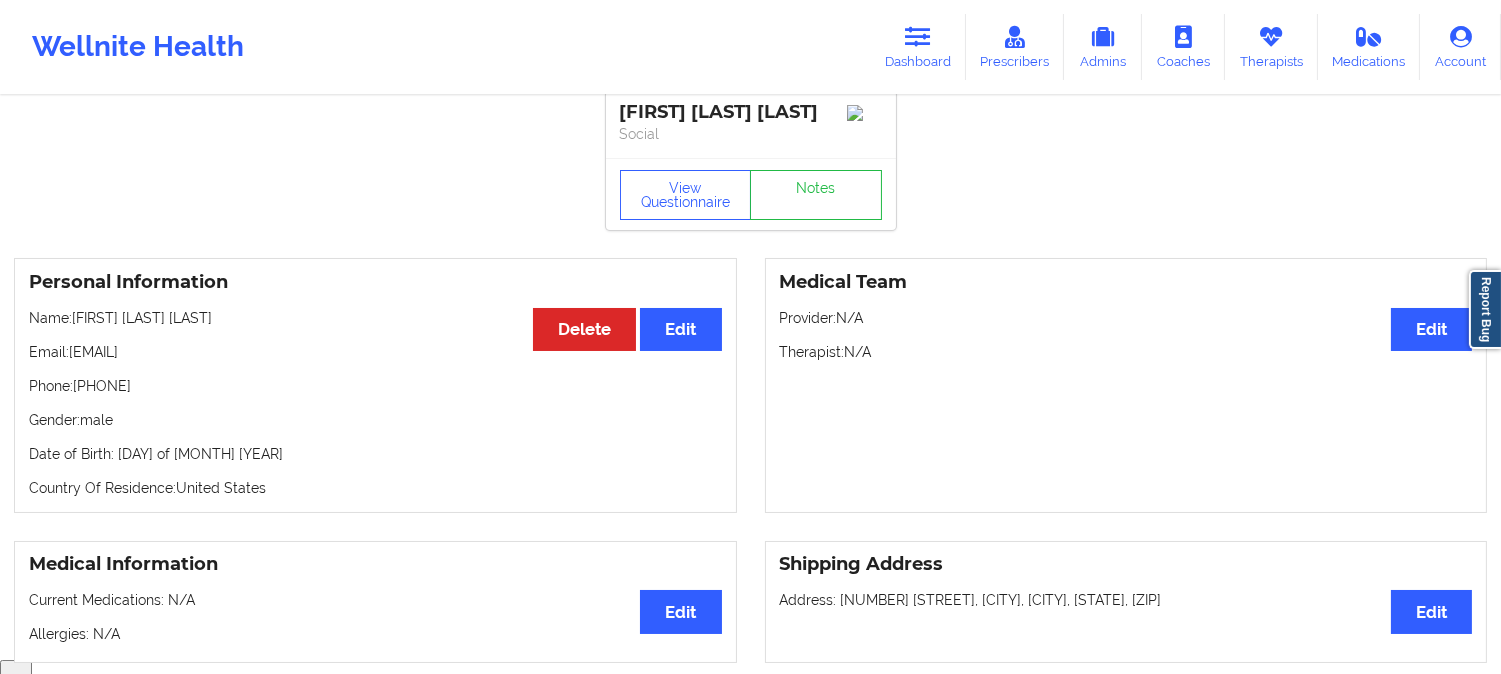 scroll, scrollTop: 0, scrollLeft: 0, axis: both 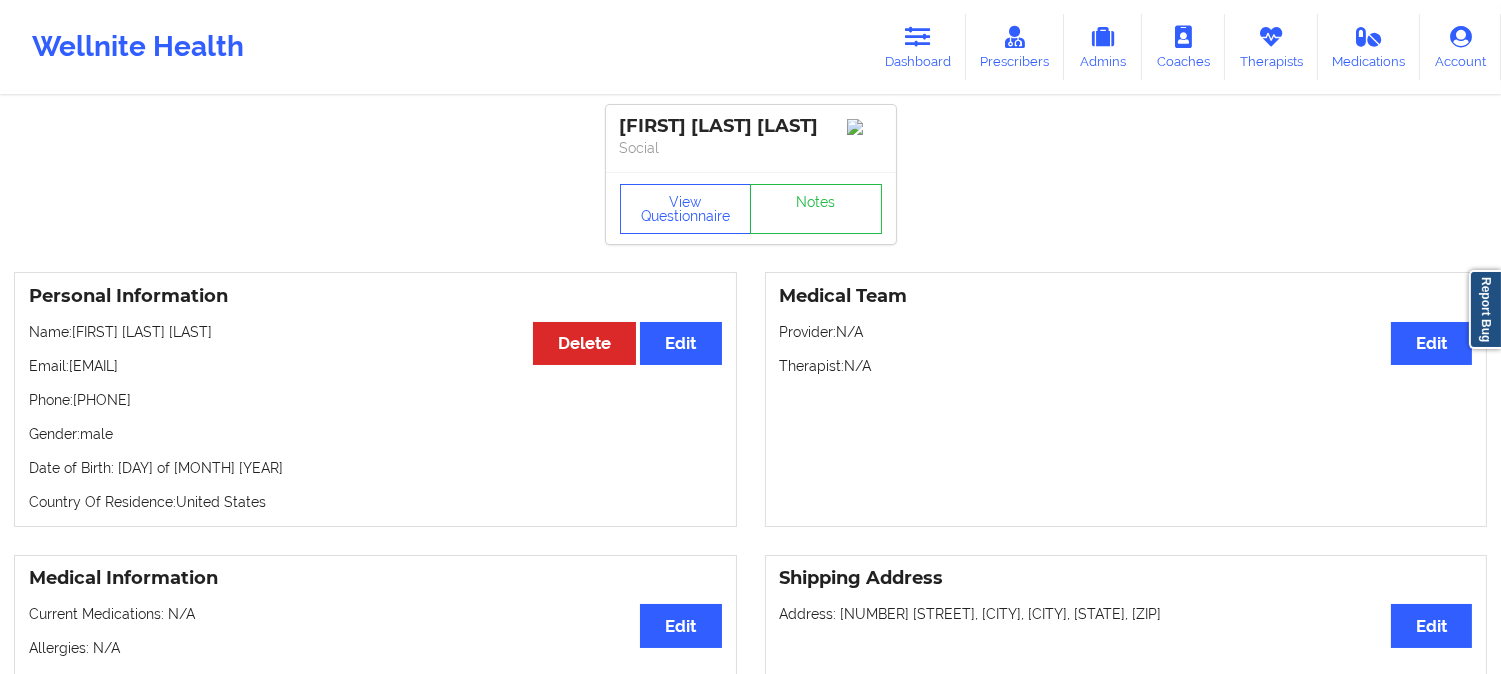drag, startPoint x: 254, startPoint y: 354, endPoint x: 75, endPoint y: 355, distance: 179.00279 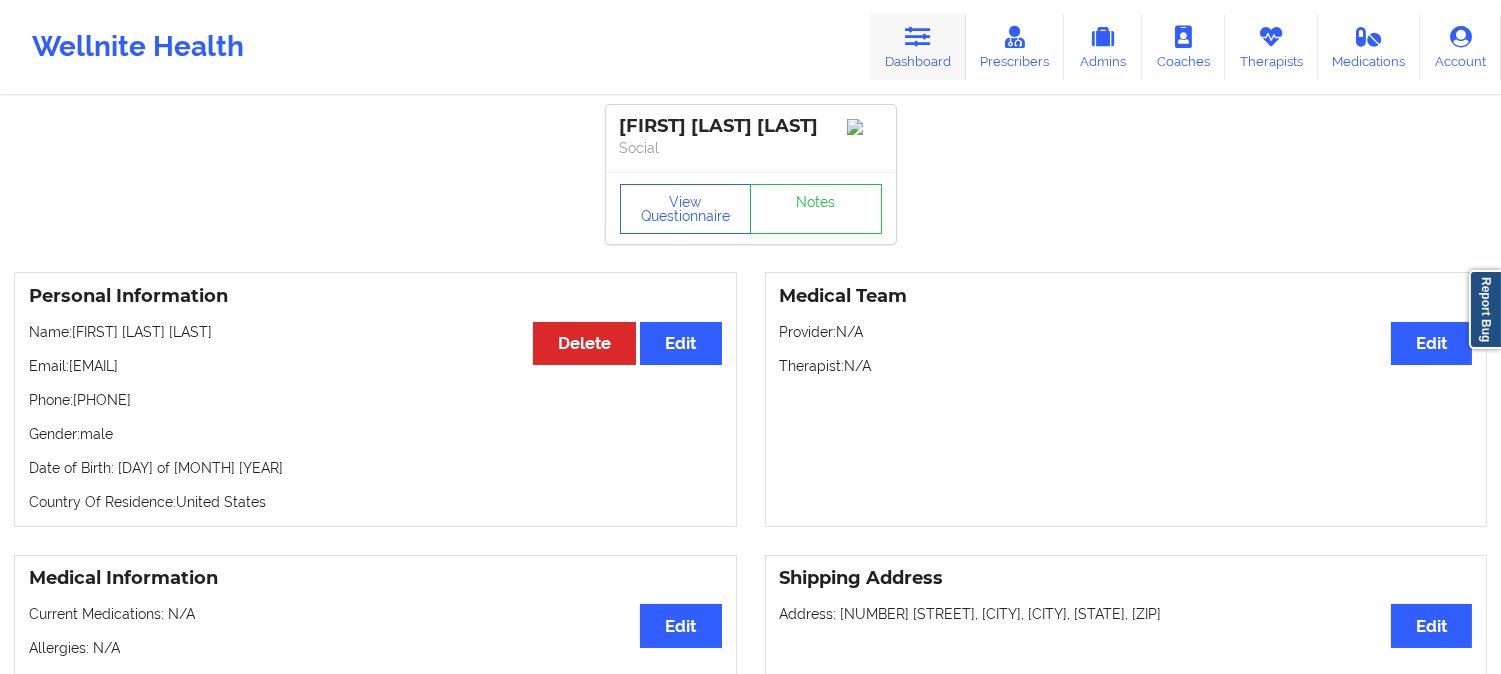 click at bounding box center (918, 37) 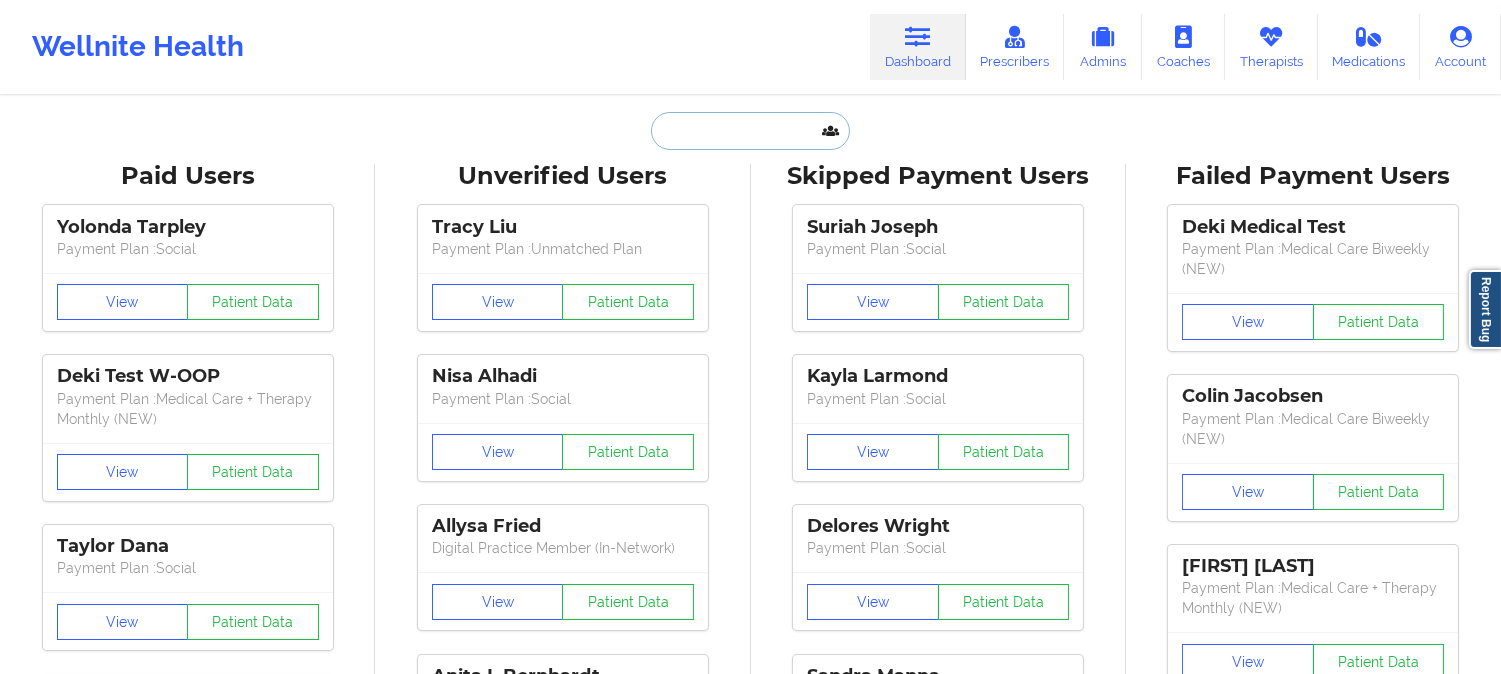 click at bounding box center [750, 131] 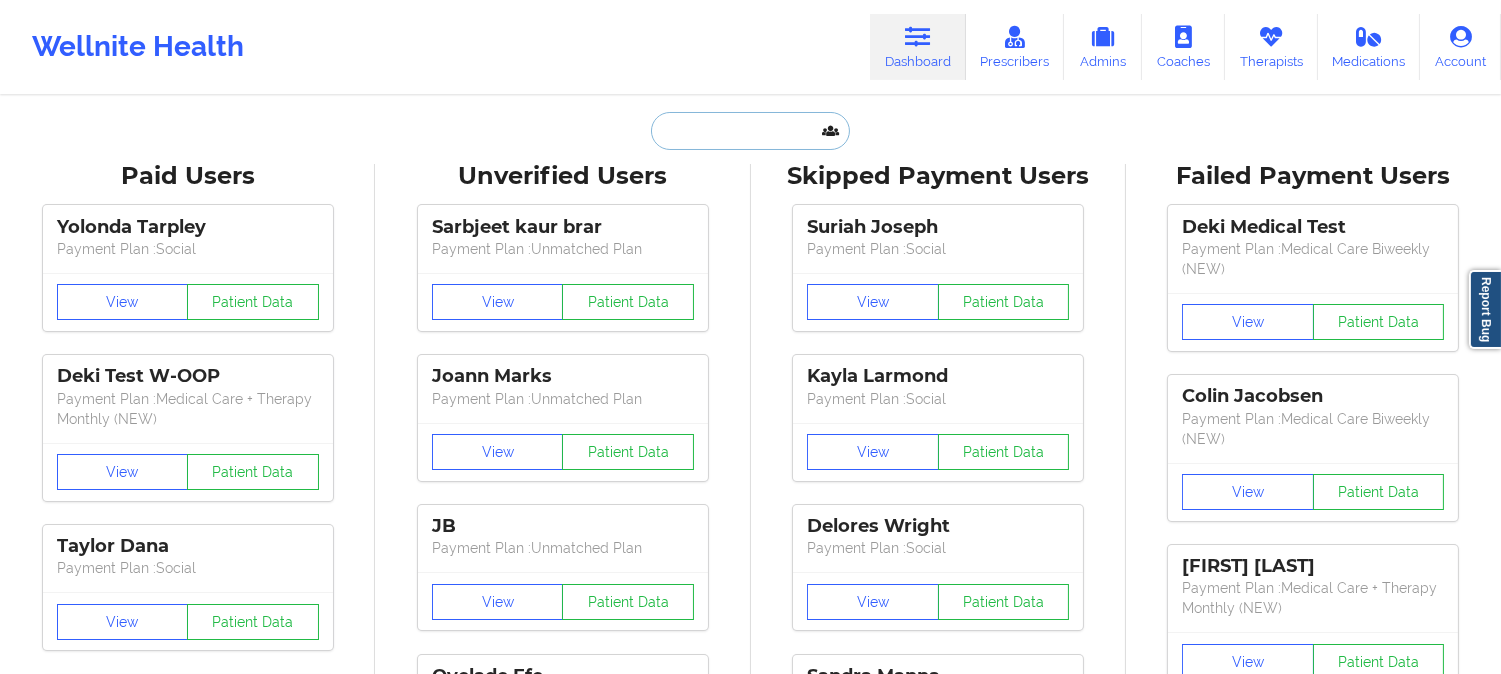 click at bounding box center [750, 131] 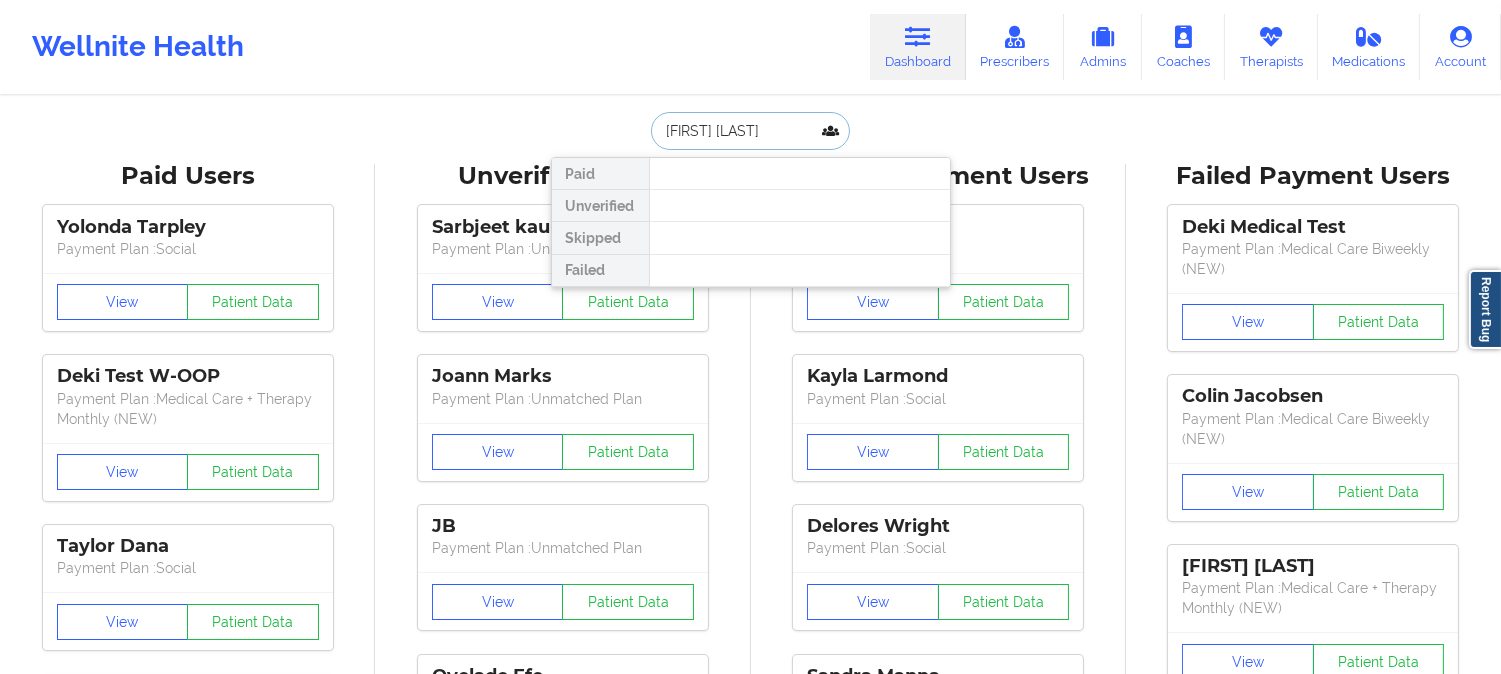 type on "[FIRST] [LAST]" 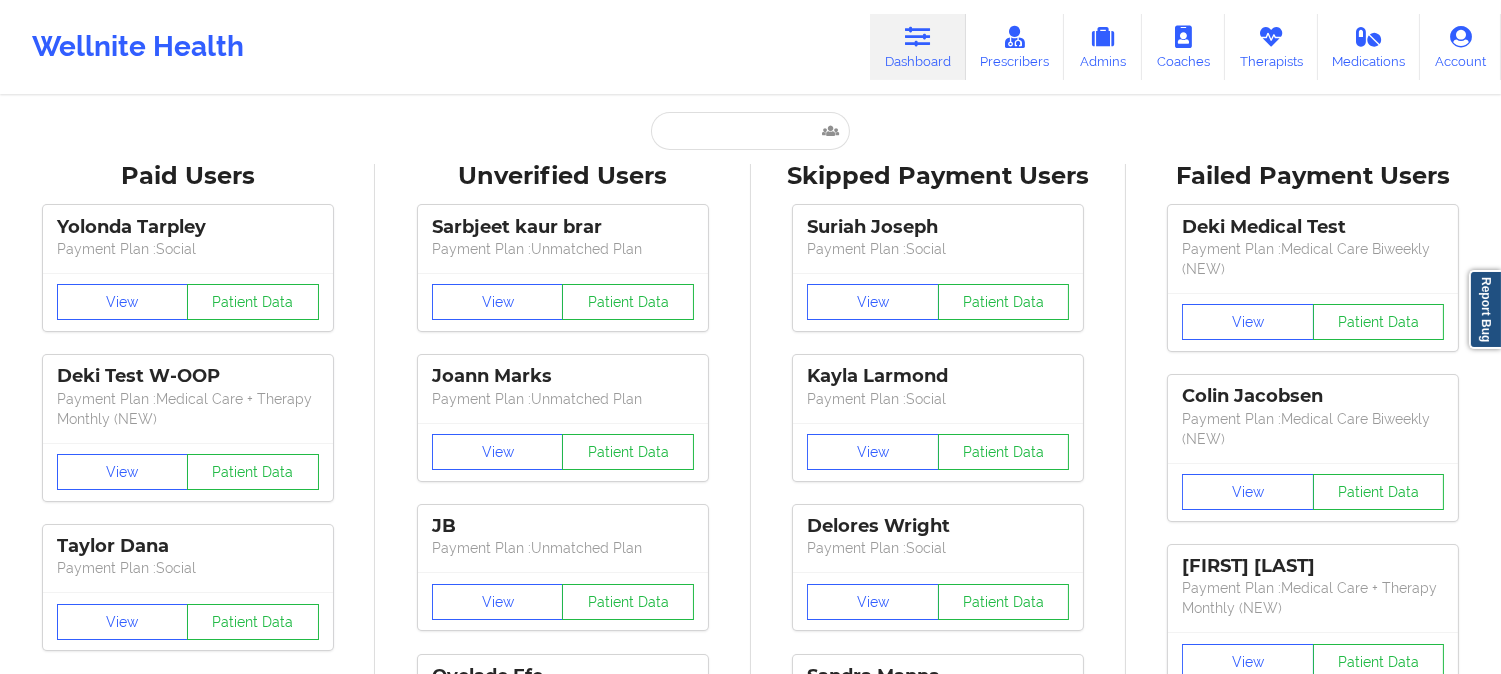 click on "Paid Unverified Skipped Failed" at bounding box center (751, 131) 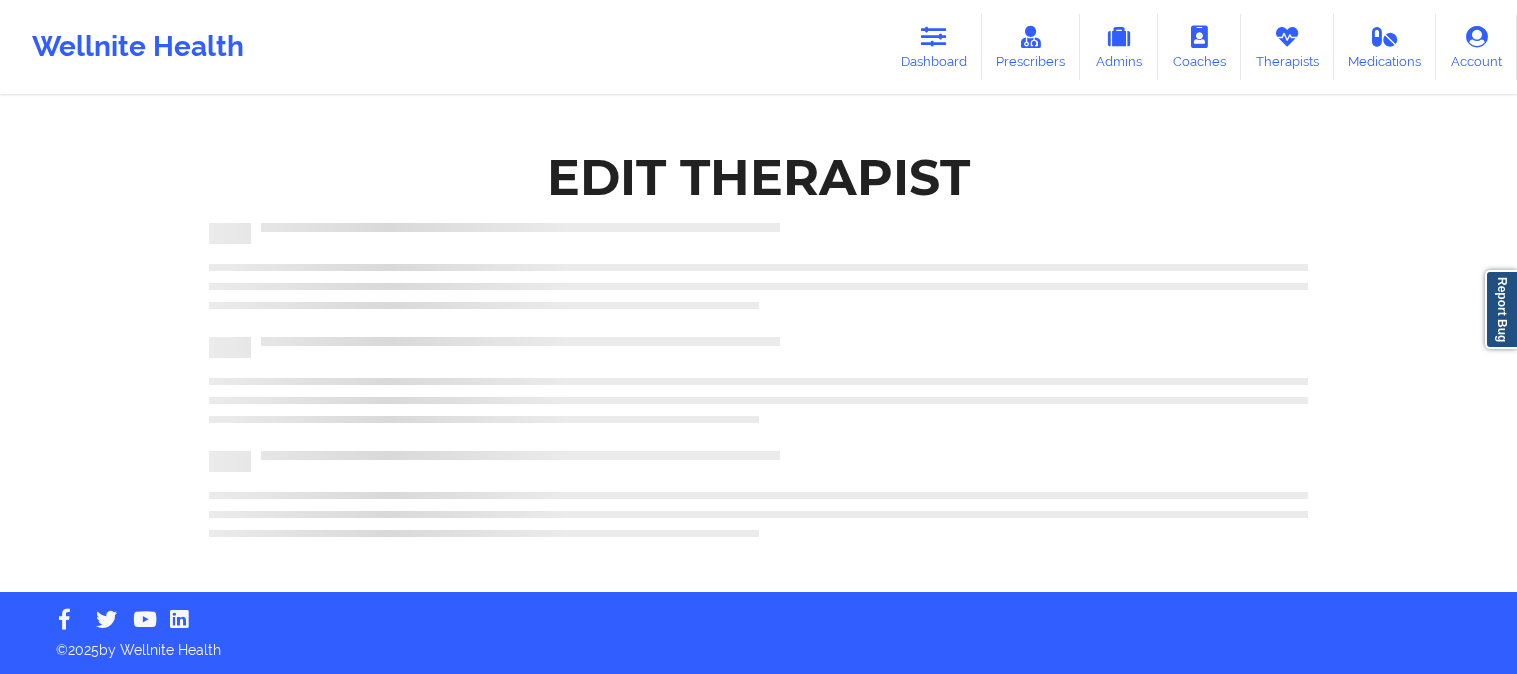 scroll, scrollTop: 0, scrollLeft: 0, axis: both 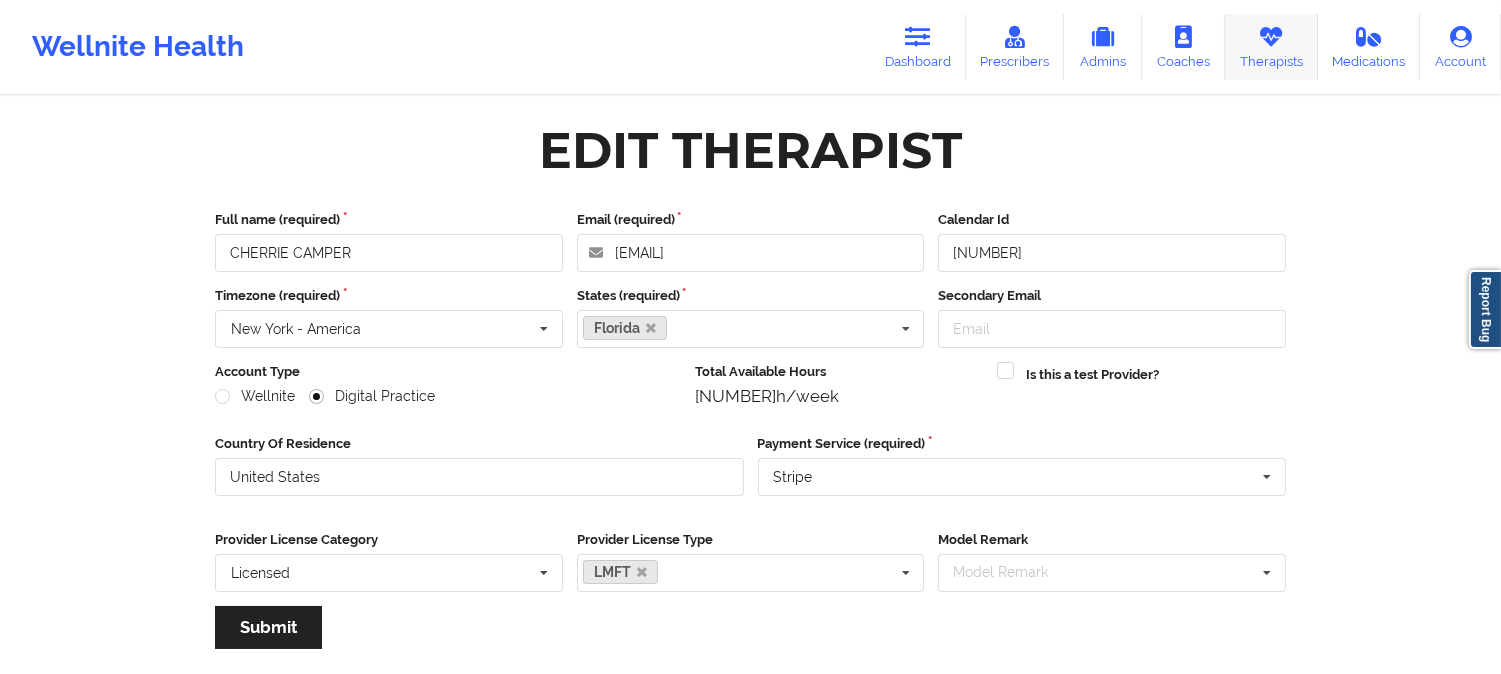 click at bounding box center [1271, 37] 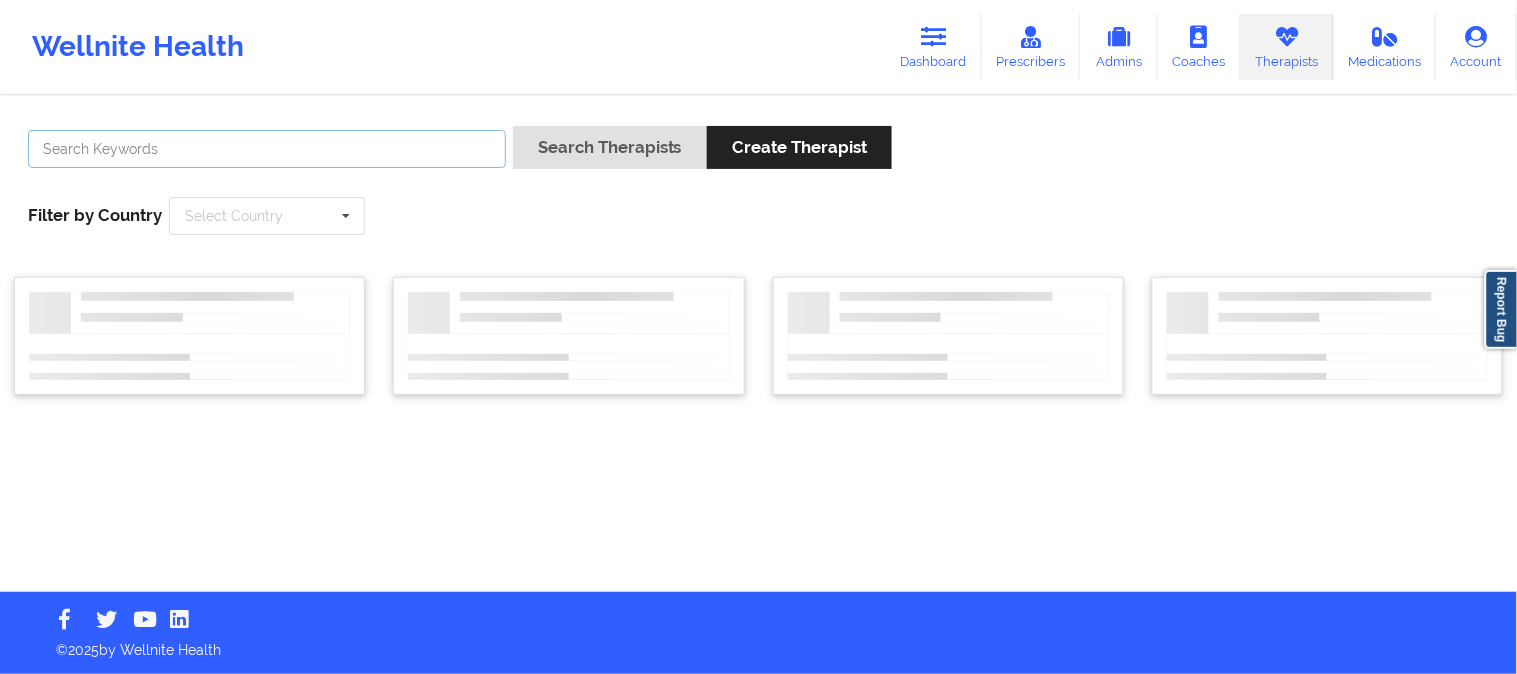 click at bounding box center (267, 149) 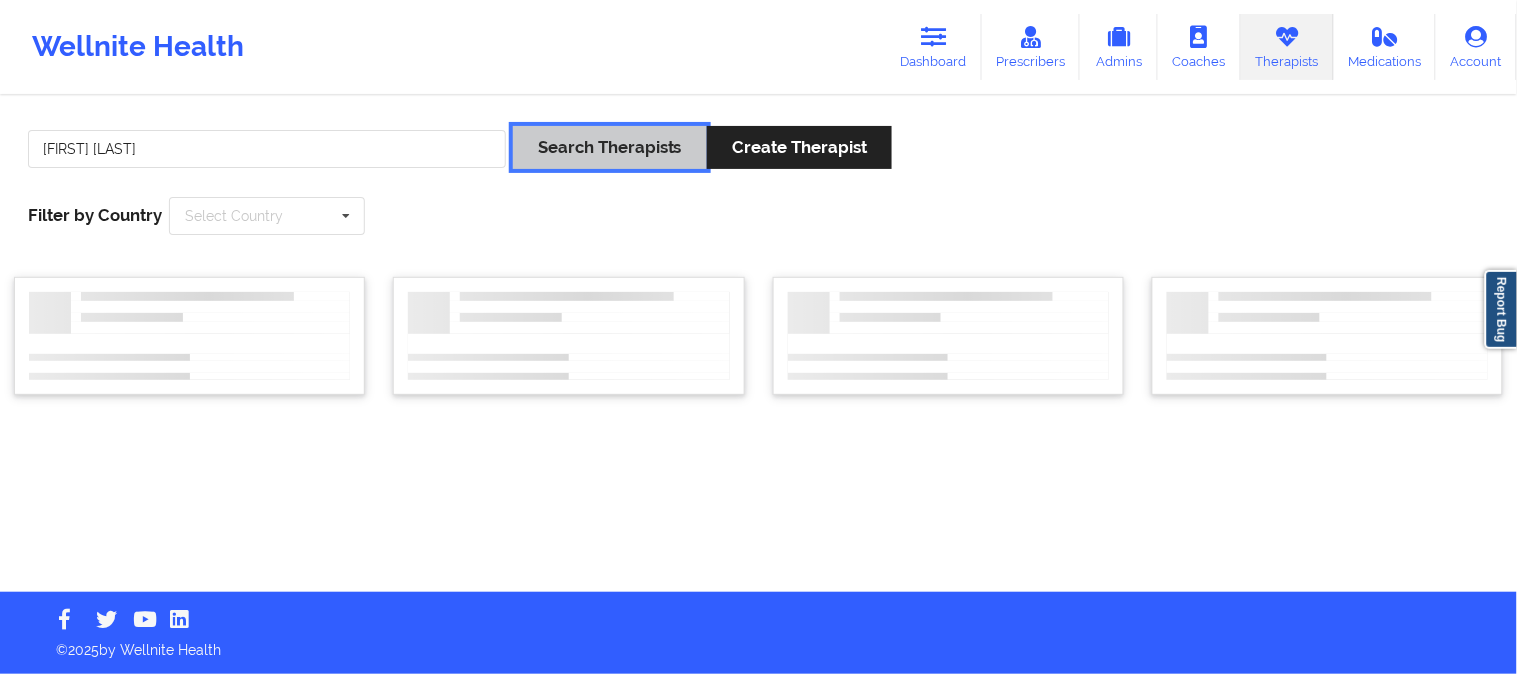 click on "Search Therapists" at bounding box center [610, 147] 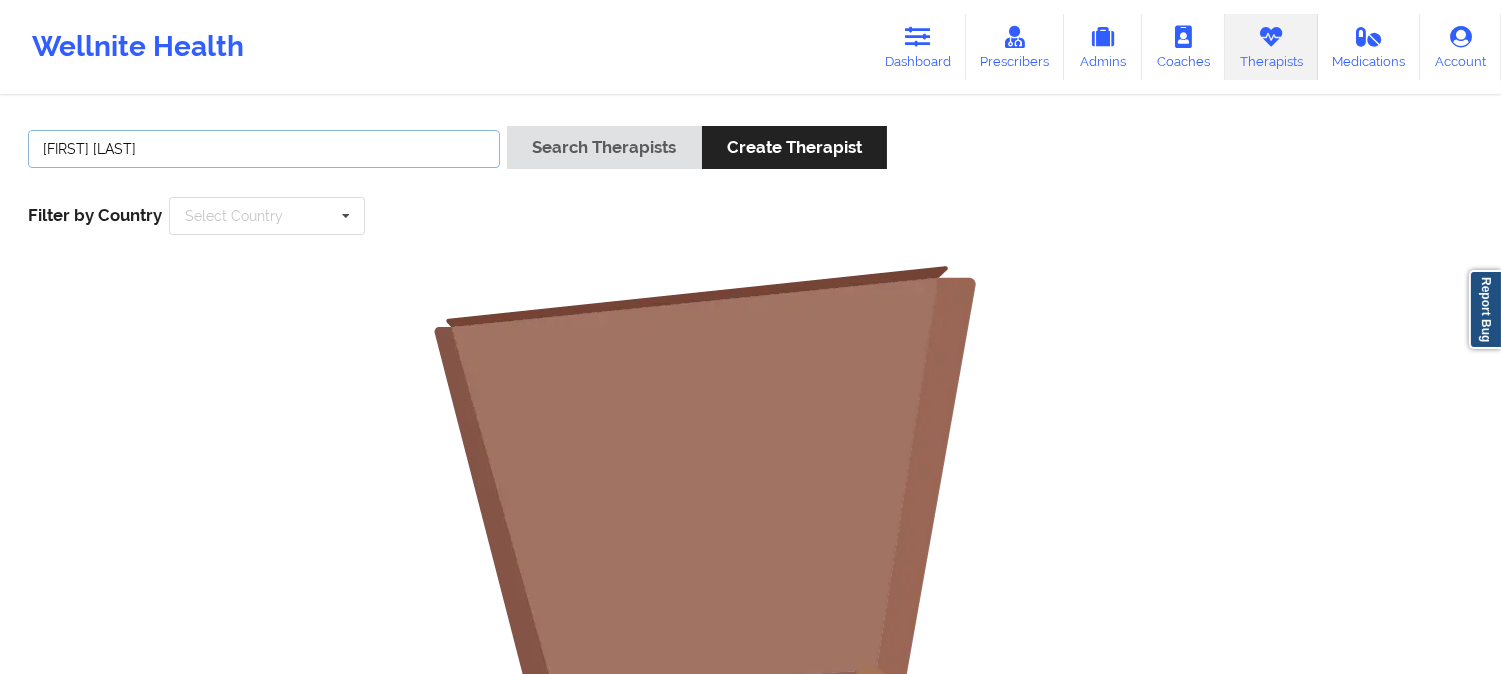 click on "Amy Halanski" at bounding box center [264, 149] 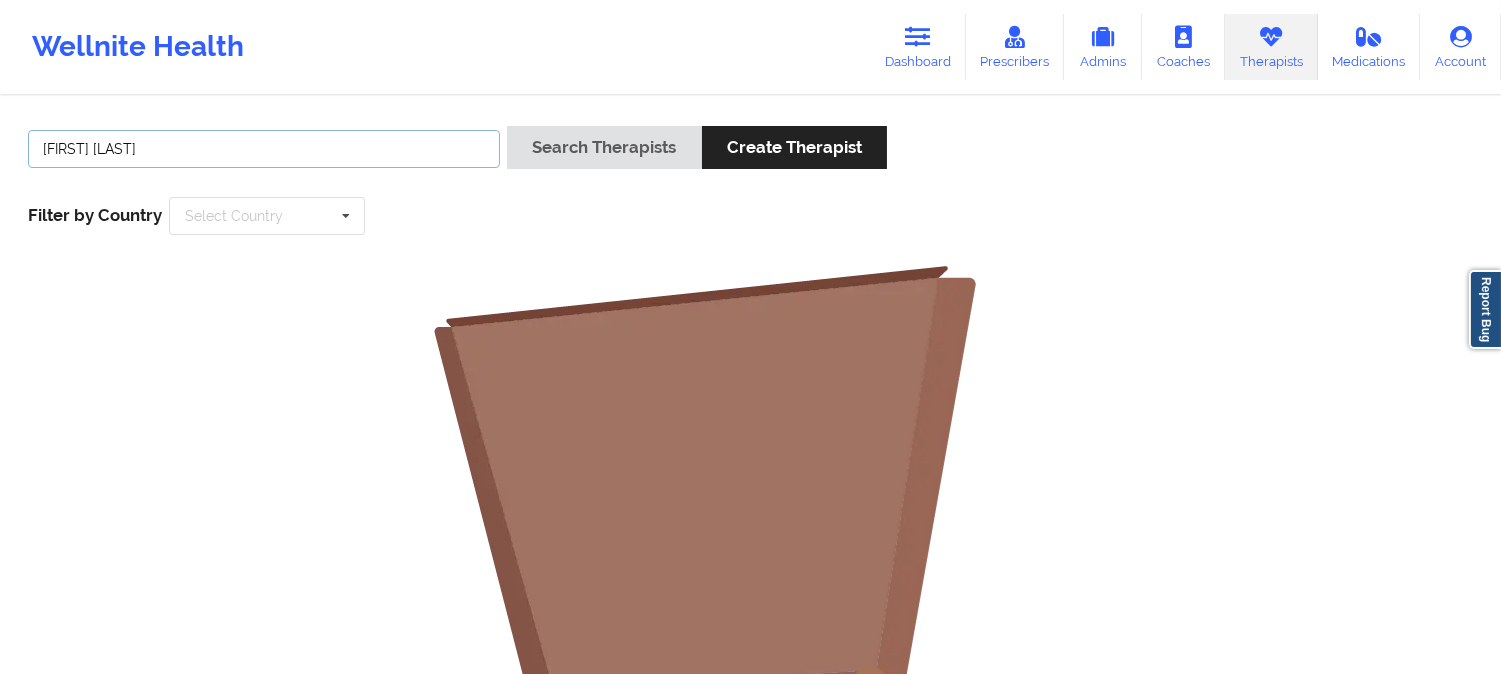 type on "Hilda Moaharnia" 